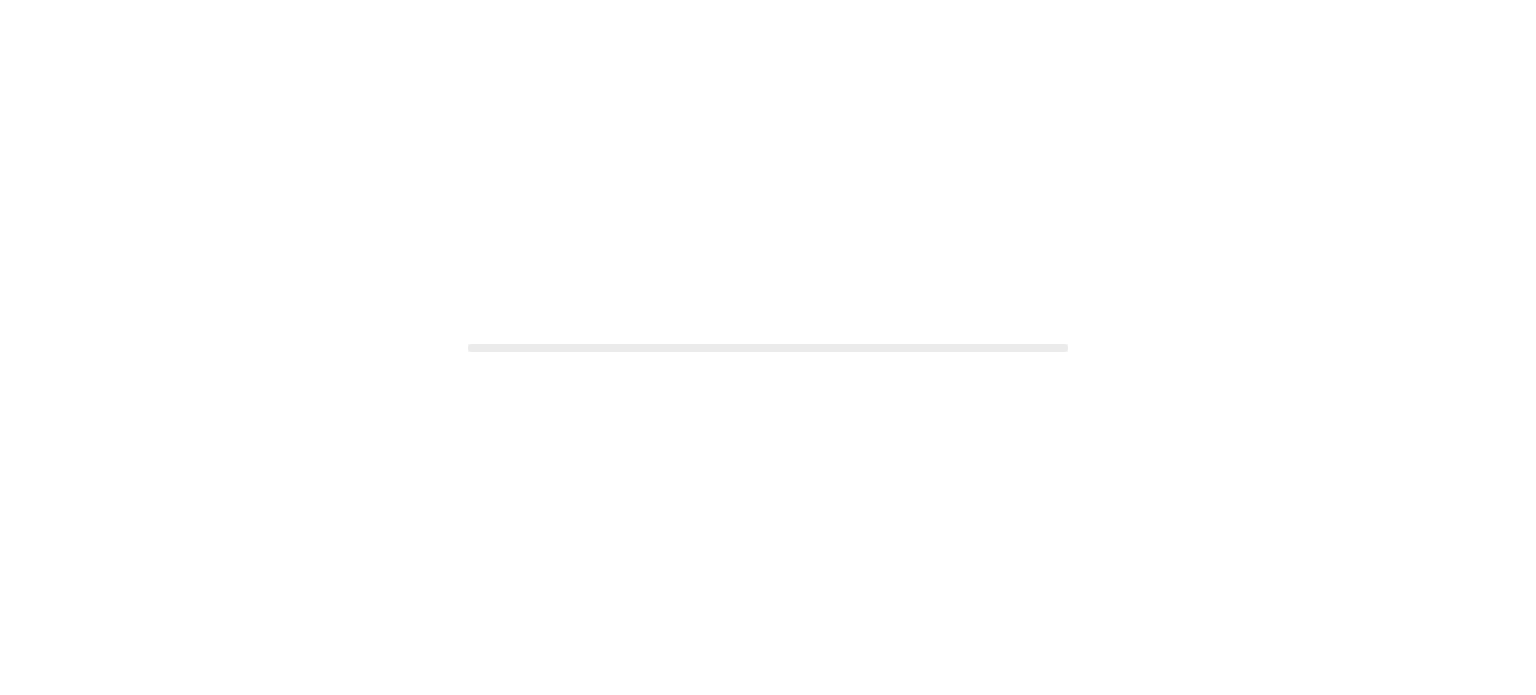 scroll, scrollTop: 0, scrollLeft: 0, axis: both 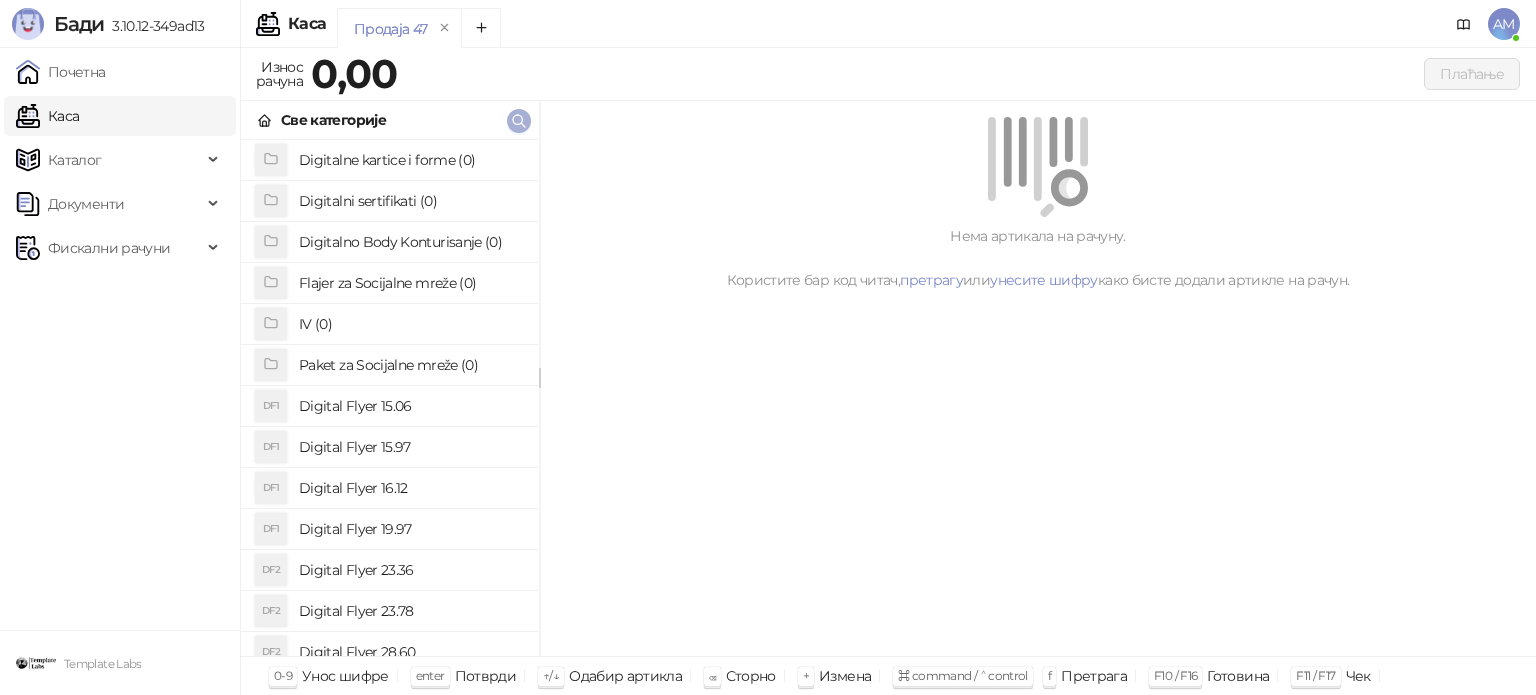 click 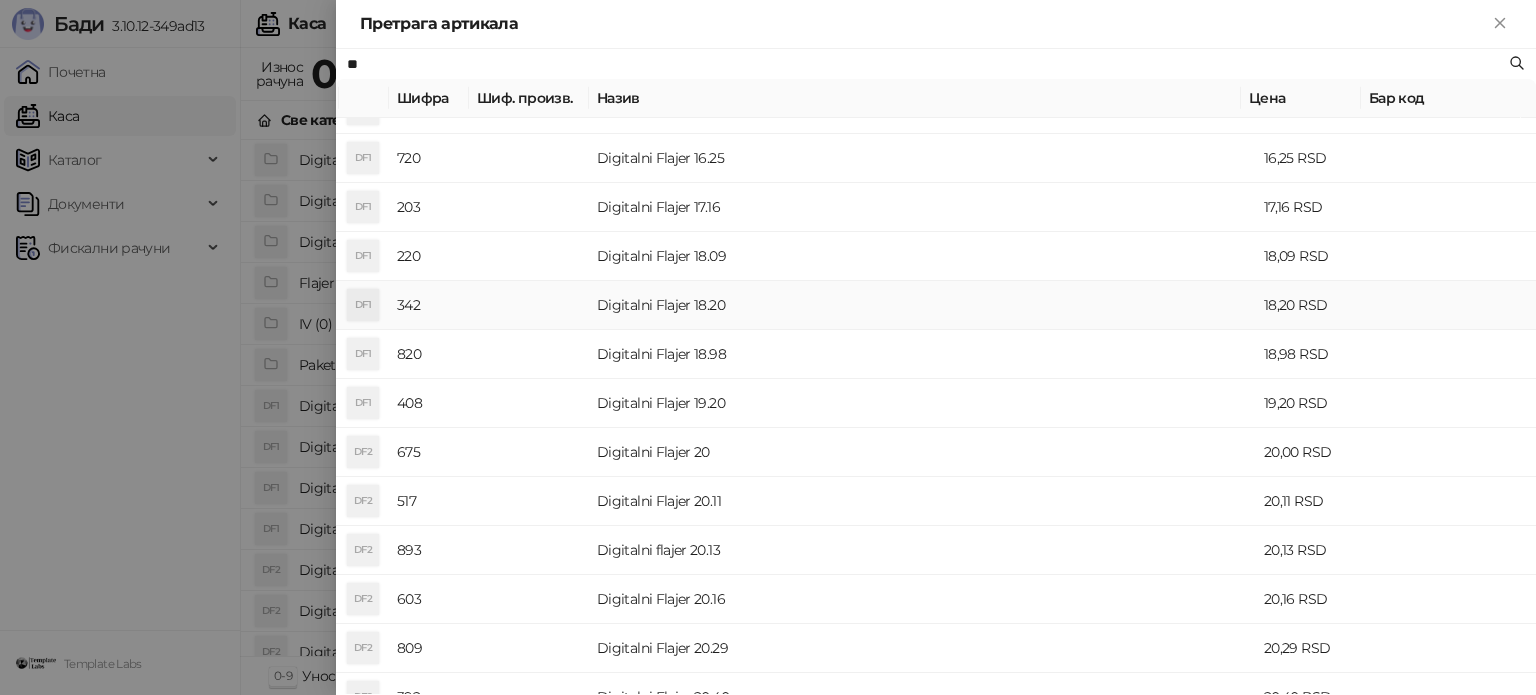 scroll, scrollTop: 600, scrollLeft: 0, axis: vertical 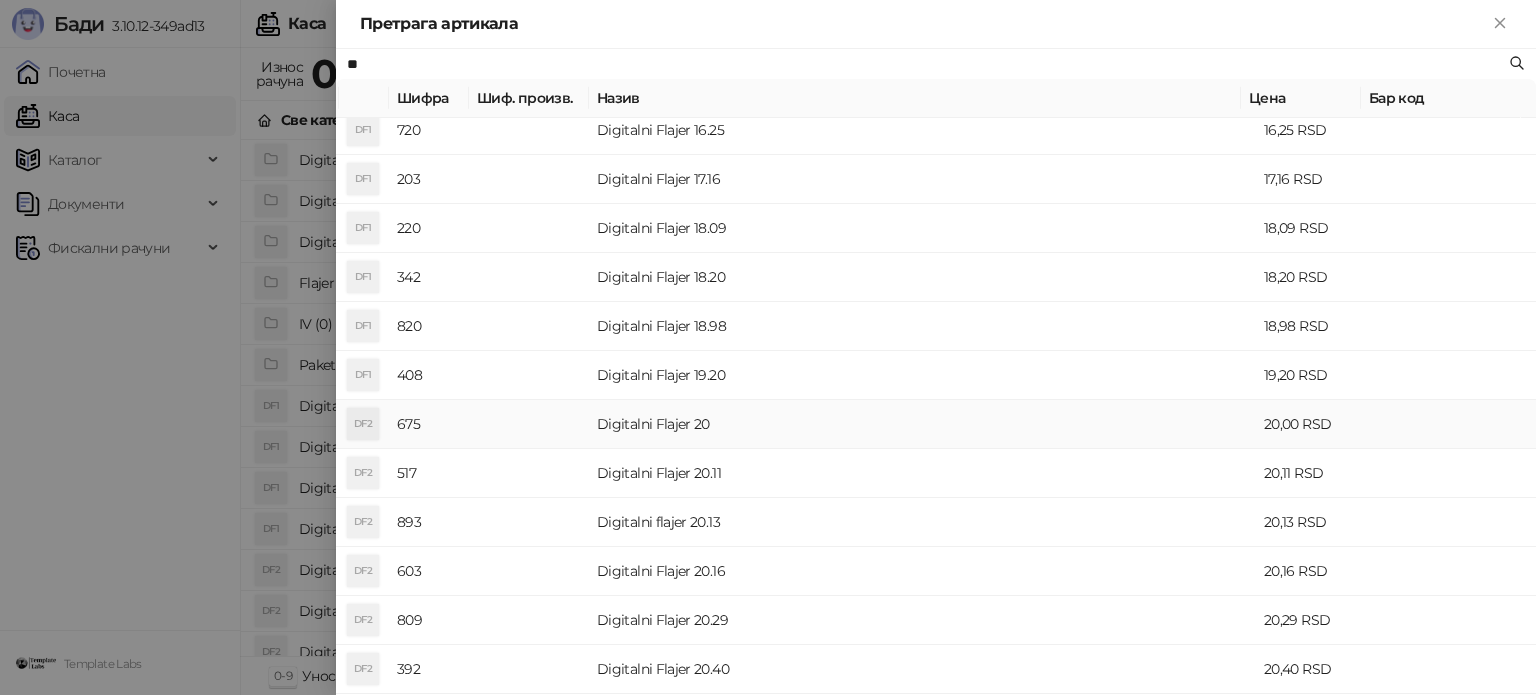 type on "**" 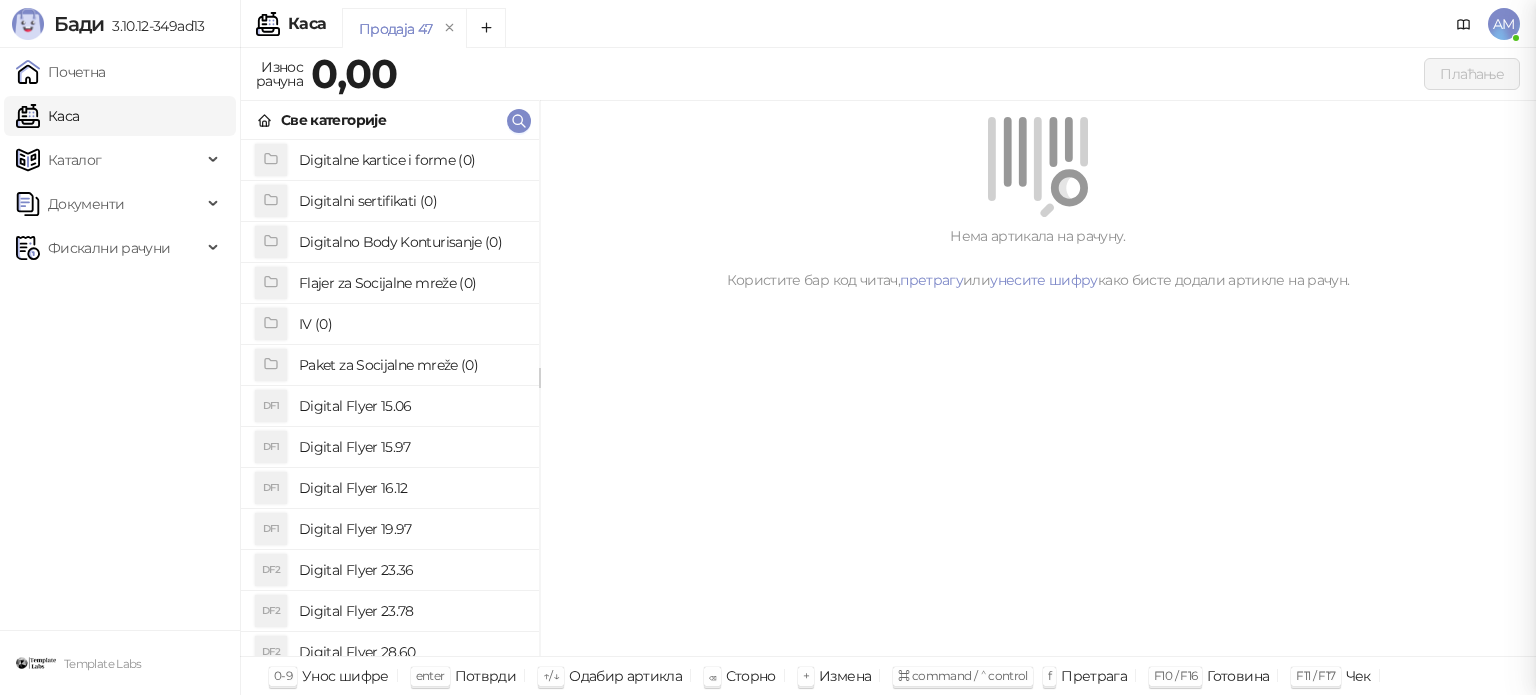 scroll, scrollTop: 0, scrollLeft: 0, axis: both 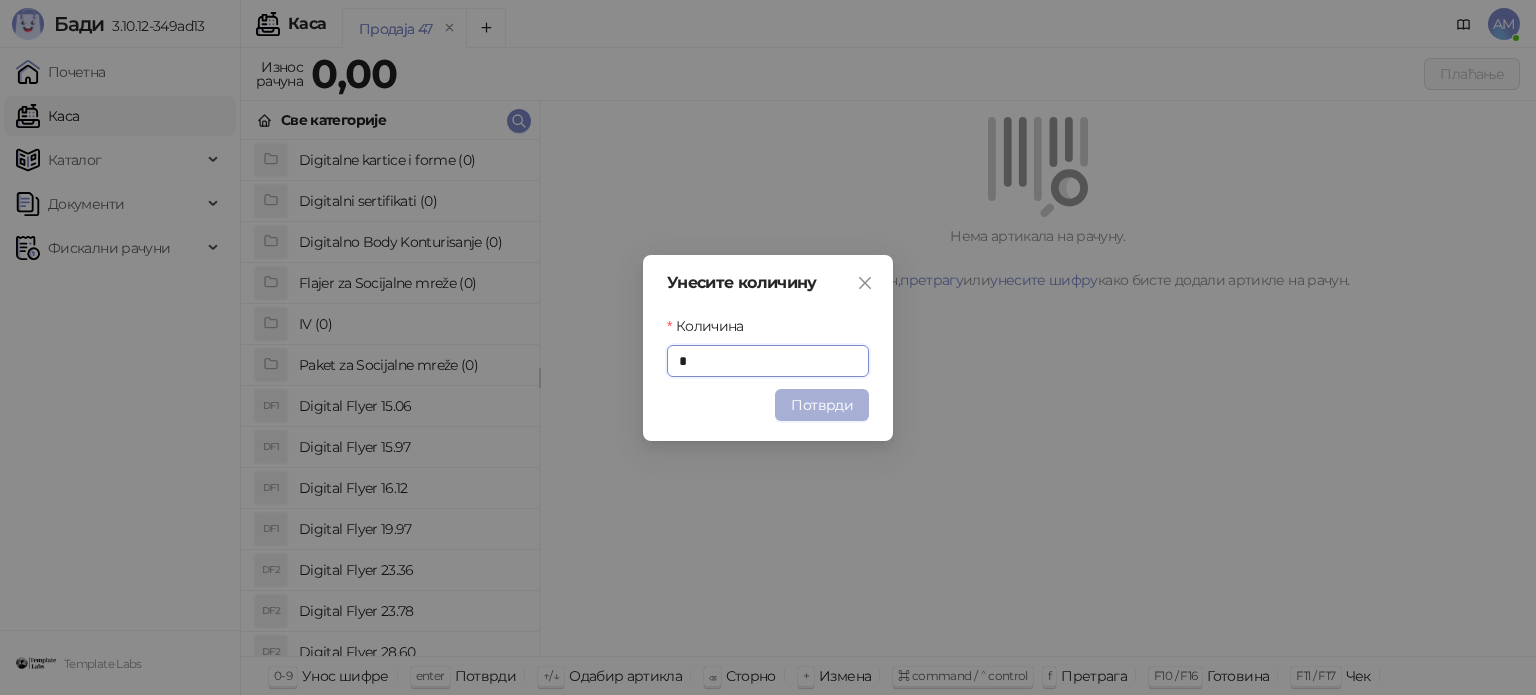 click on "Потврди" at bounding box center [822, 405] 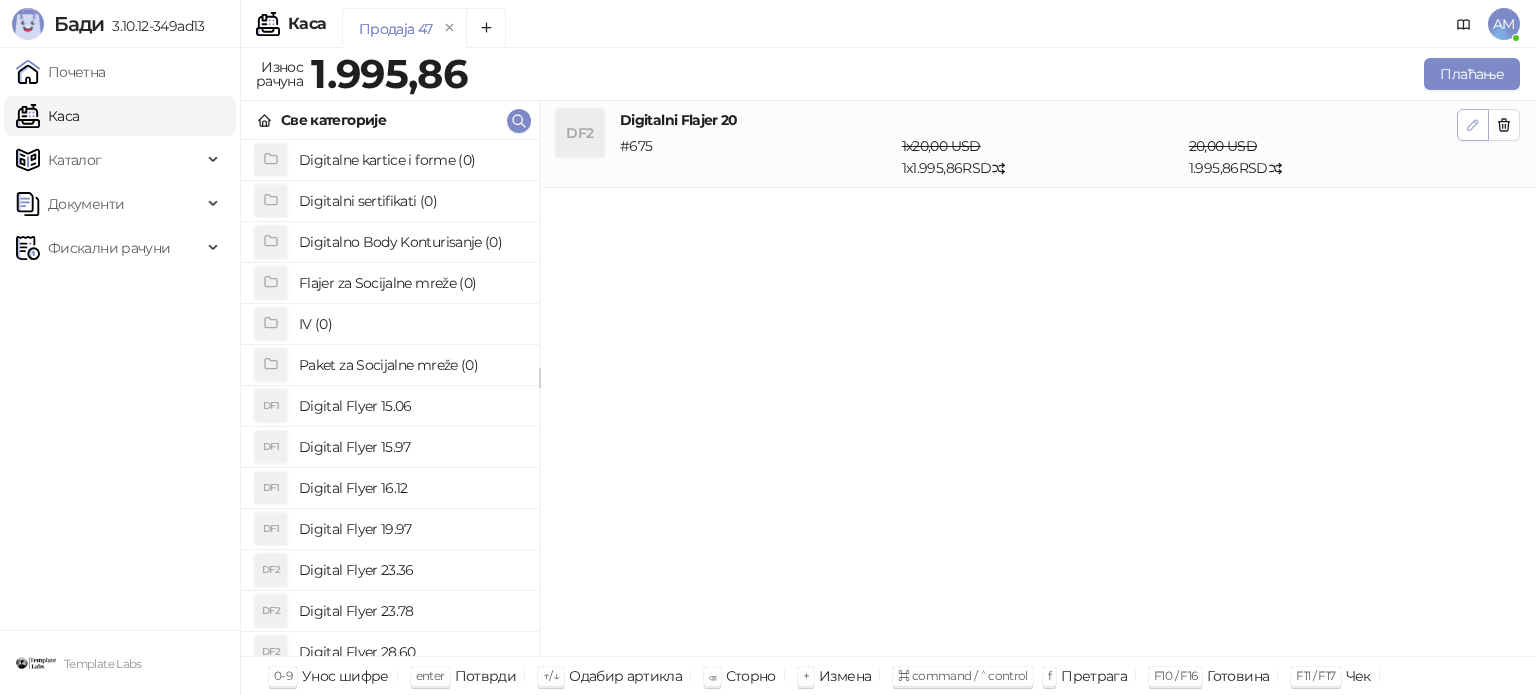 click 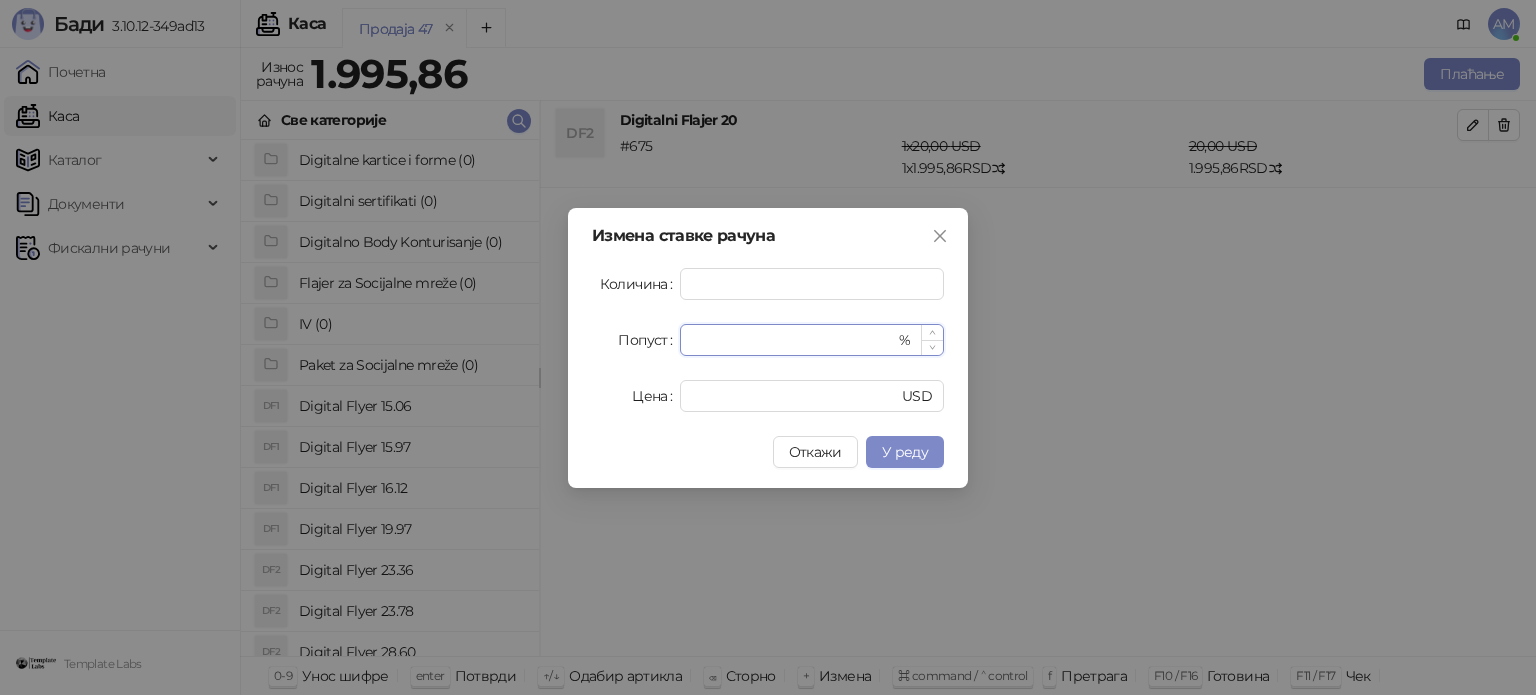 drag, startPoint x: 712, startPoint y: 343, endPoint x: 686, endPoint y: 343, distance: 26 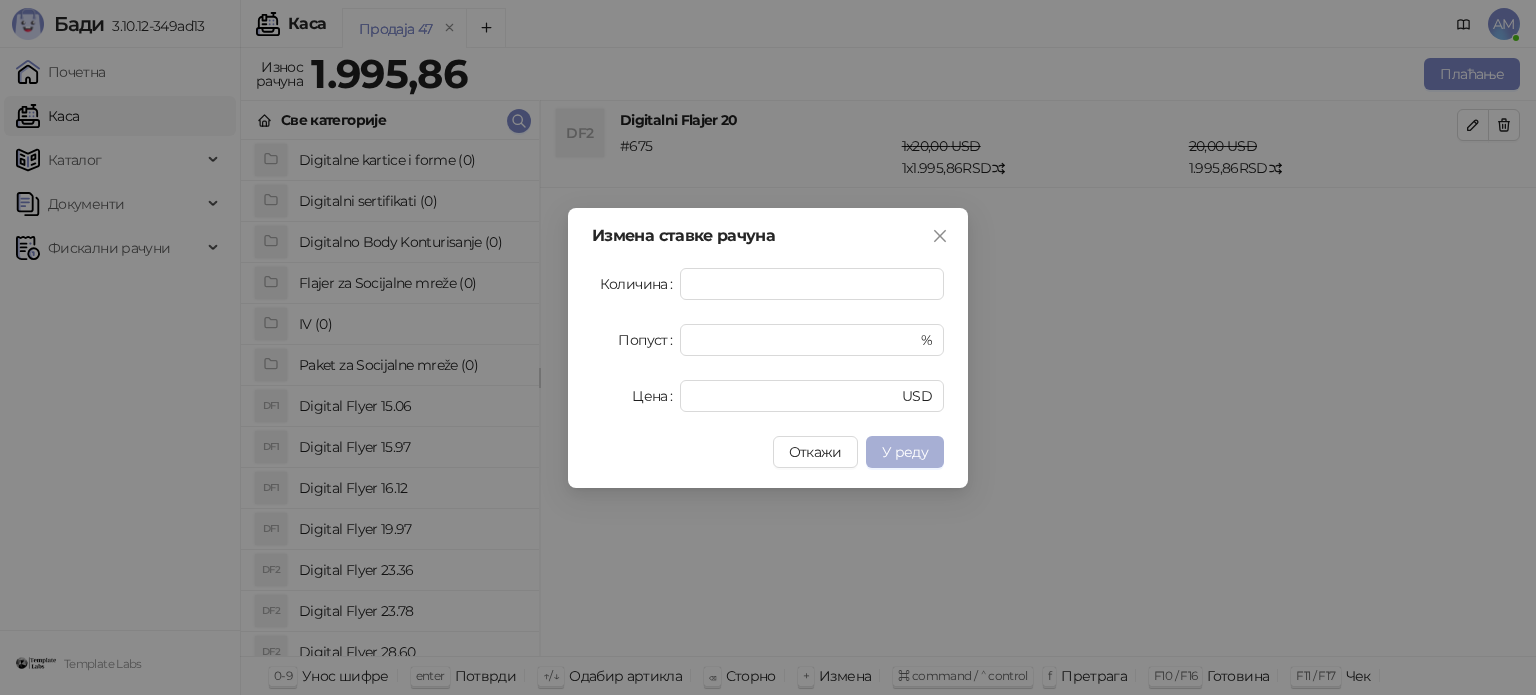 click on "У реду" at bounding box center (905, 452) 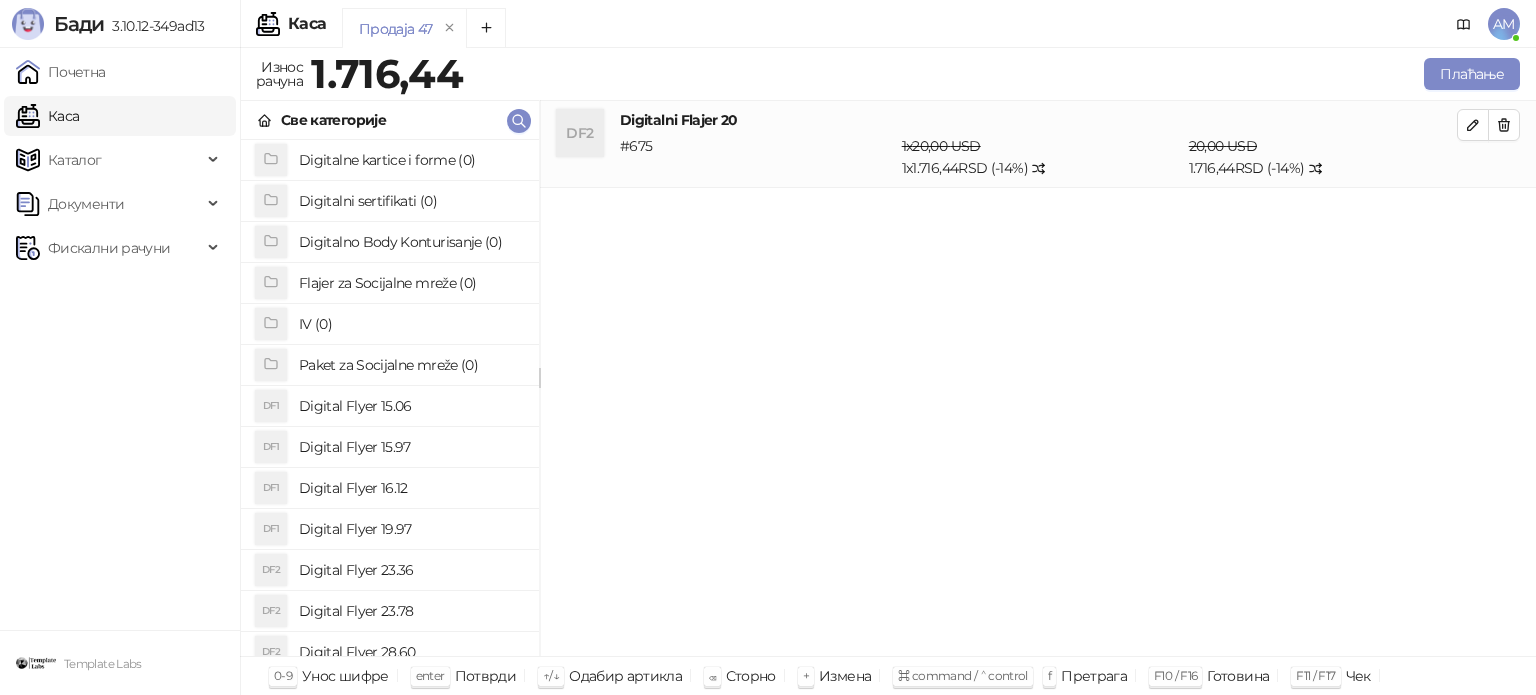 click on "Digitalni Flajer 20" at bounding box center (1038, 120) 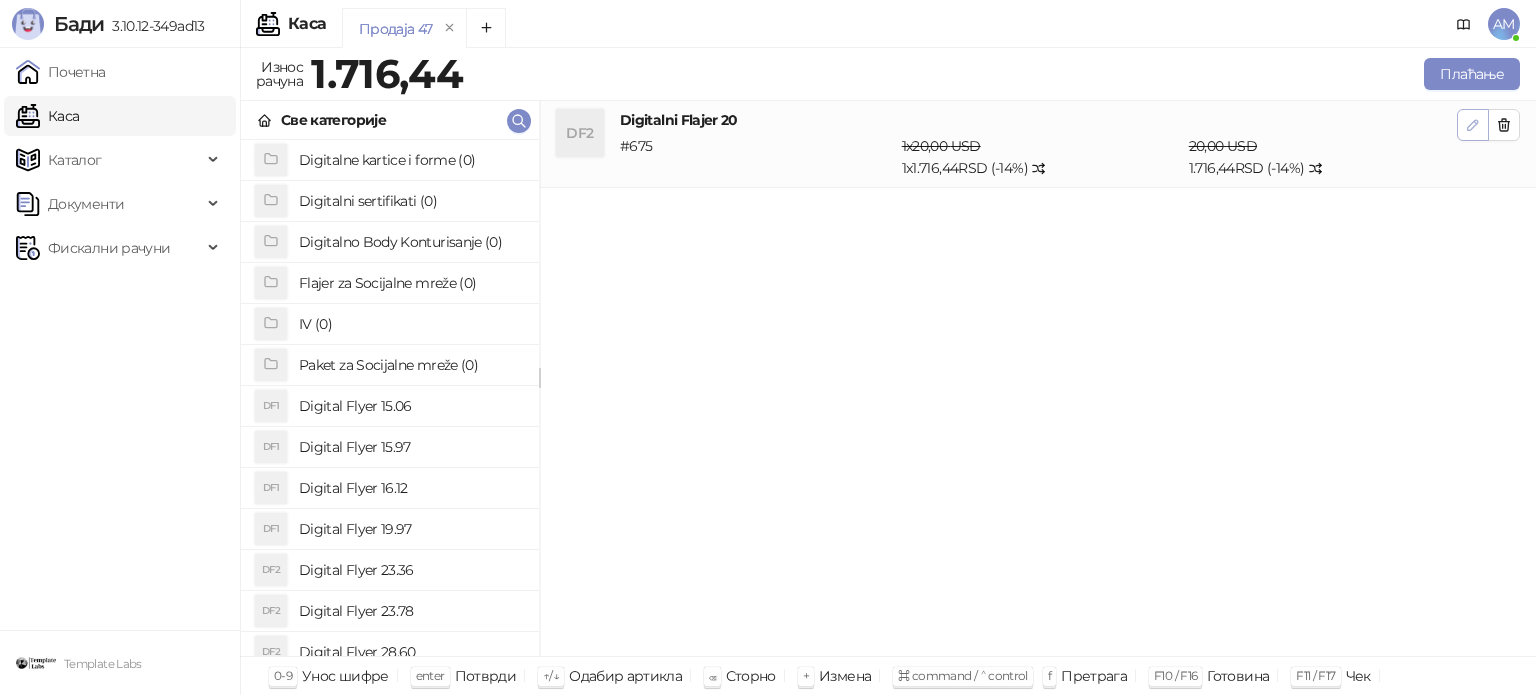 click 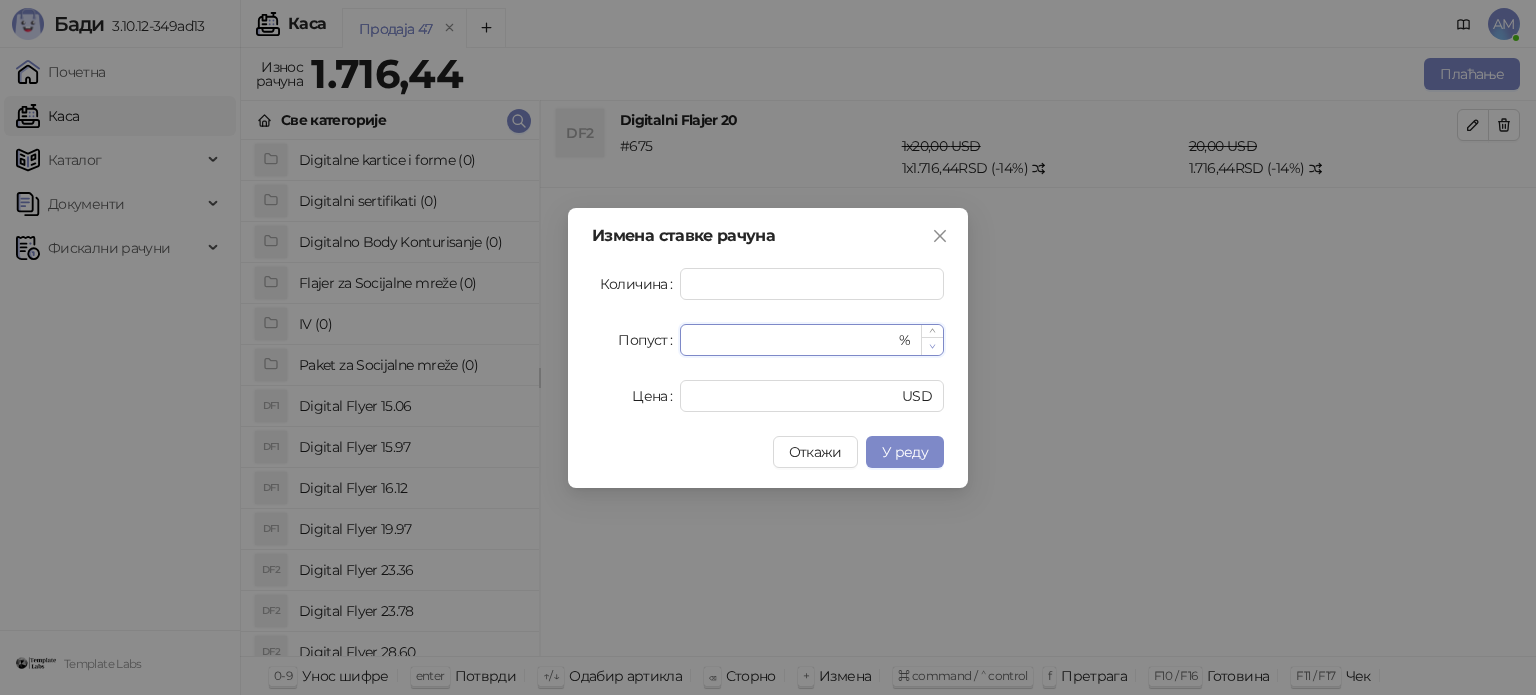 click 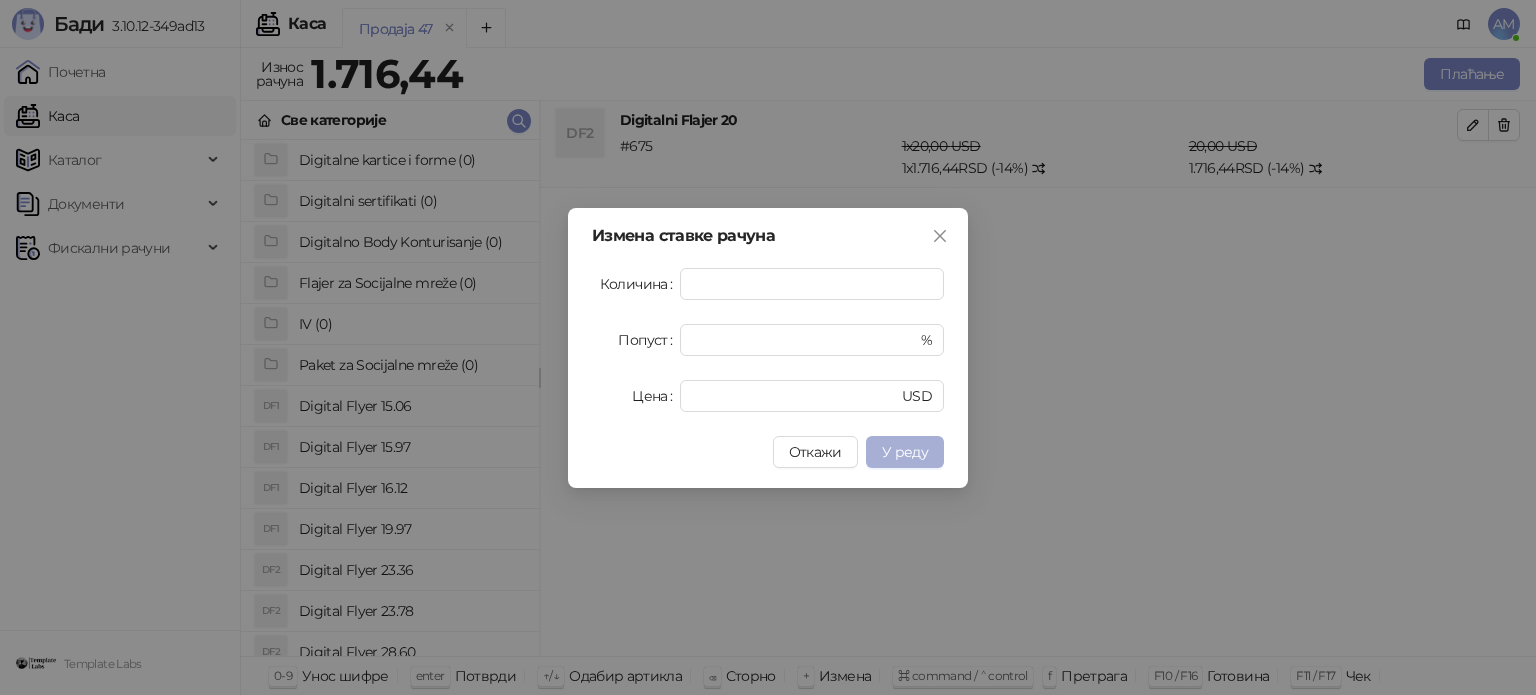 click on "У реду" at bounding box center (905, 452) 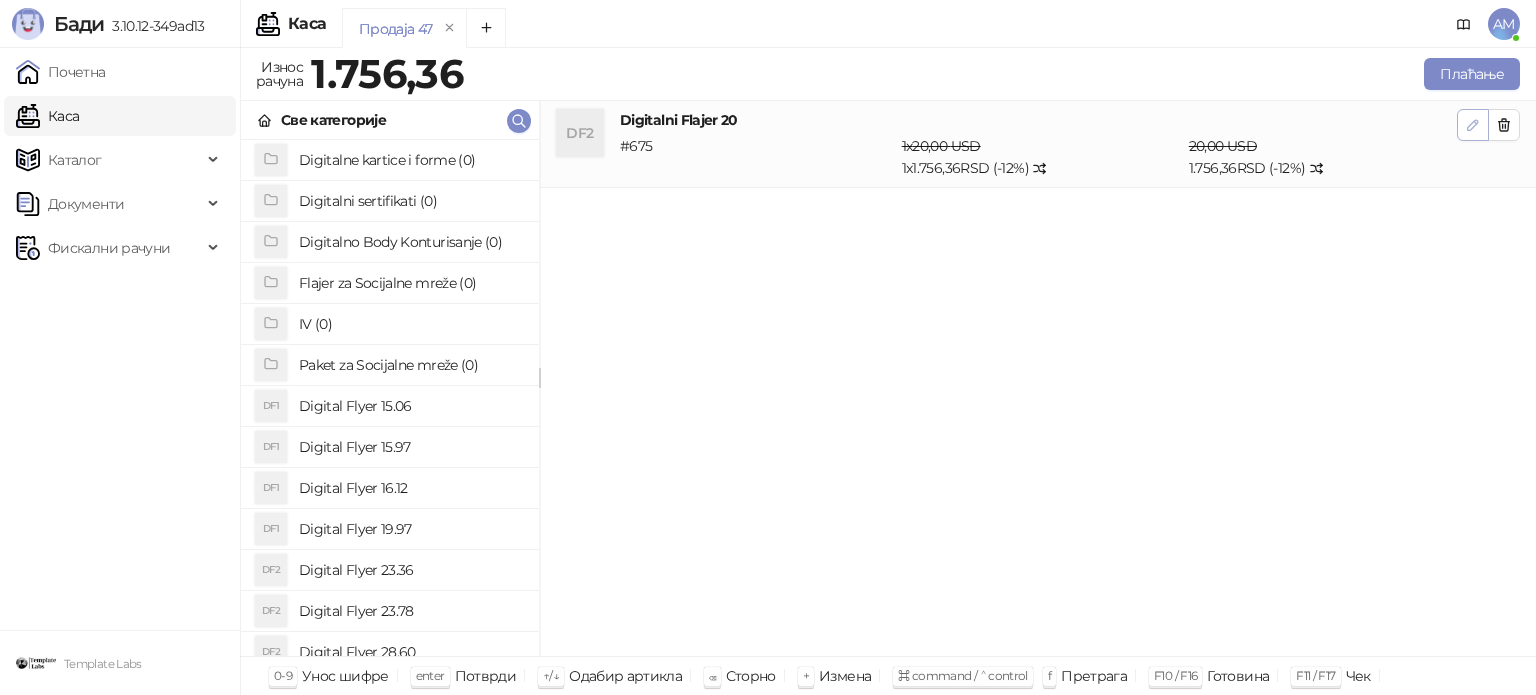 click 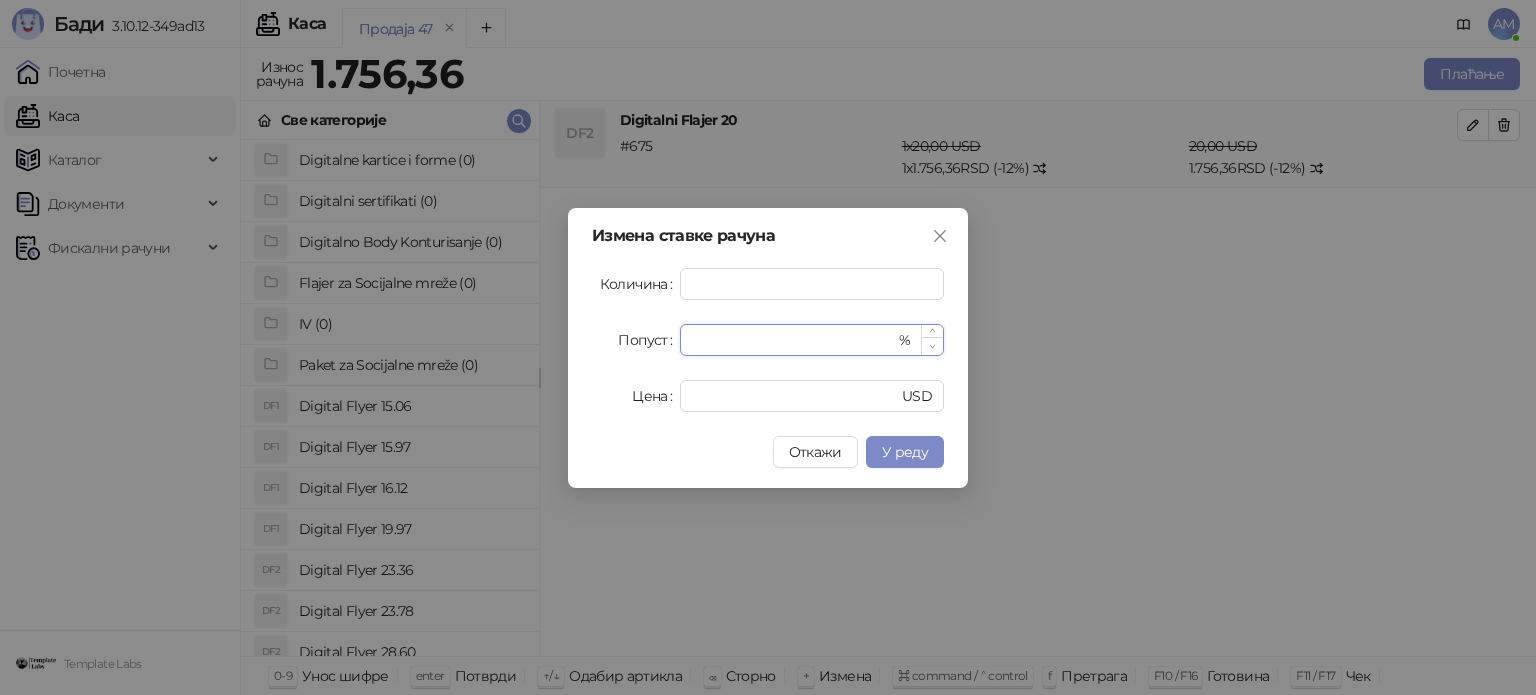 click at bounding box center (932, 346) 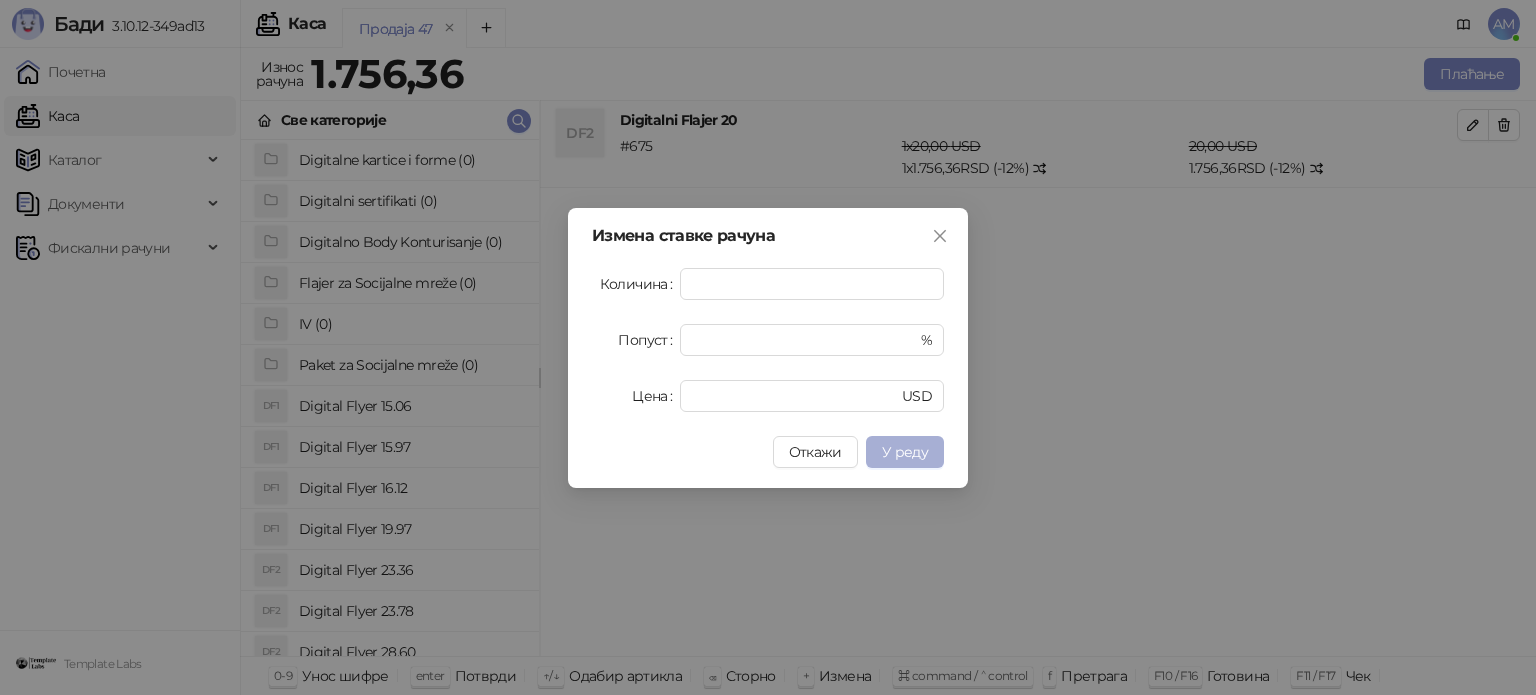 click on "У реду" at bounding box center [905, 452] 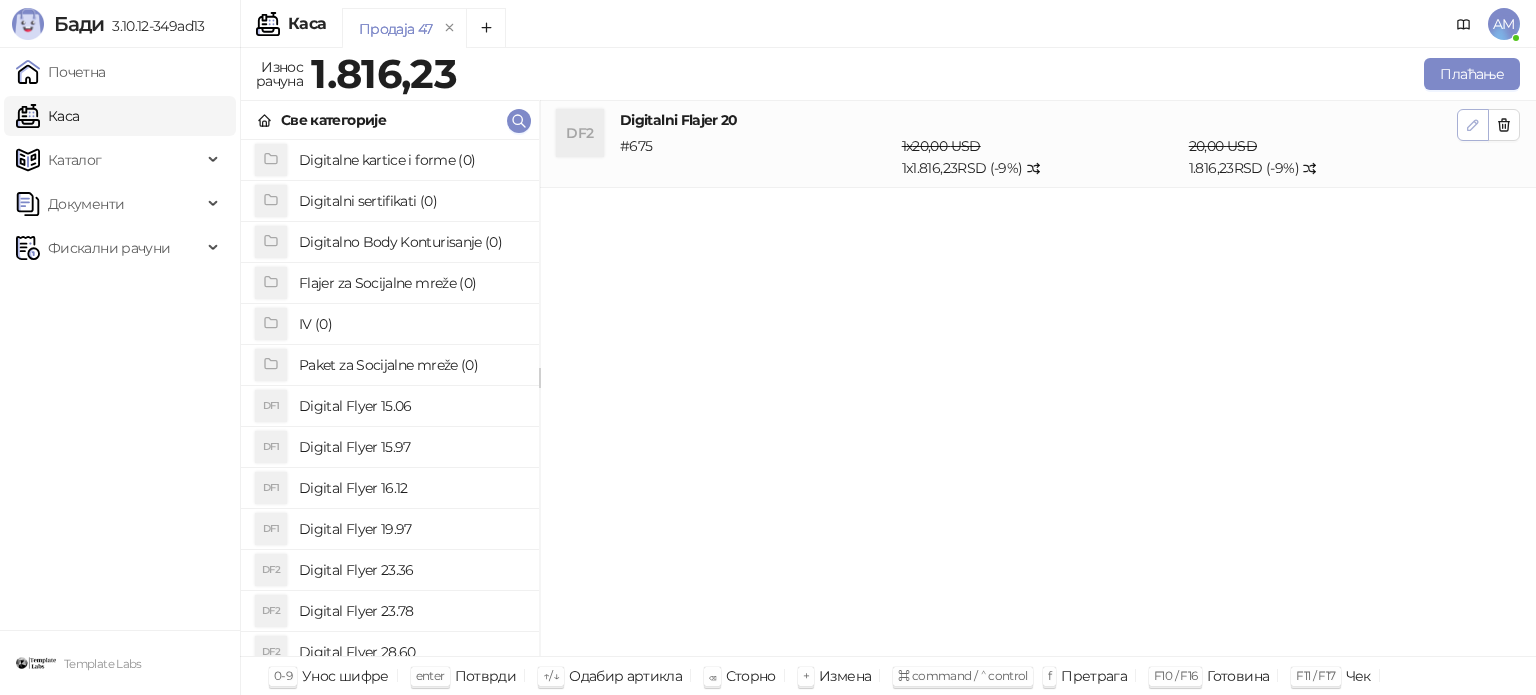 click at bounding box center [1473, 125] 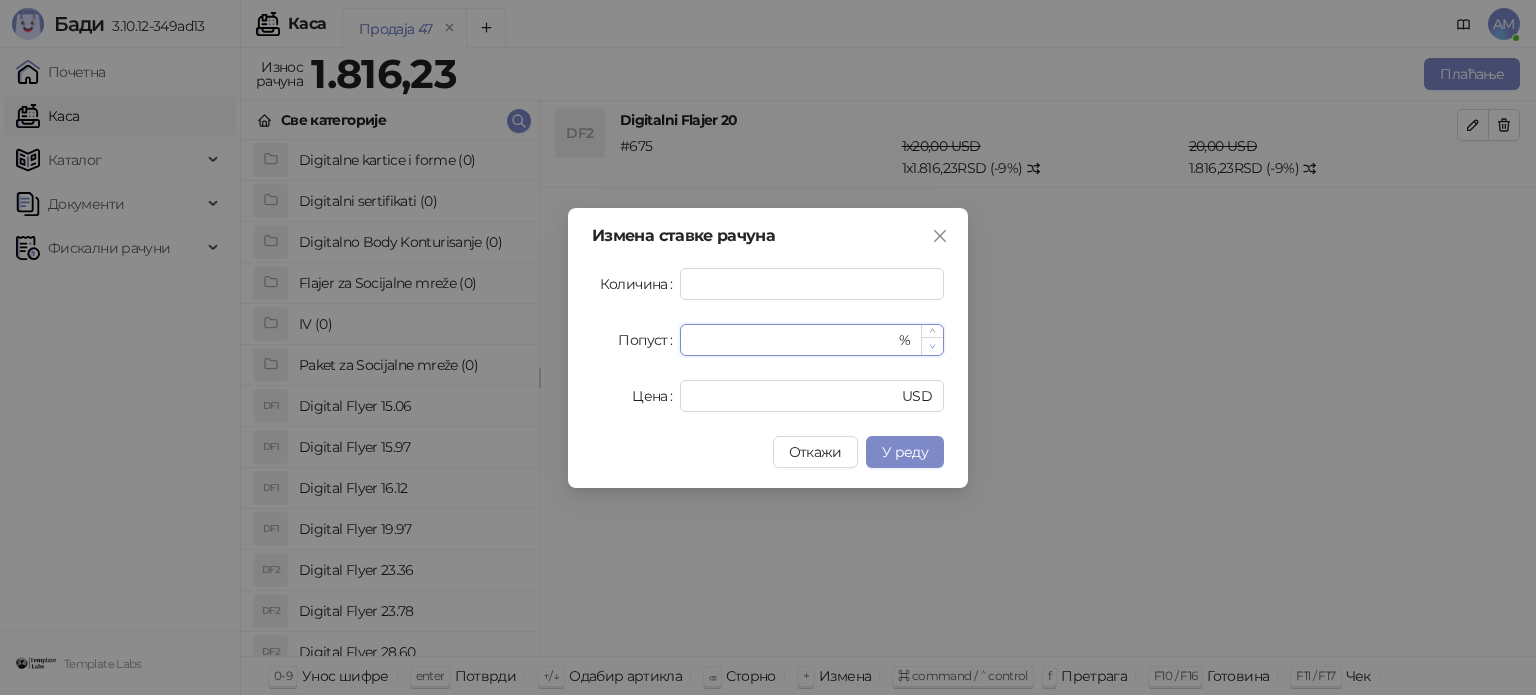 type on "*" 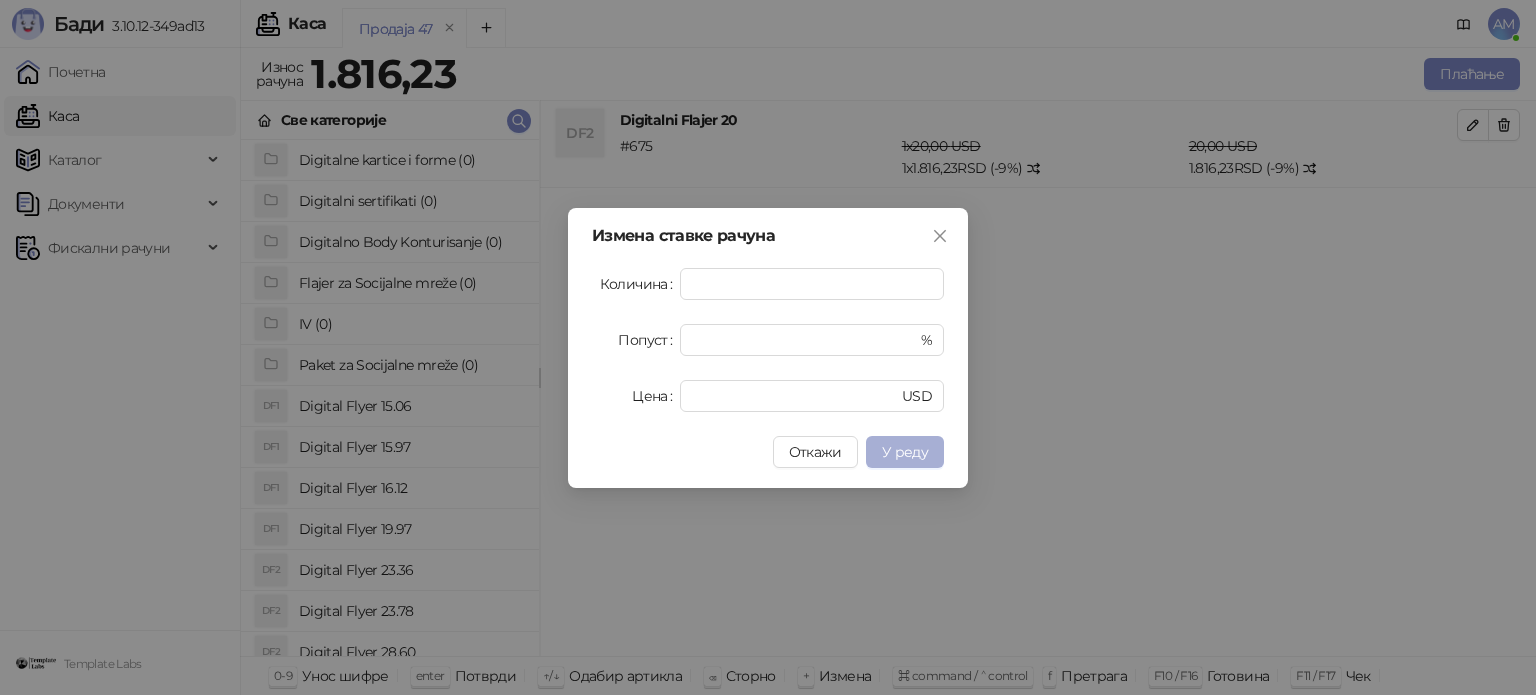 click on "У реду" at bounding box center [905, 452] 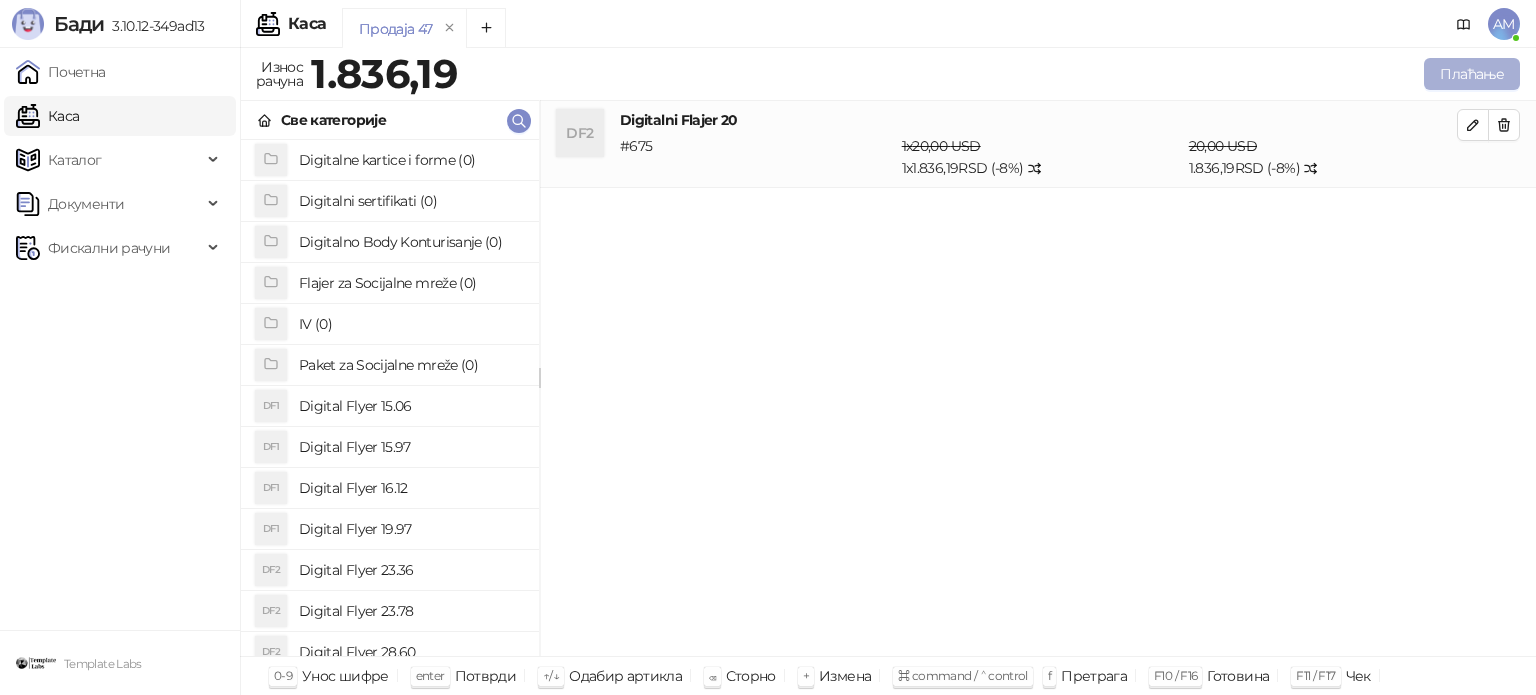 click on "Плаћање" at bounding box center (1472, 74) 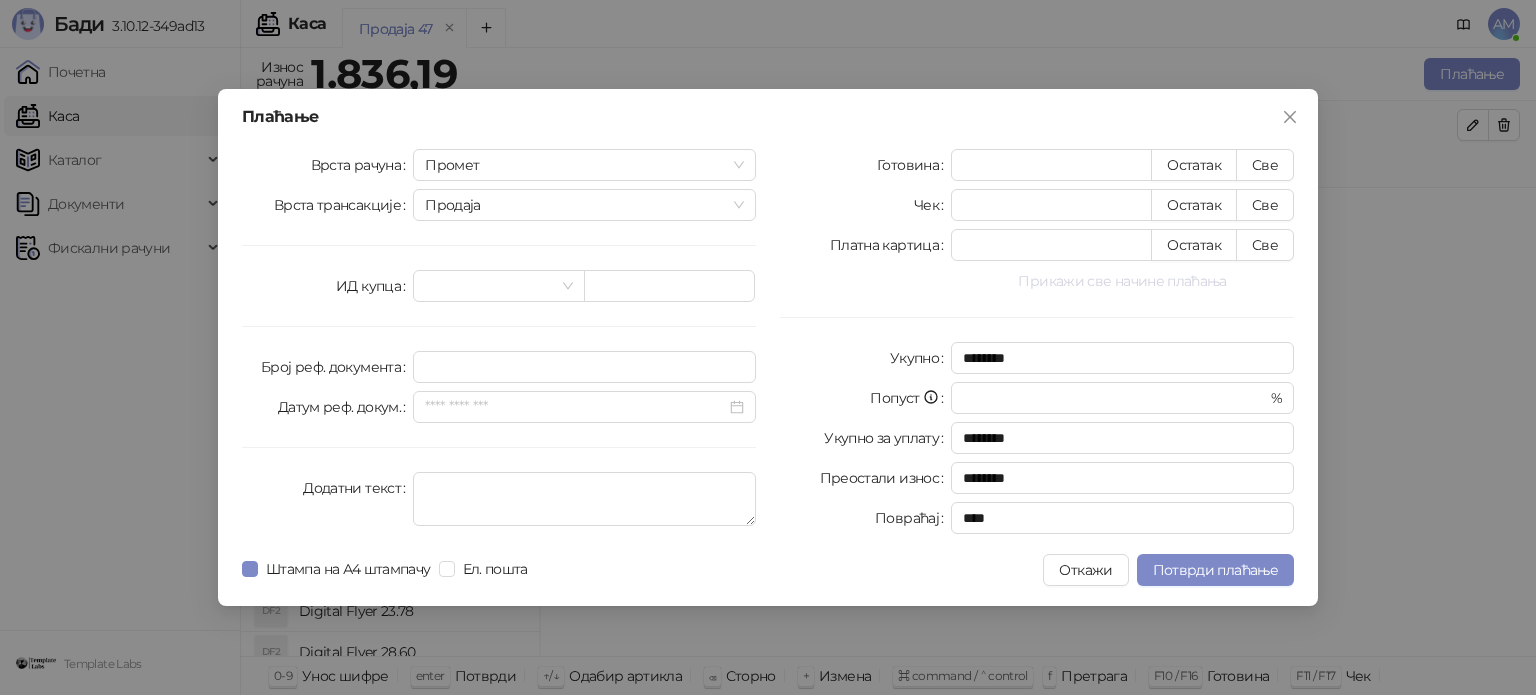 click on "Прикажи све начине плаћања" at bounding box center (1122, 281) 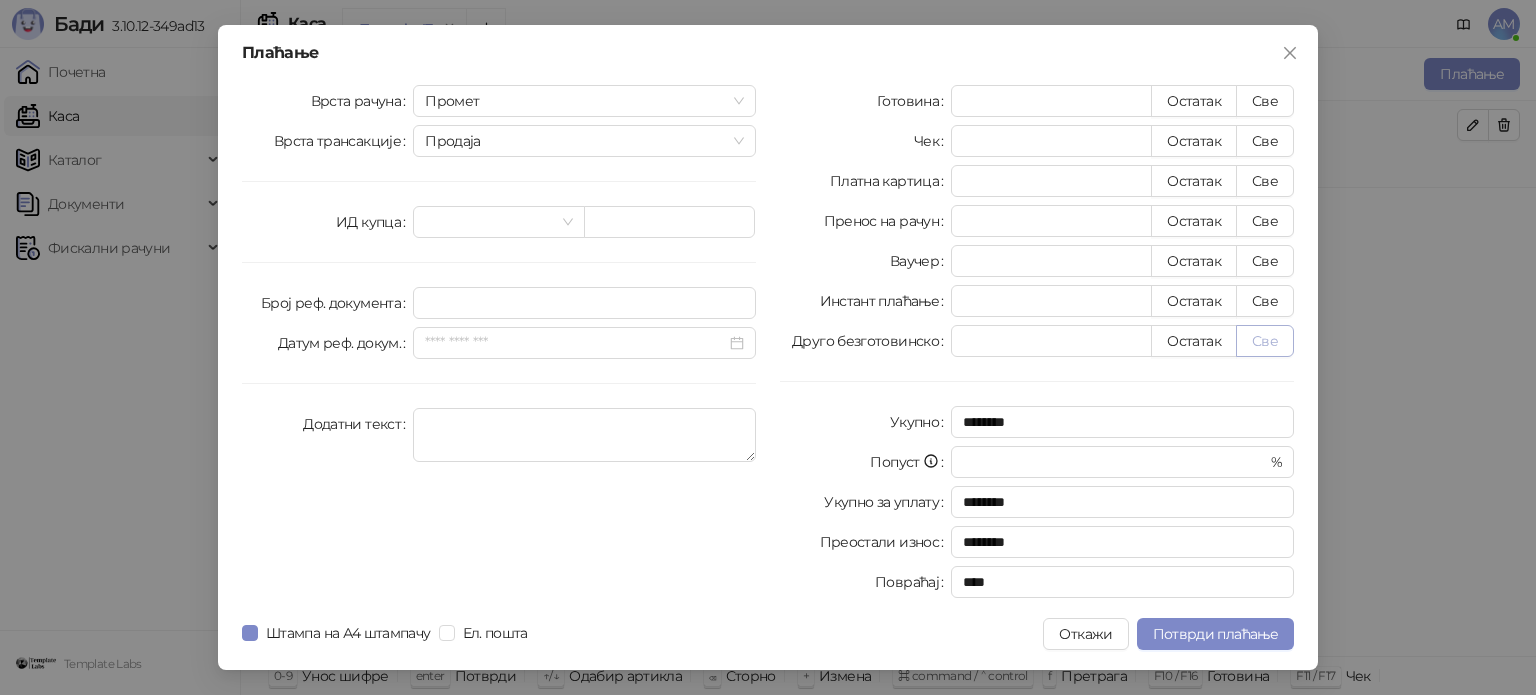 click on "Све" at bounding box center [1265, 341] 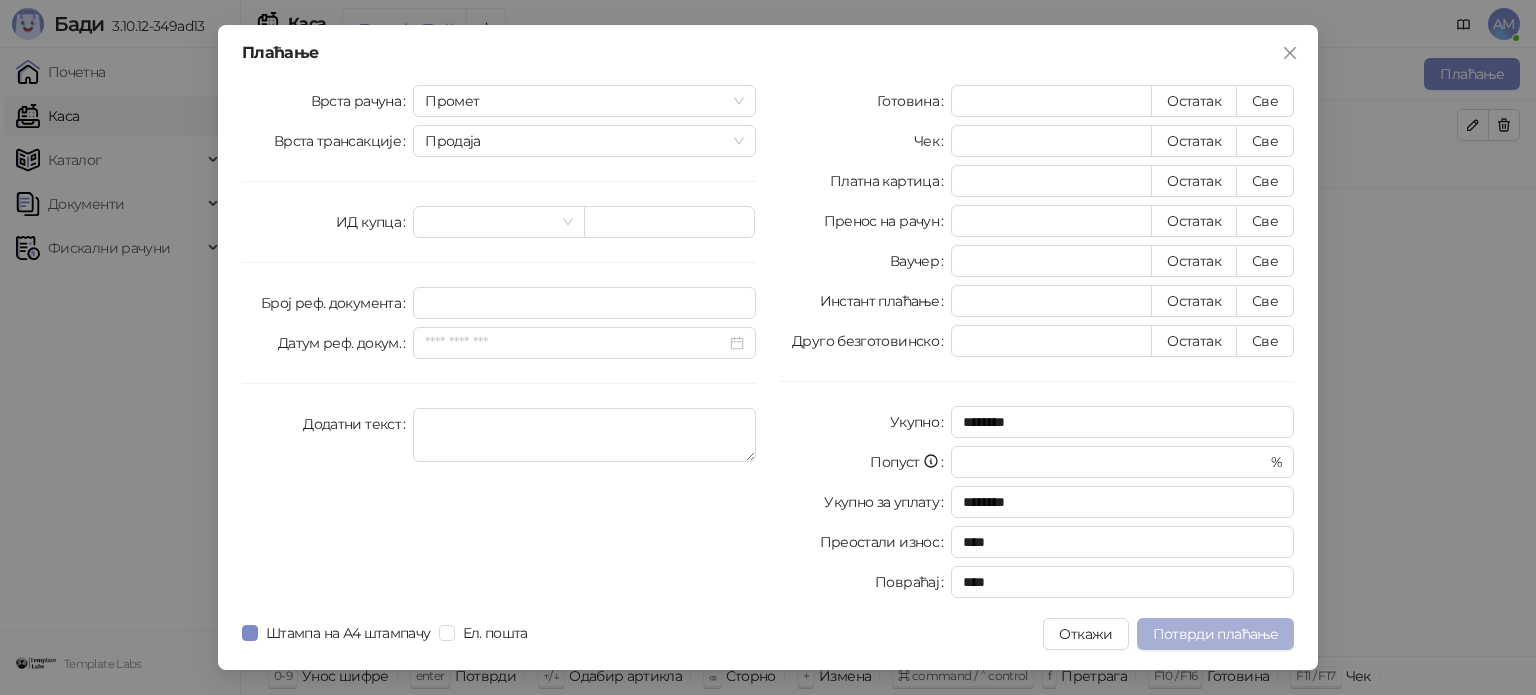 drag, startPoint x: 1206, startPoint y: 620, endPoint x: 1197, endPoint y: 594, distance: 27.513634 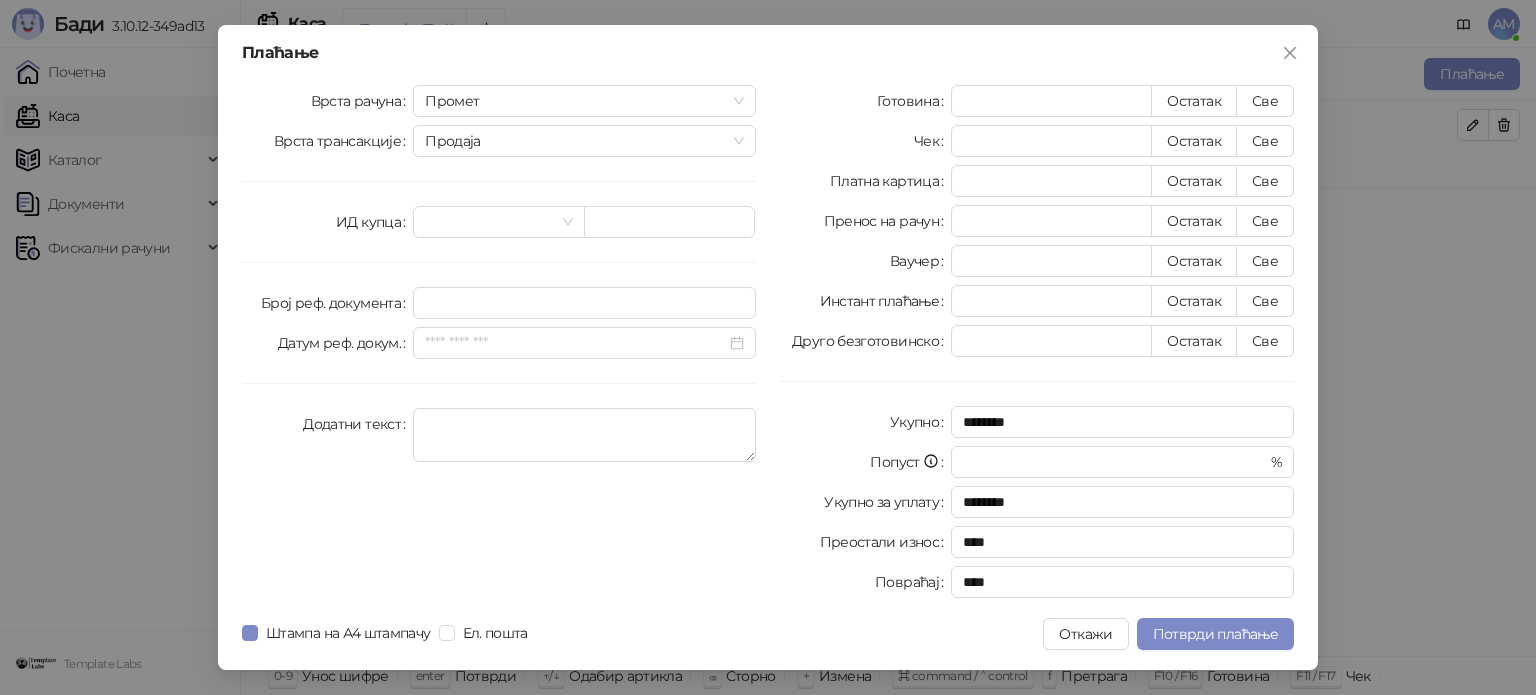 click on "Потврди плаћање" at bounding box center [1215, 634] 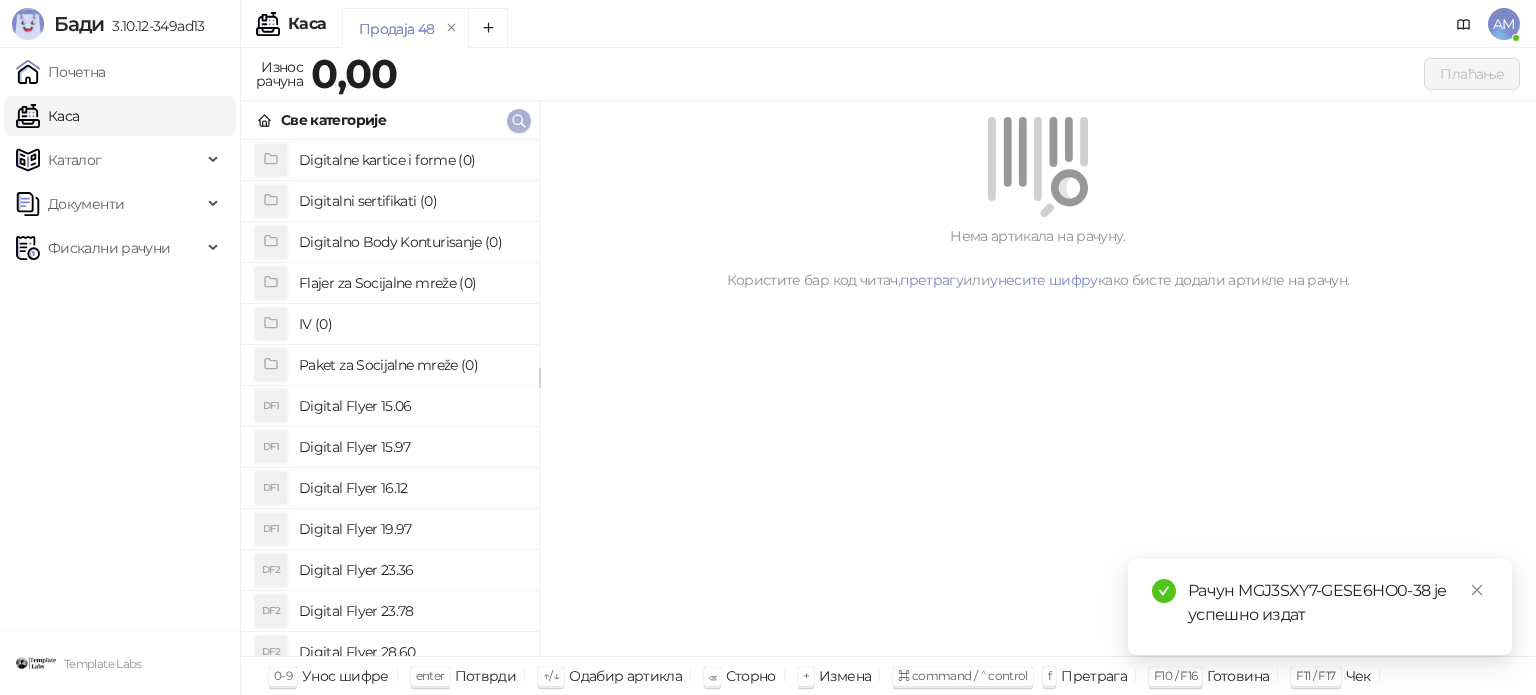 click at bounding box center [519, 121] 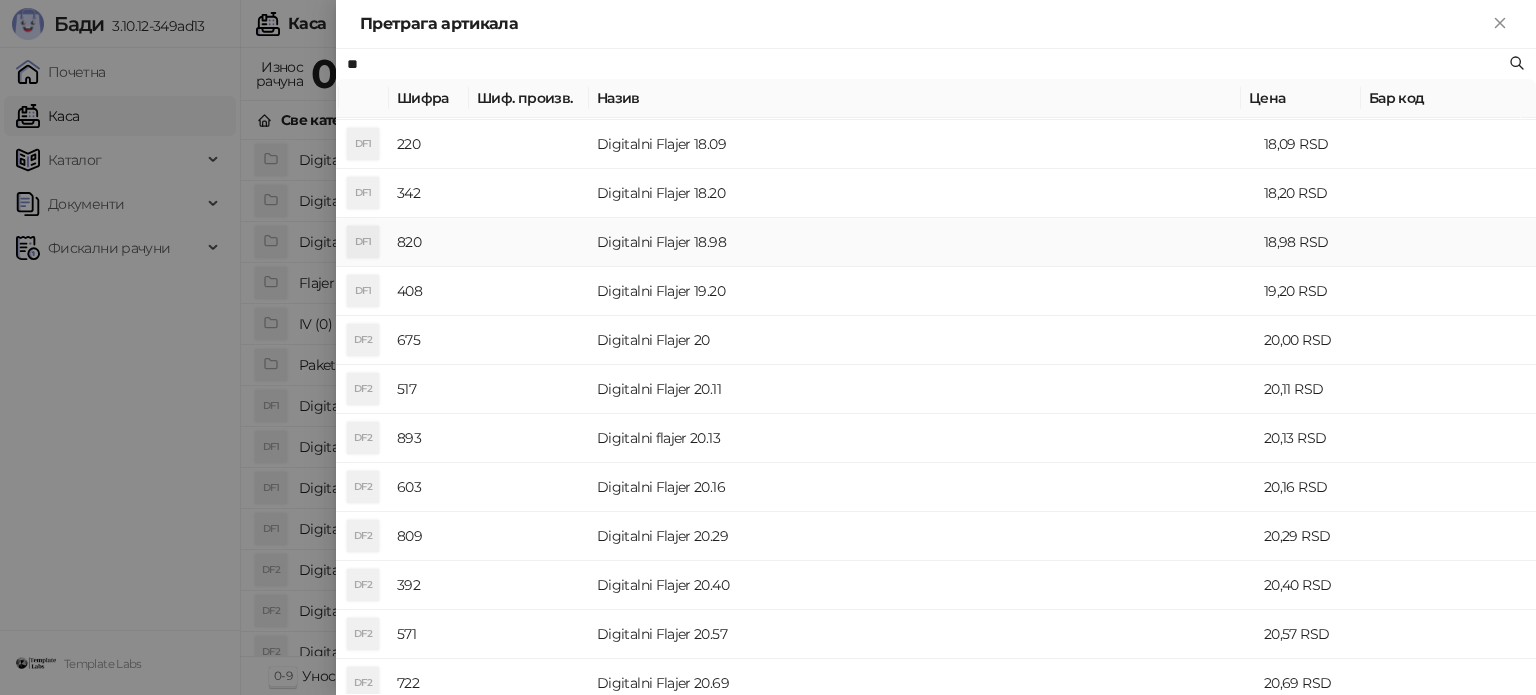 scroll, scrollTop: 700, scrollLeft: 0, axis: vertical 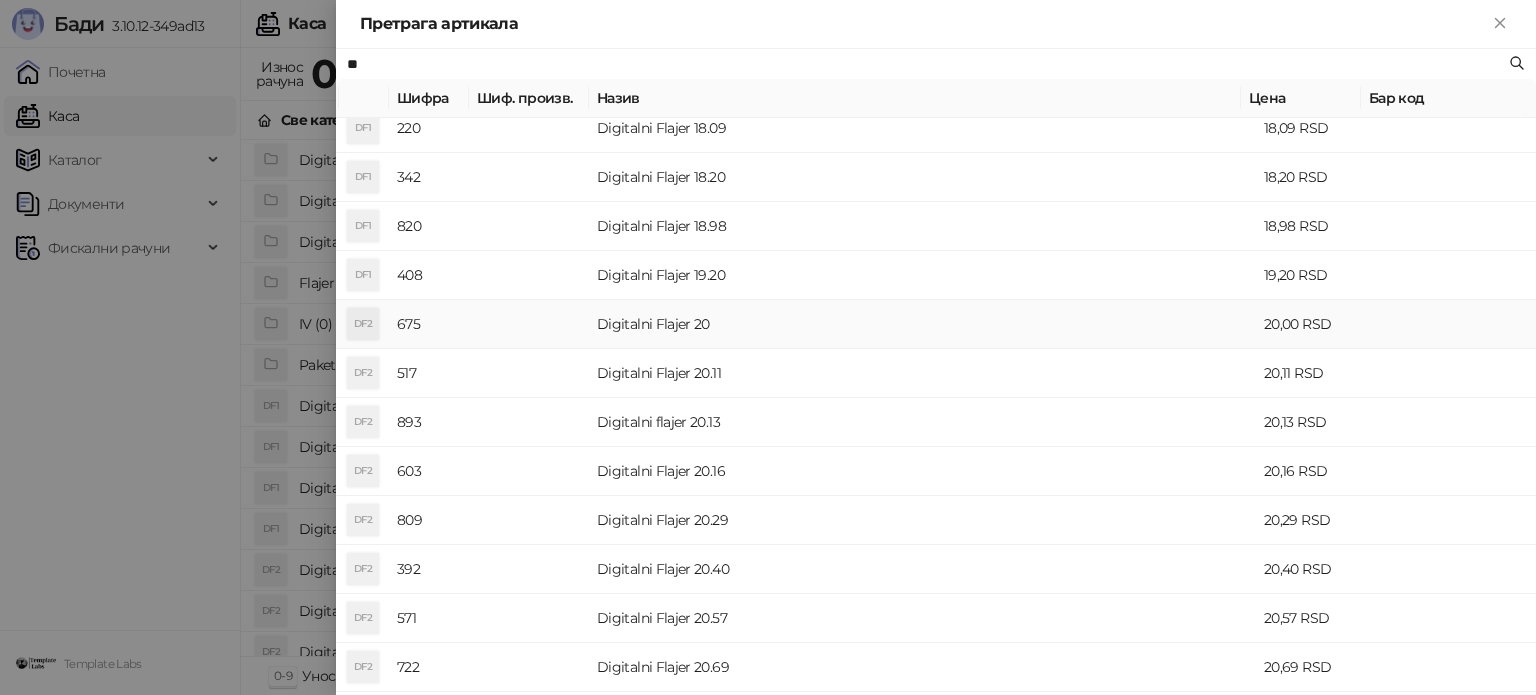 type on "**" 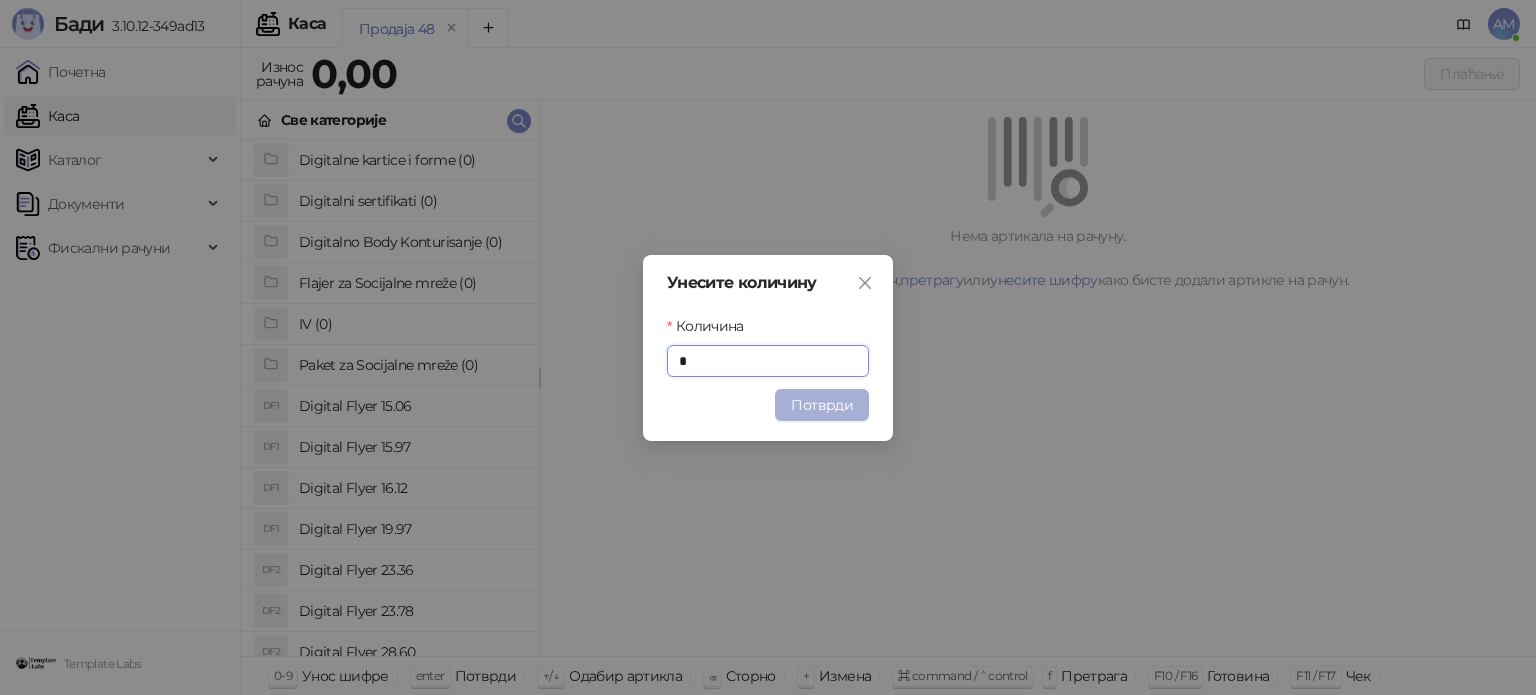click on "Потврди" at bounding box center (822, 405) 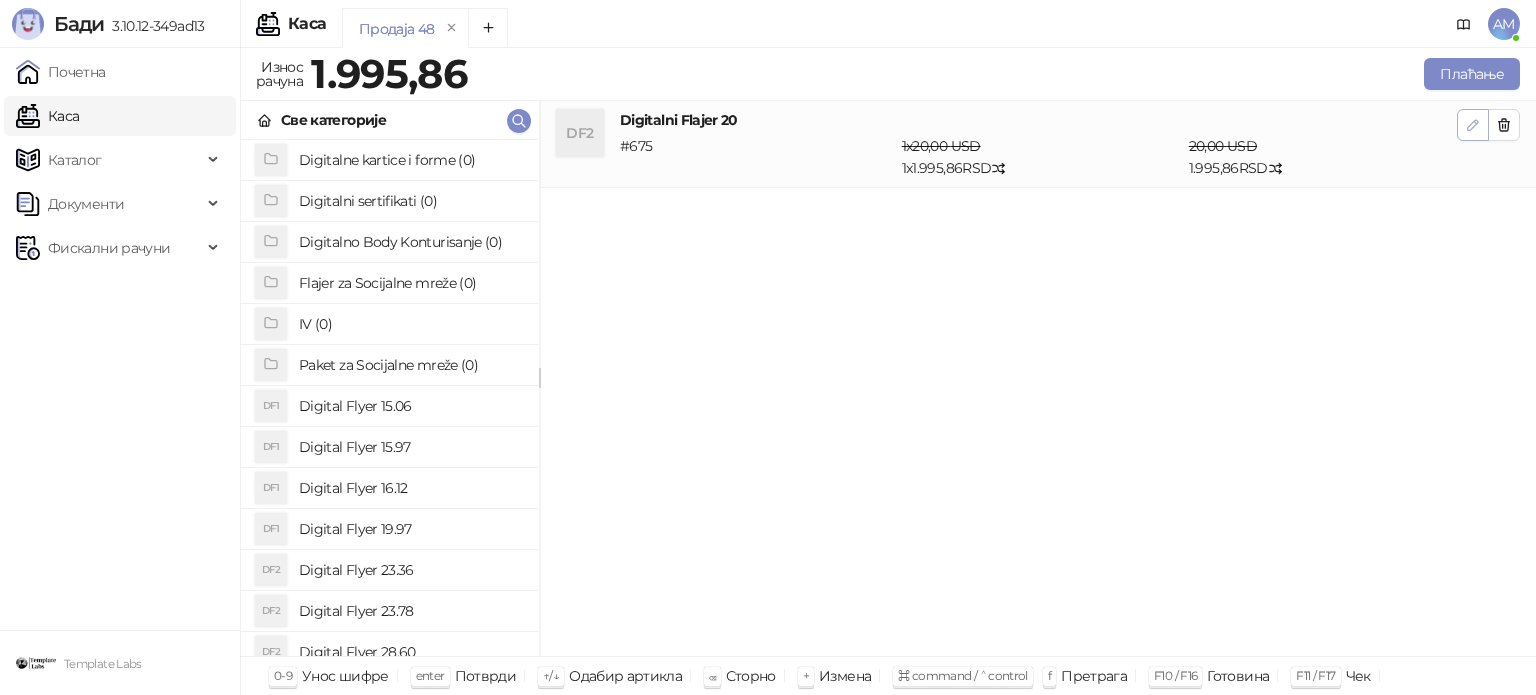click 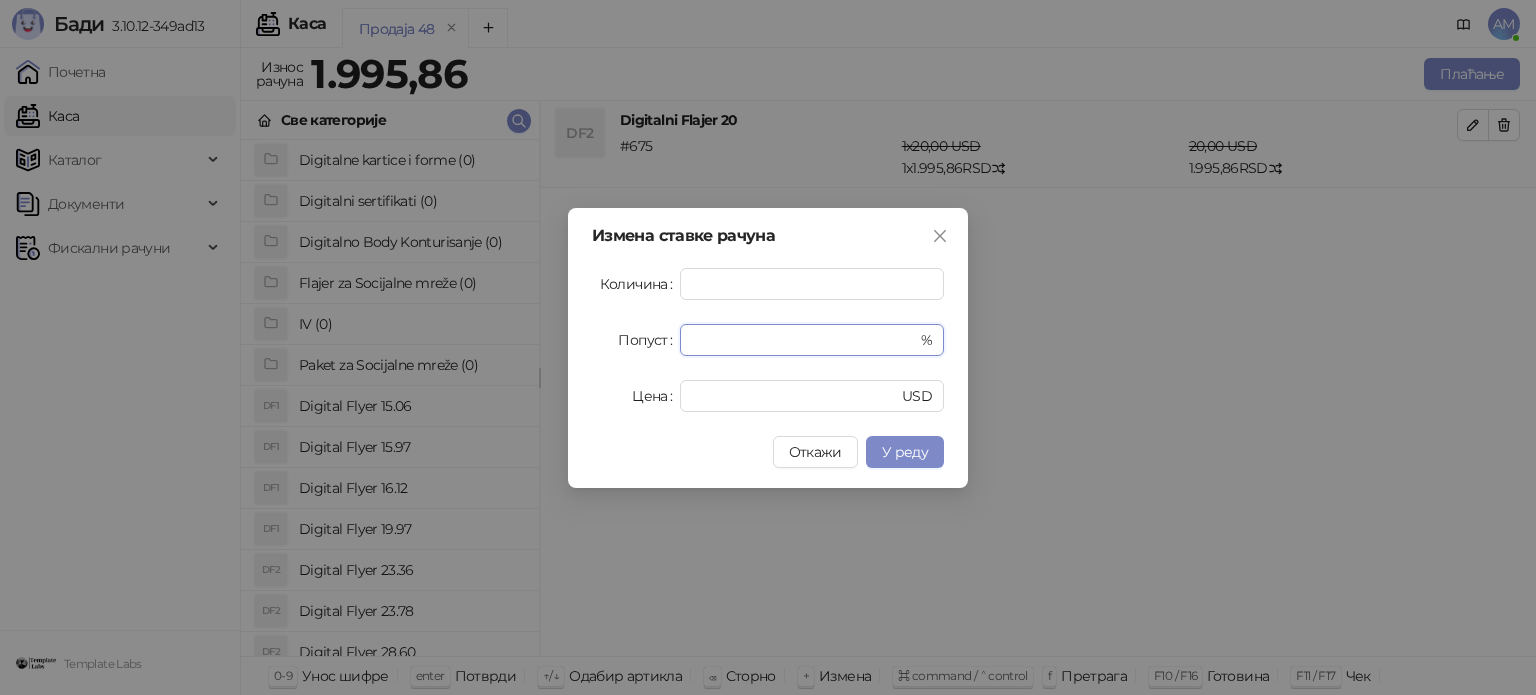 drag, startPoint x: 724, startPoint y: 345, endPoint x: 664, endPoint y: 347, distance: 60.033325 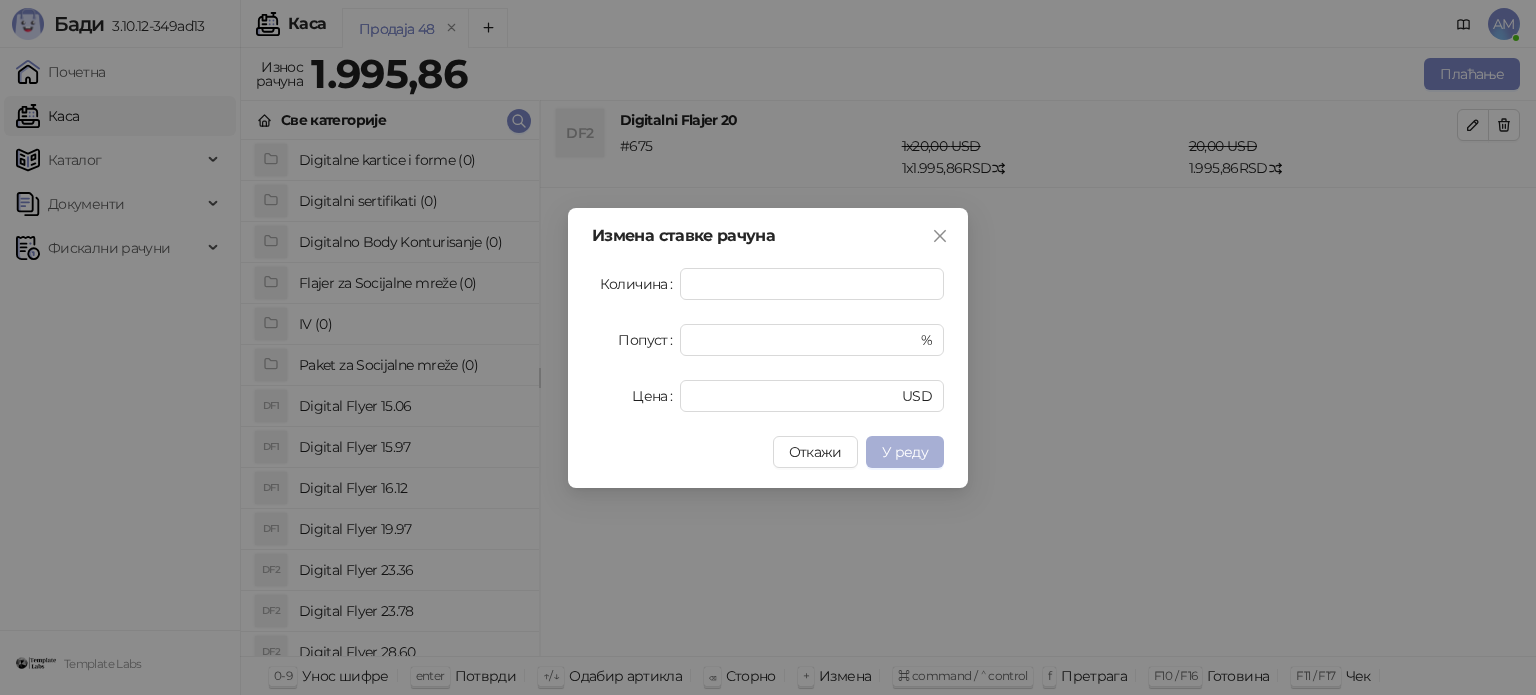 click on "У реду" at bounding box center [905, 452] 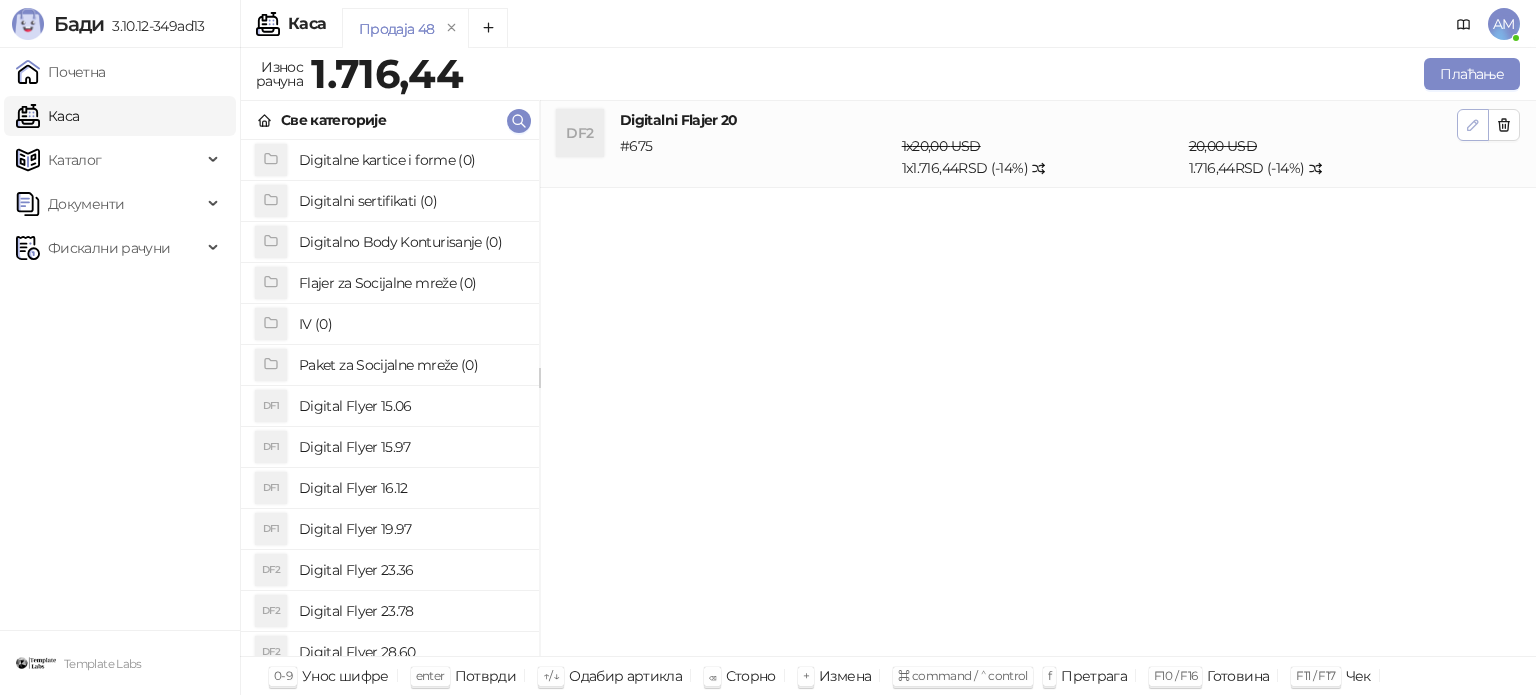 click at bounding box center (1473, 125) 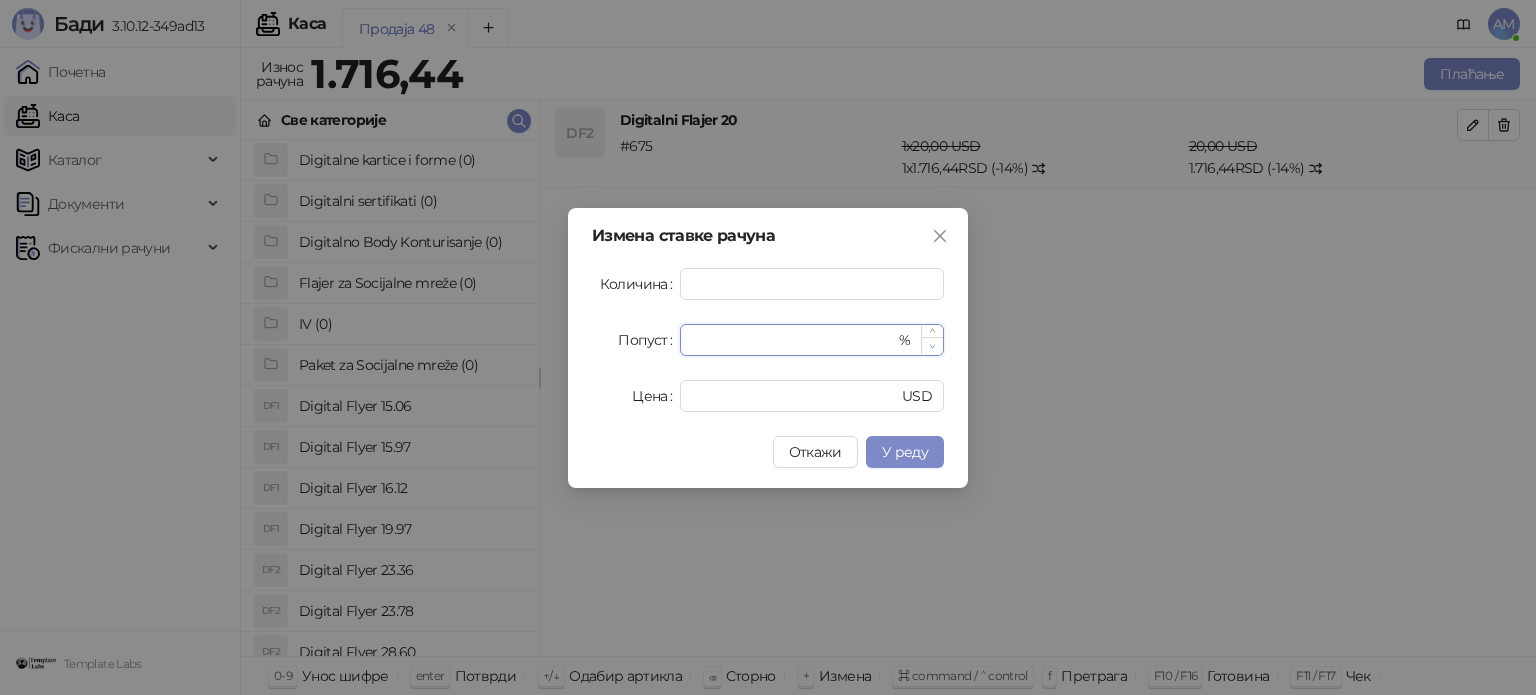 click at bounding box center (932, 346) 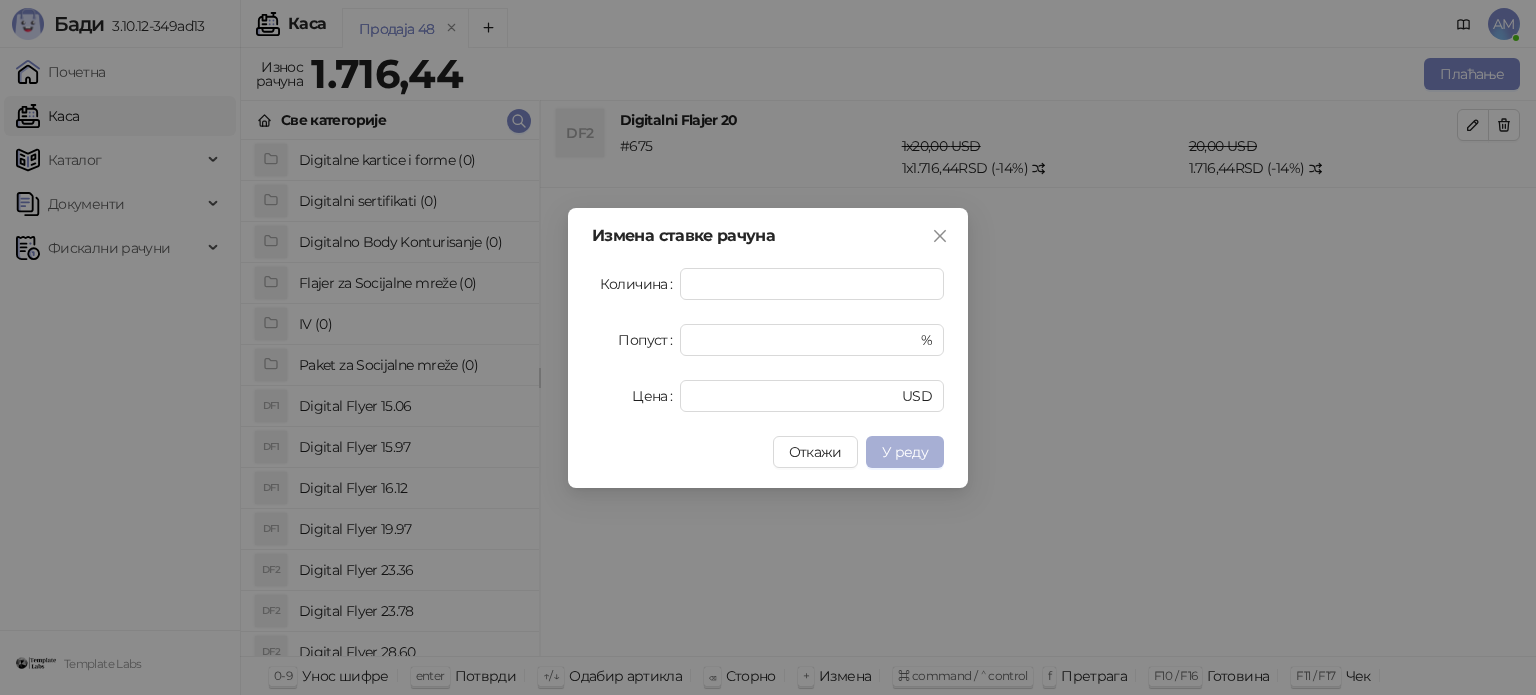 click on "У реду" at bounding box center [905, 452] 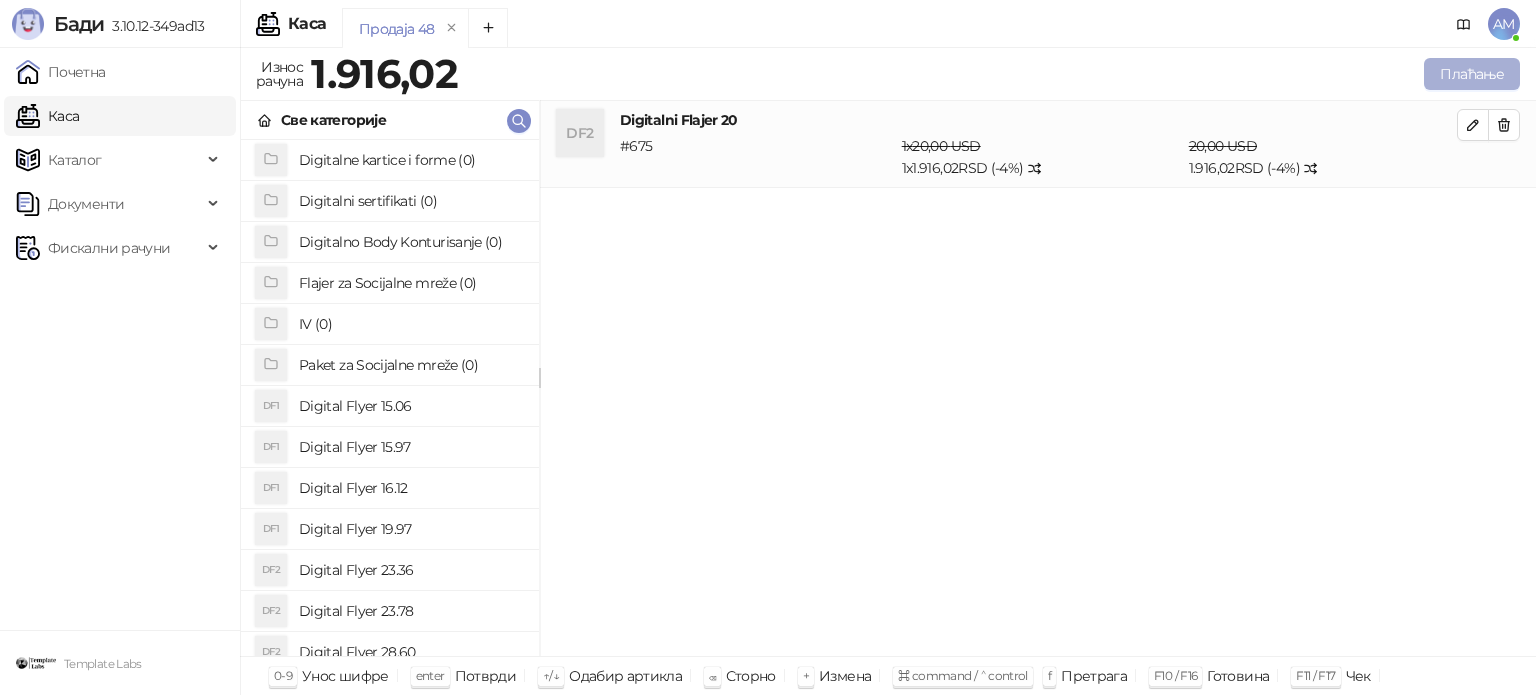 click on "Плаћање" at bounding box center [1472, 74] 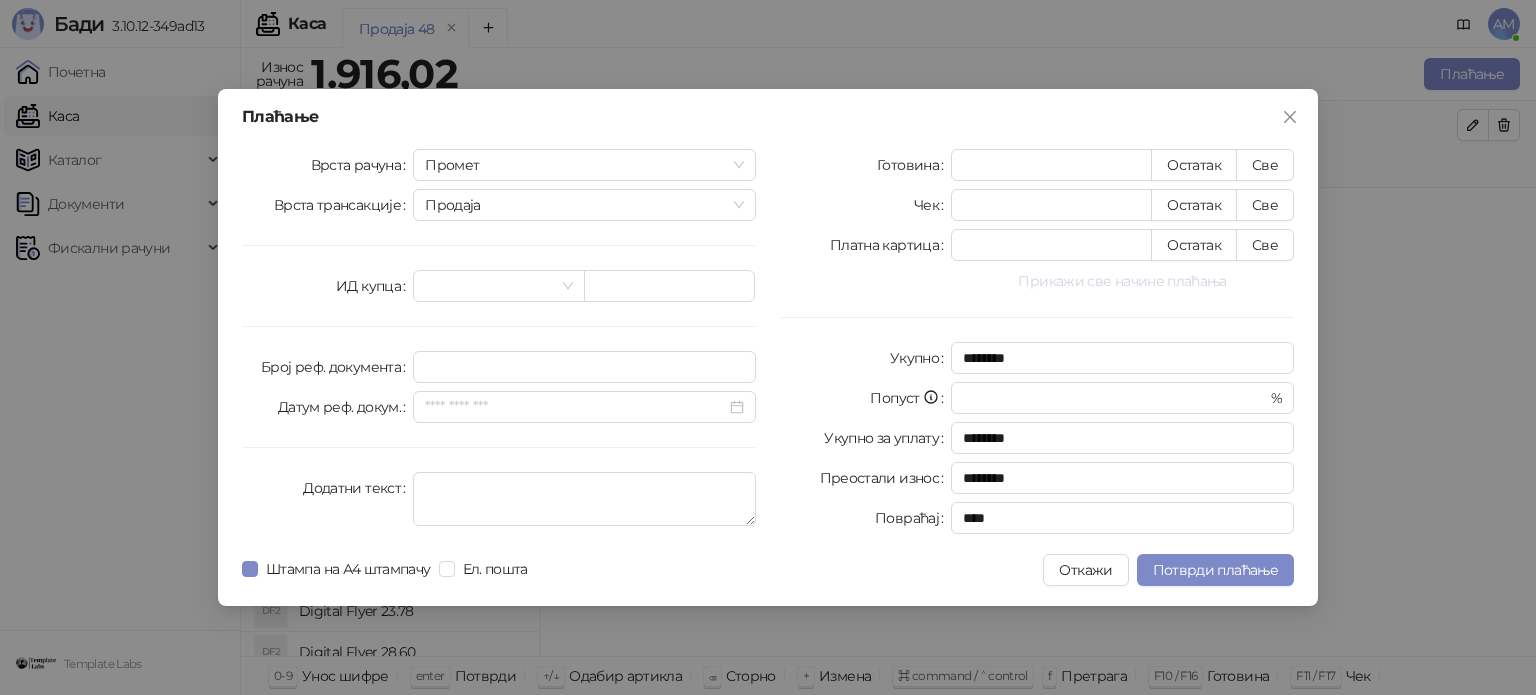 click on "Прикажи све начине плаћања" at bounding box center (1122, 281) 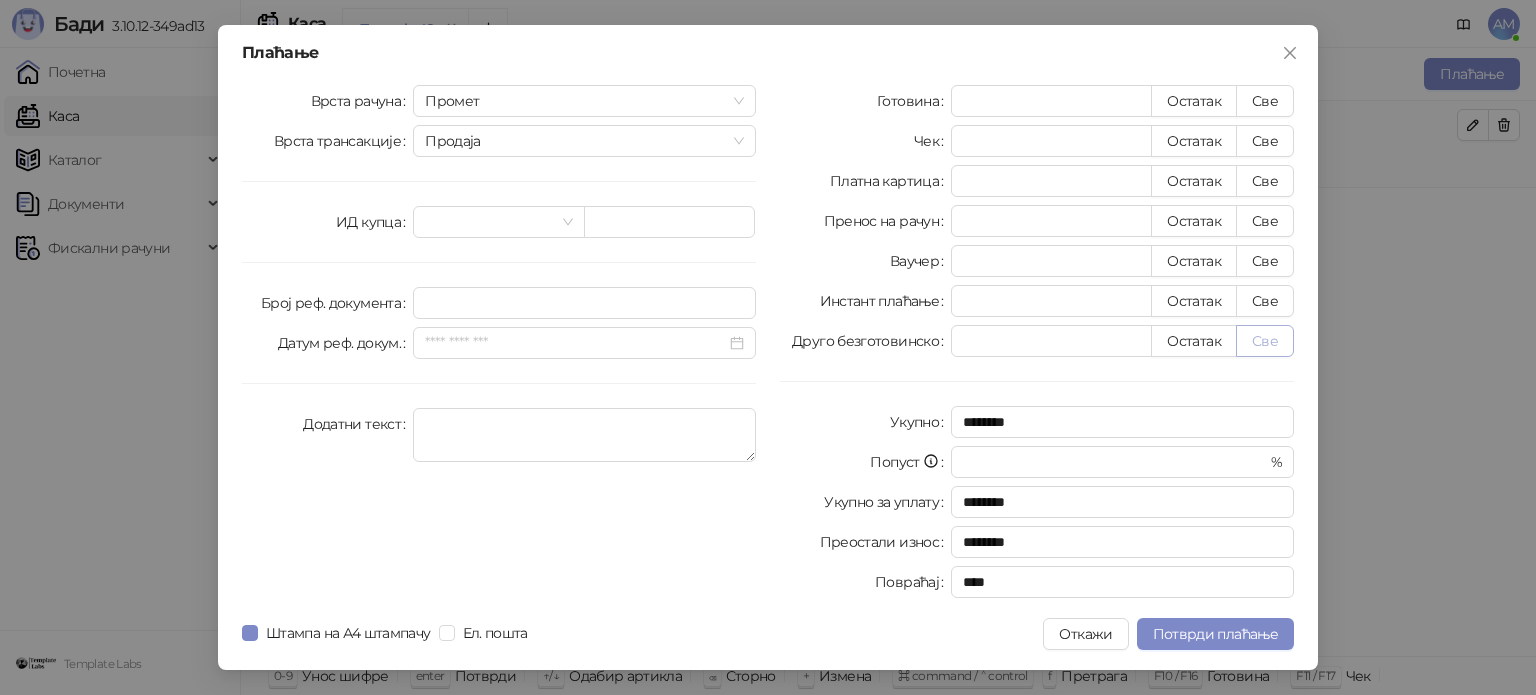 click on "Све" at bounding box center (1265, 341) 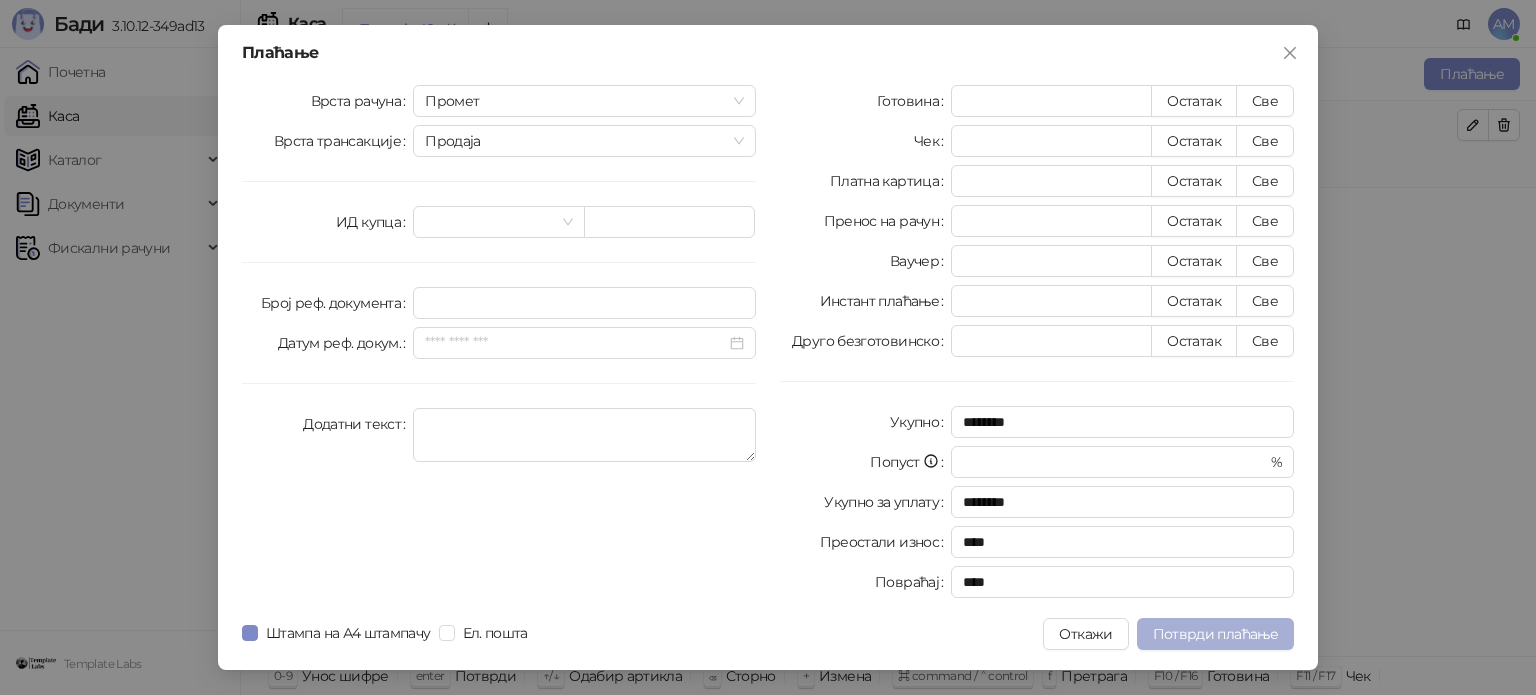 click on "Потврди плаћање" at bounding box center [1215, 634] 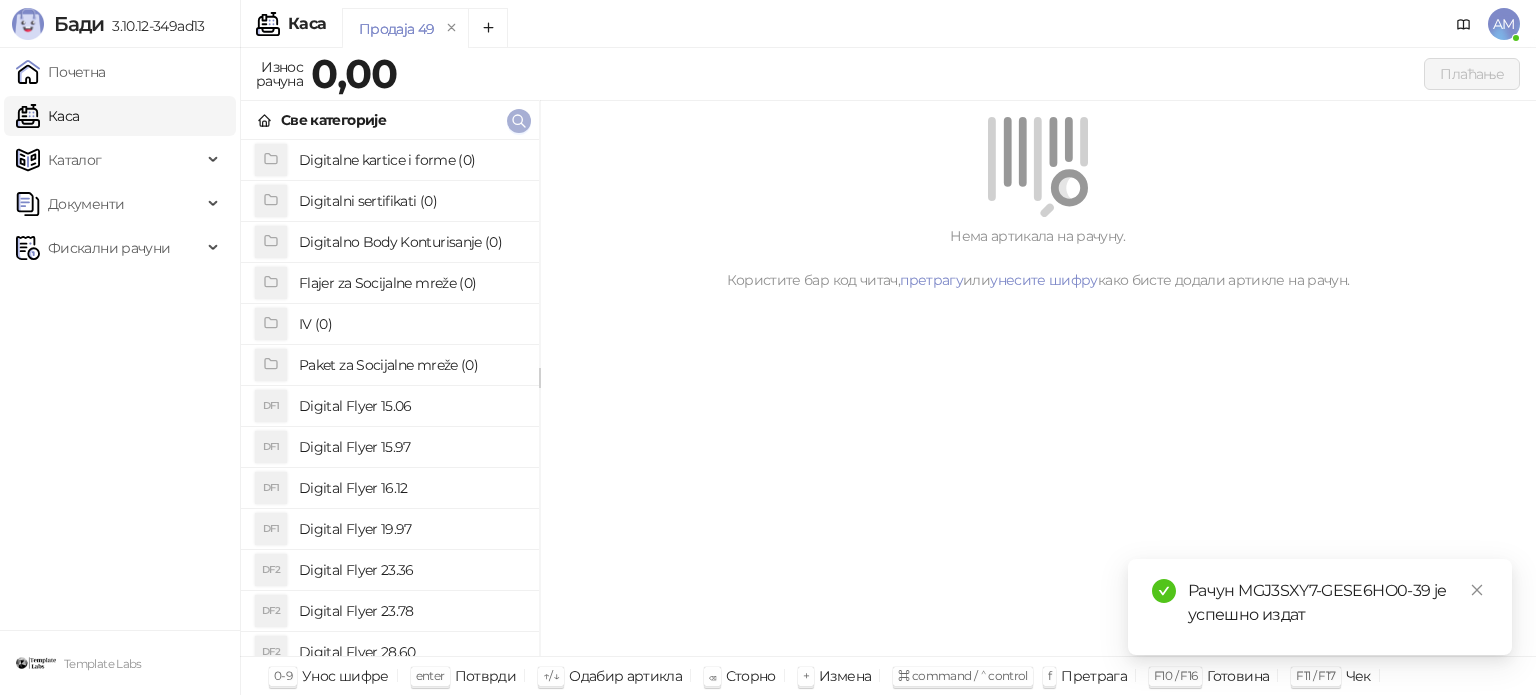 click at bounding box center [519, 121] 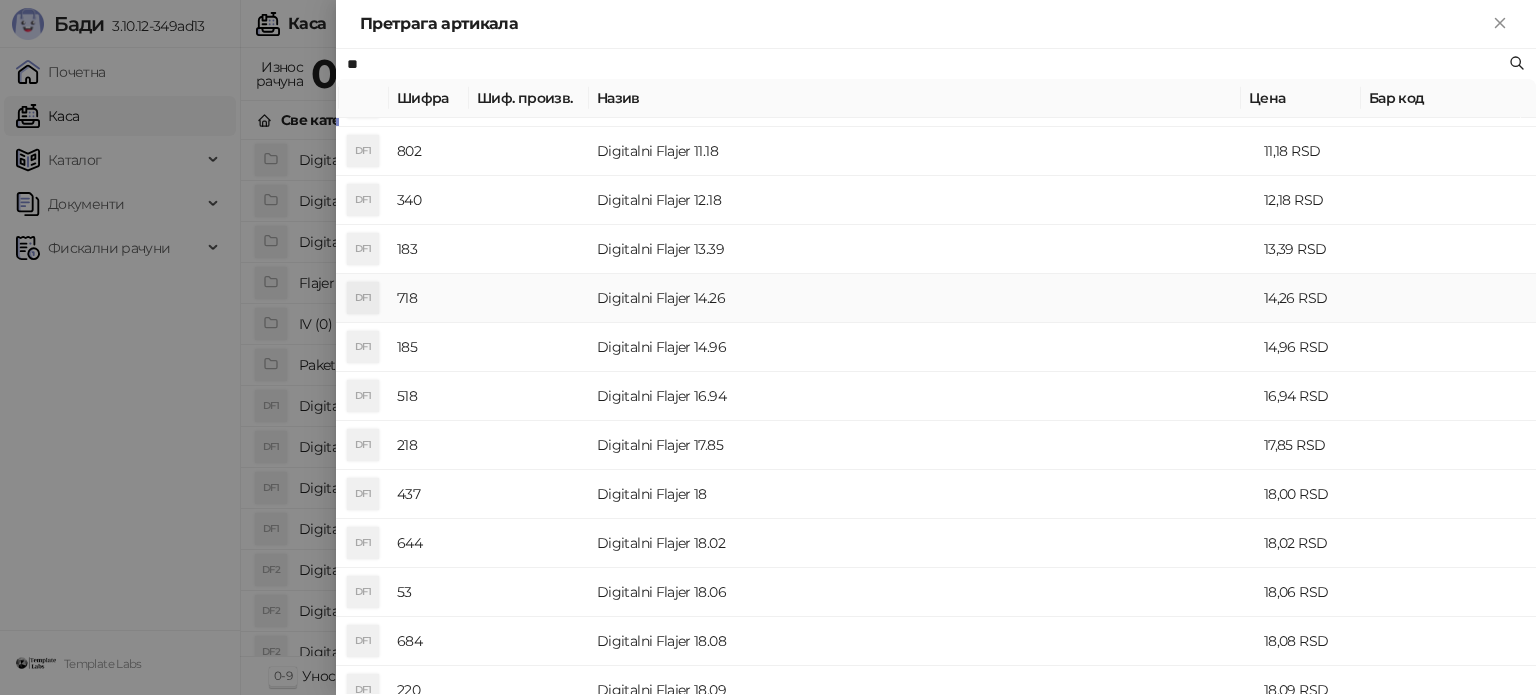 scroll, scrollTop: 200, scrollLeft: 0, axis: vertical 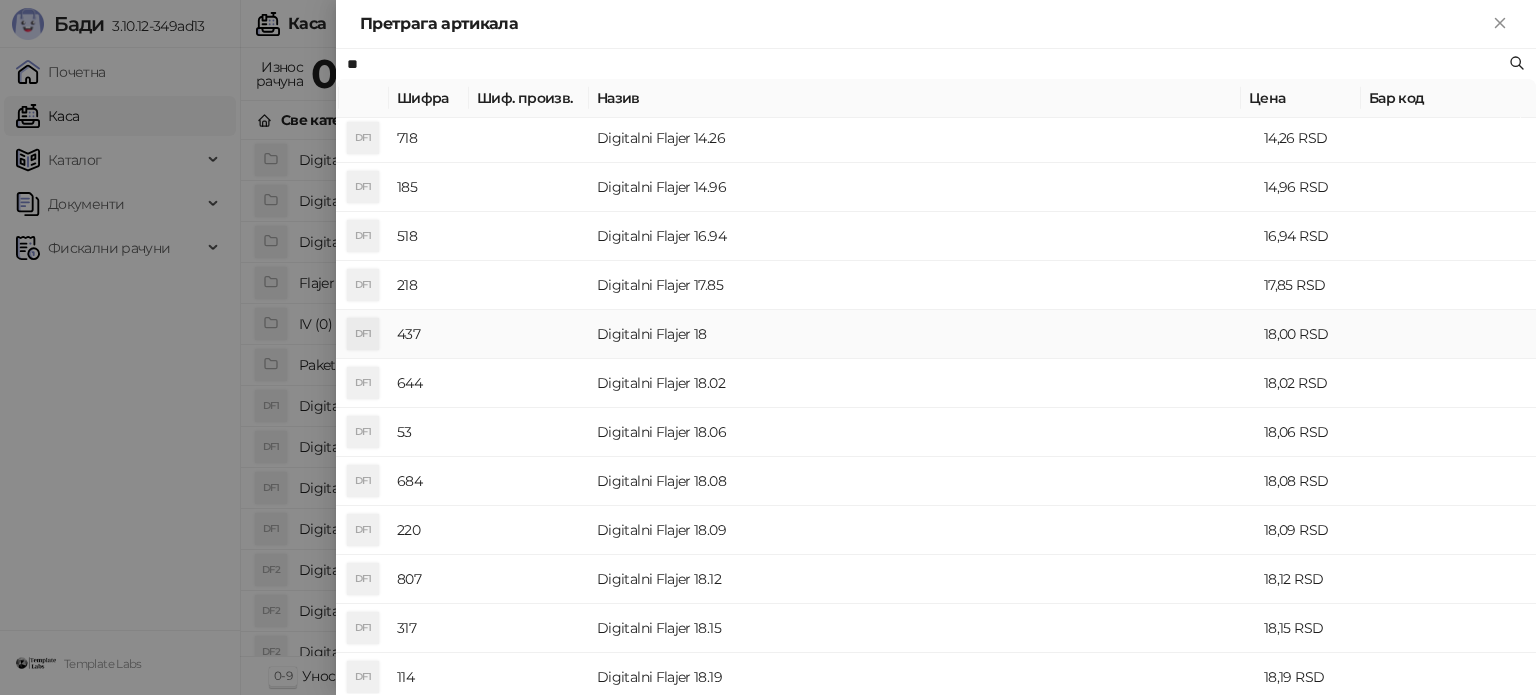 type on "**" 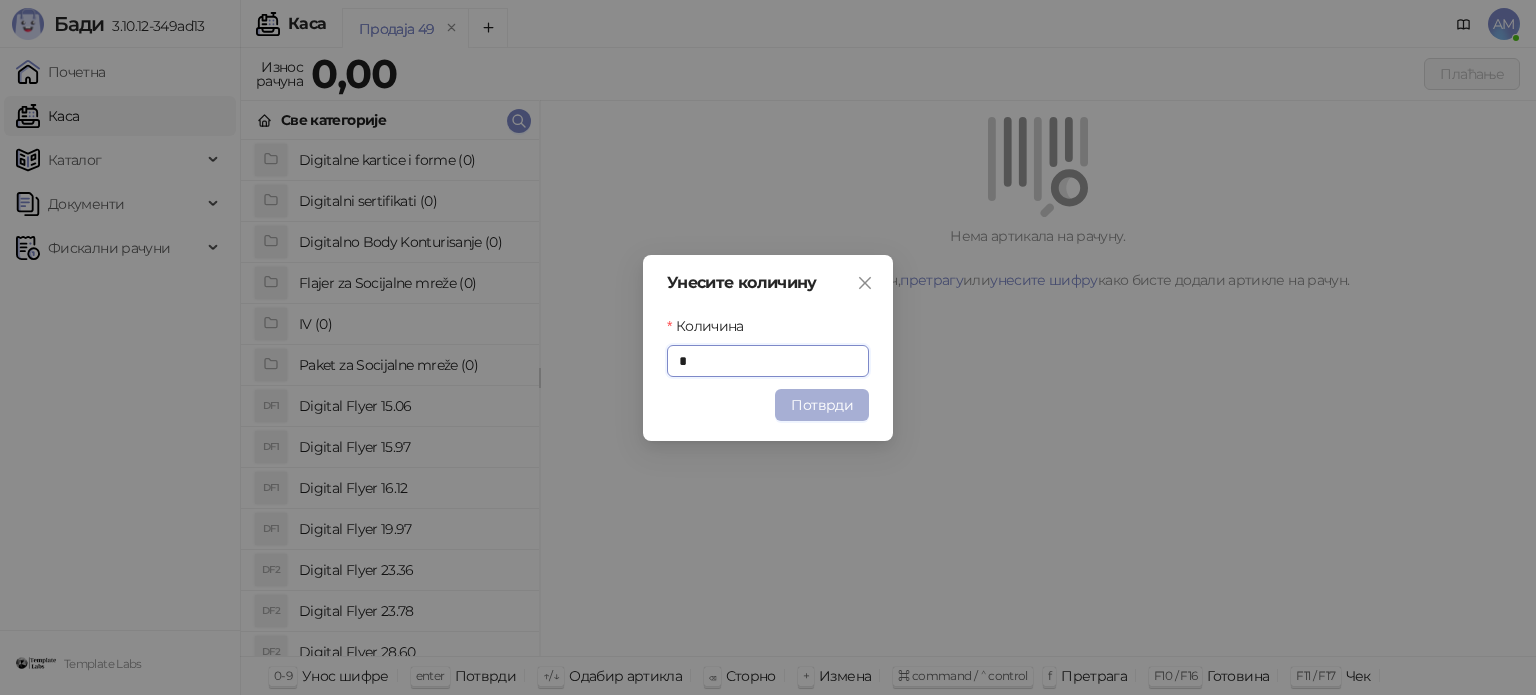 click on "Потврди" at bounding box center [822, 405] 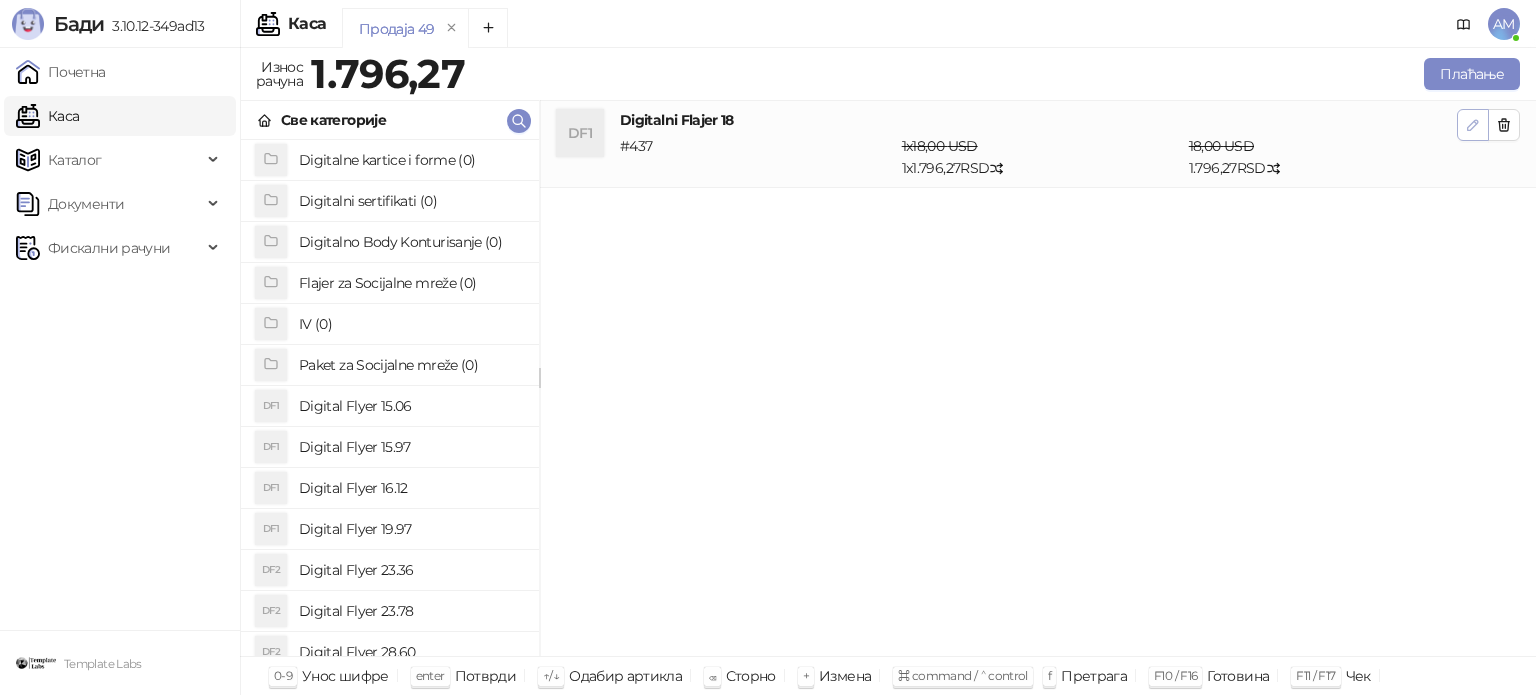 click at bounding box center [1473, 125] 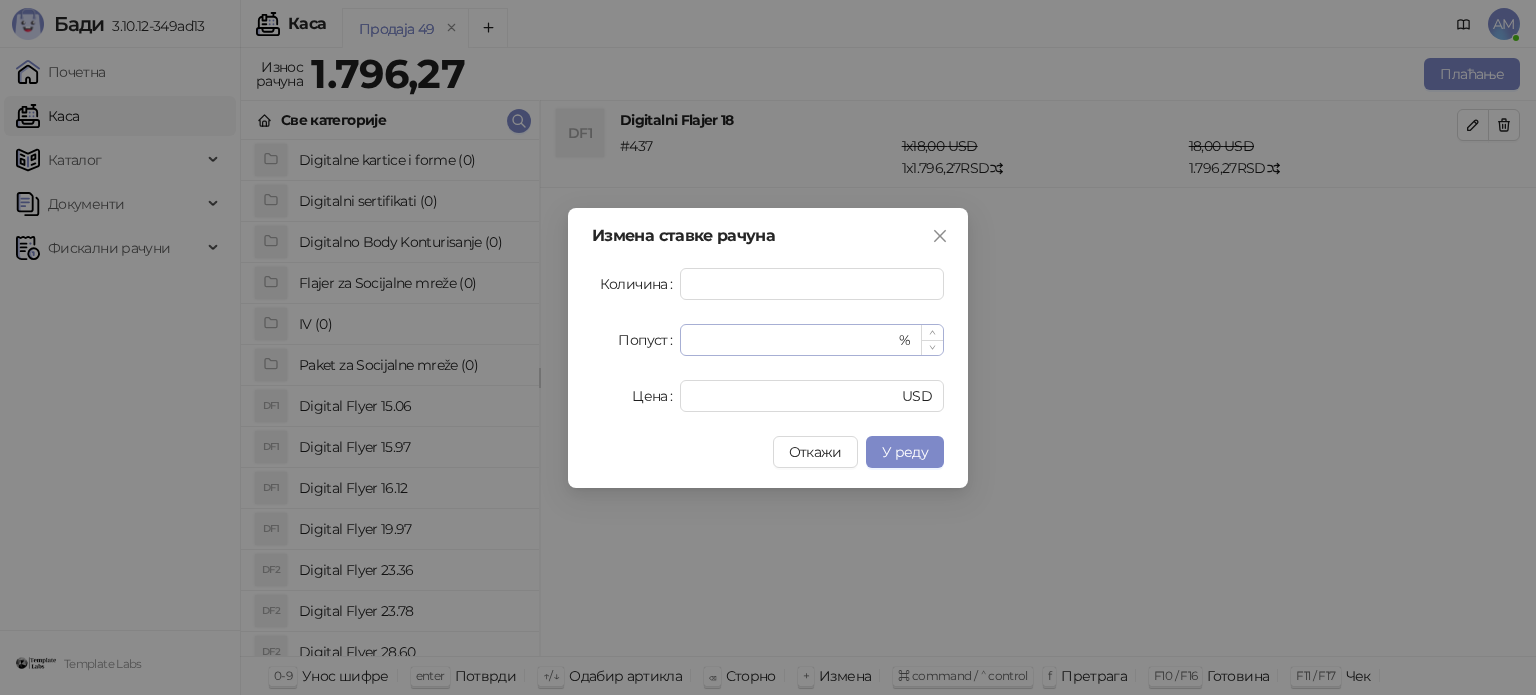 drag, startPoint x: 688, startPoint y: 352, endPoint x: 754, endPoint y: 339, distance: 67.26812 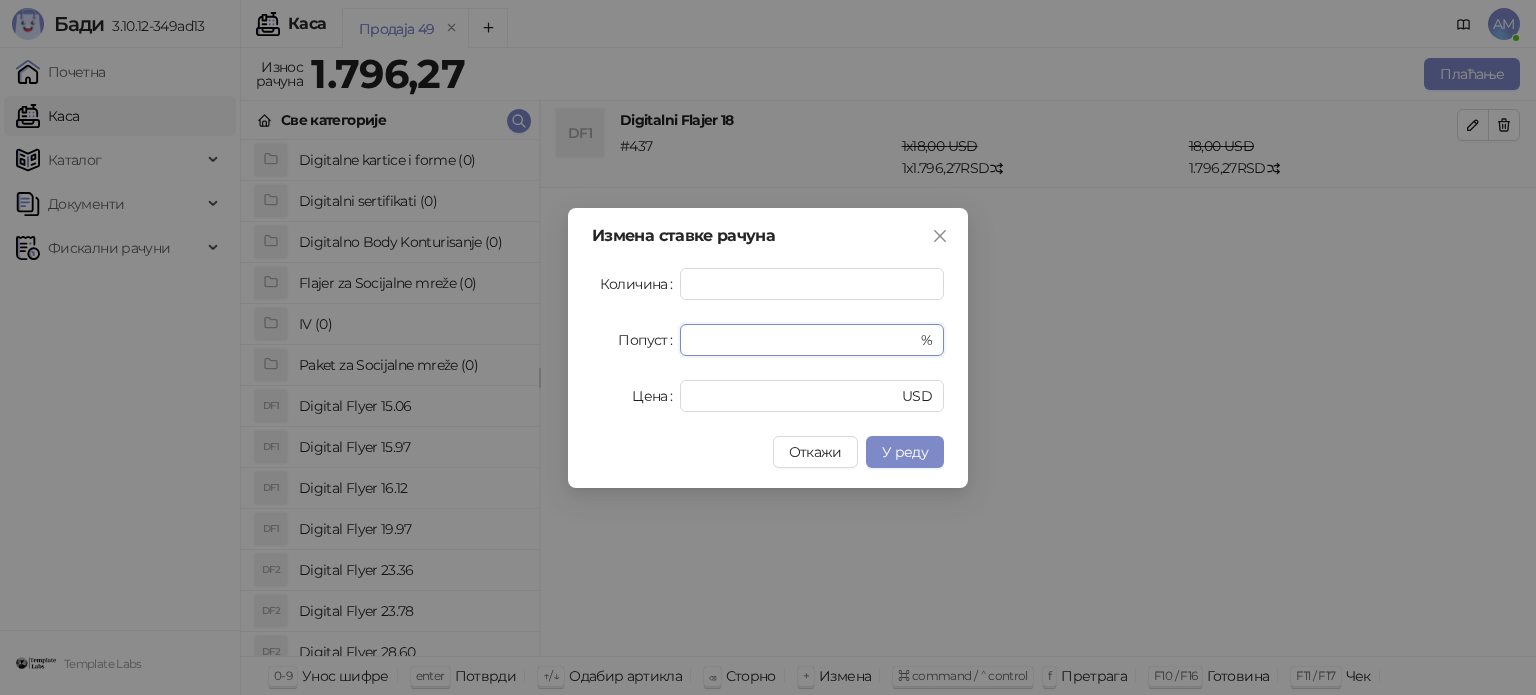 drag, startPoint x: 723, startPoint y: 347, endPoint x: 675, endPoint y: 347, distance: 48 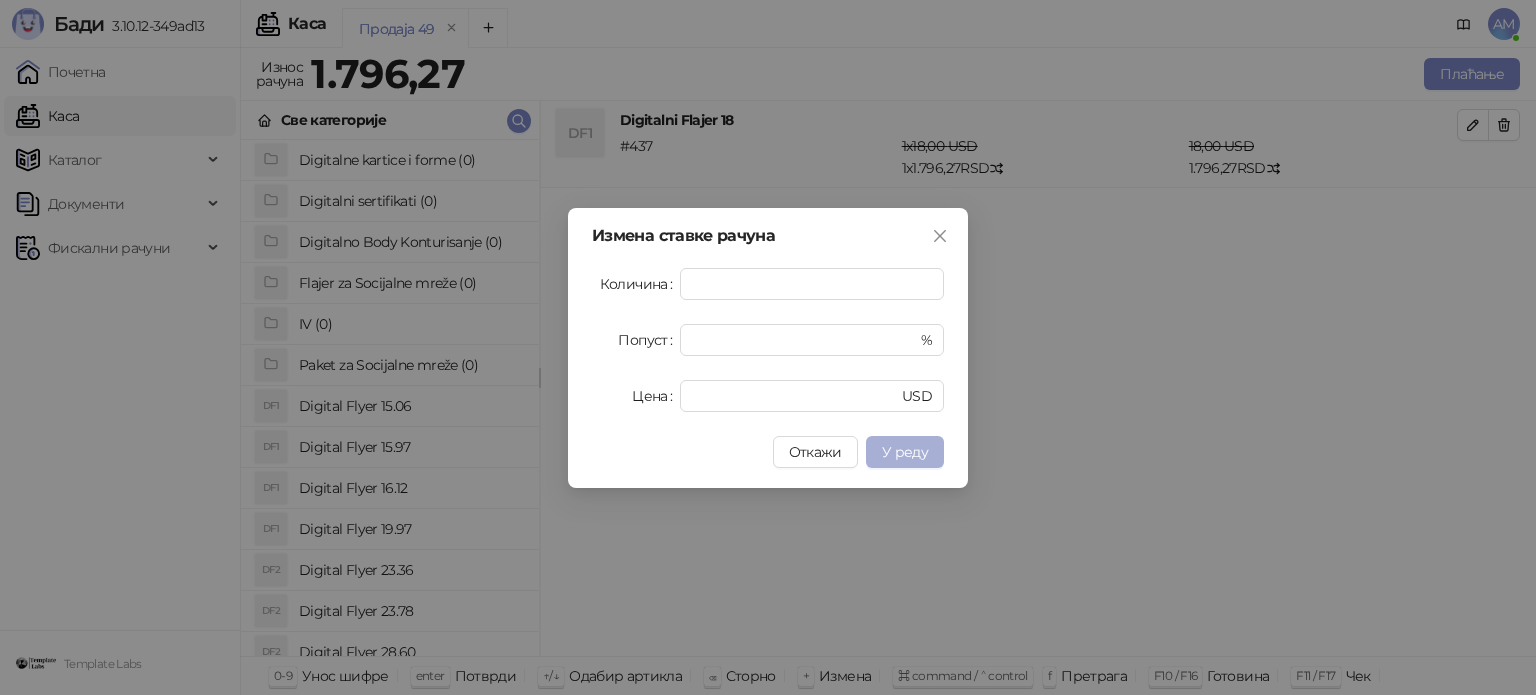 click on "У реду" at bounding box center (905, 452) 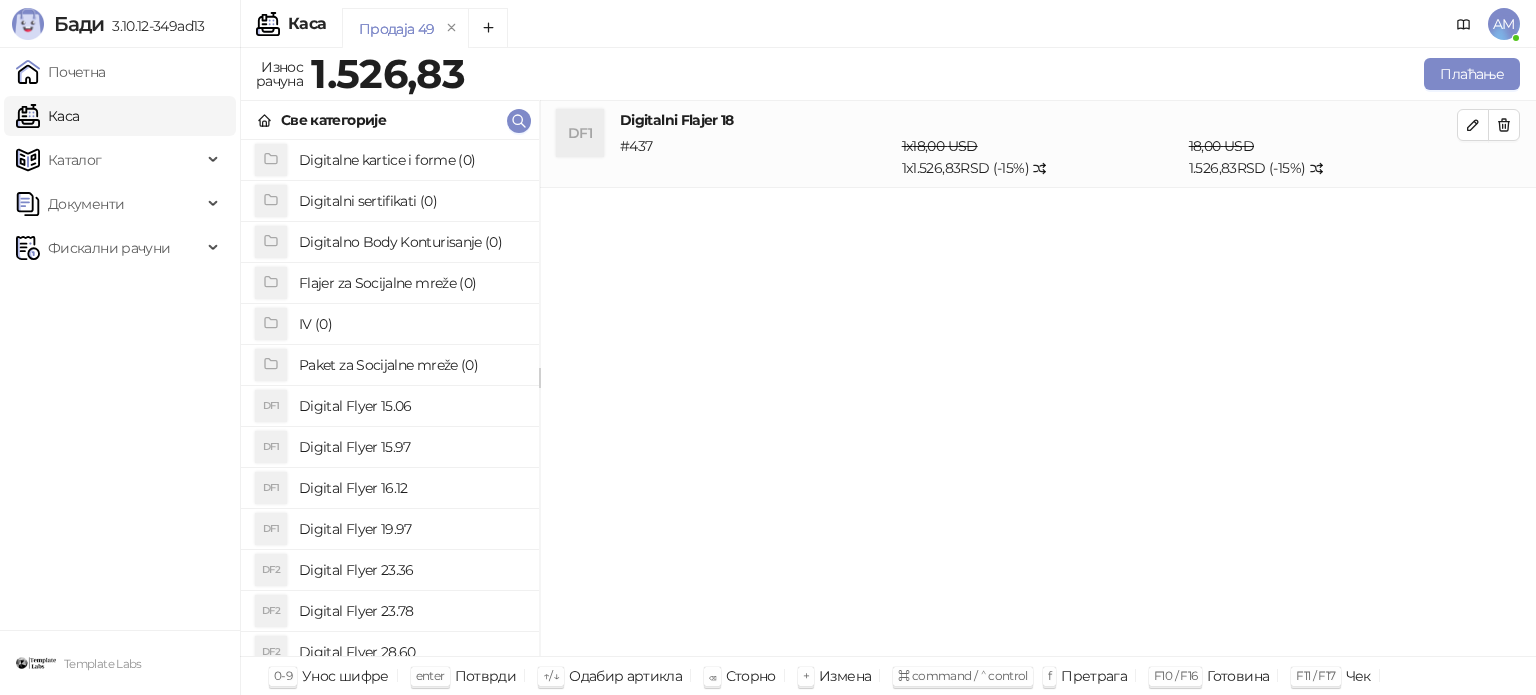click on "Digitalni Flajer 18" at bounding box center (1038, 120) 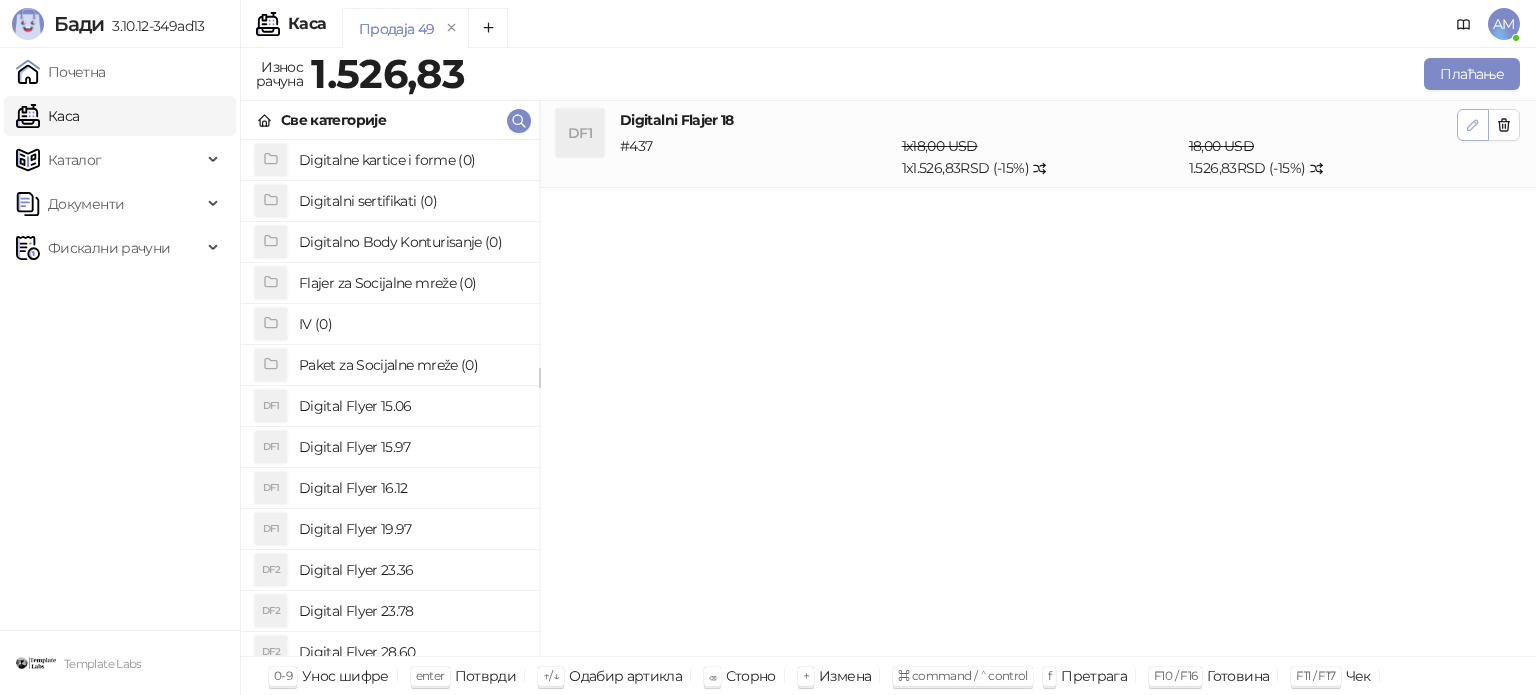 click at bounding box center (1473, 125) 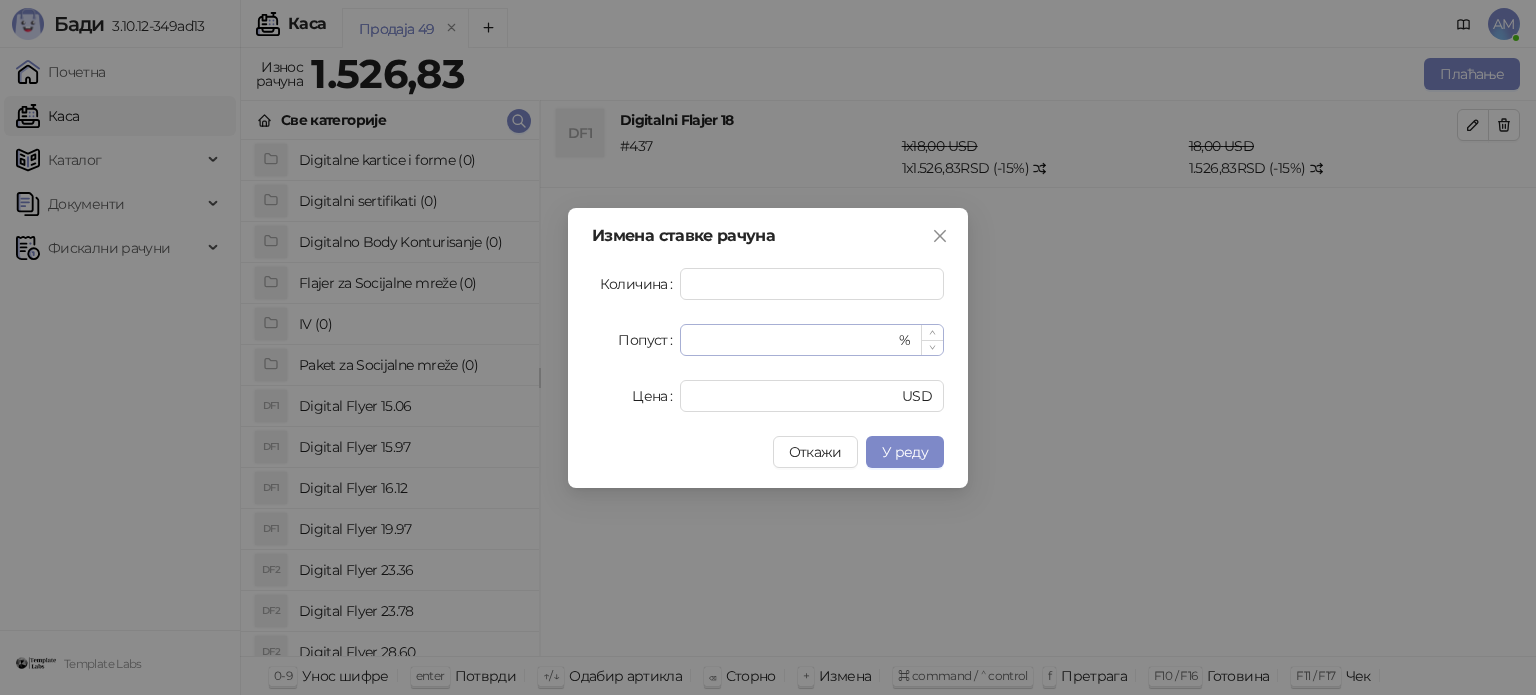 click on "** %" at bounding box center (812, 340) 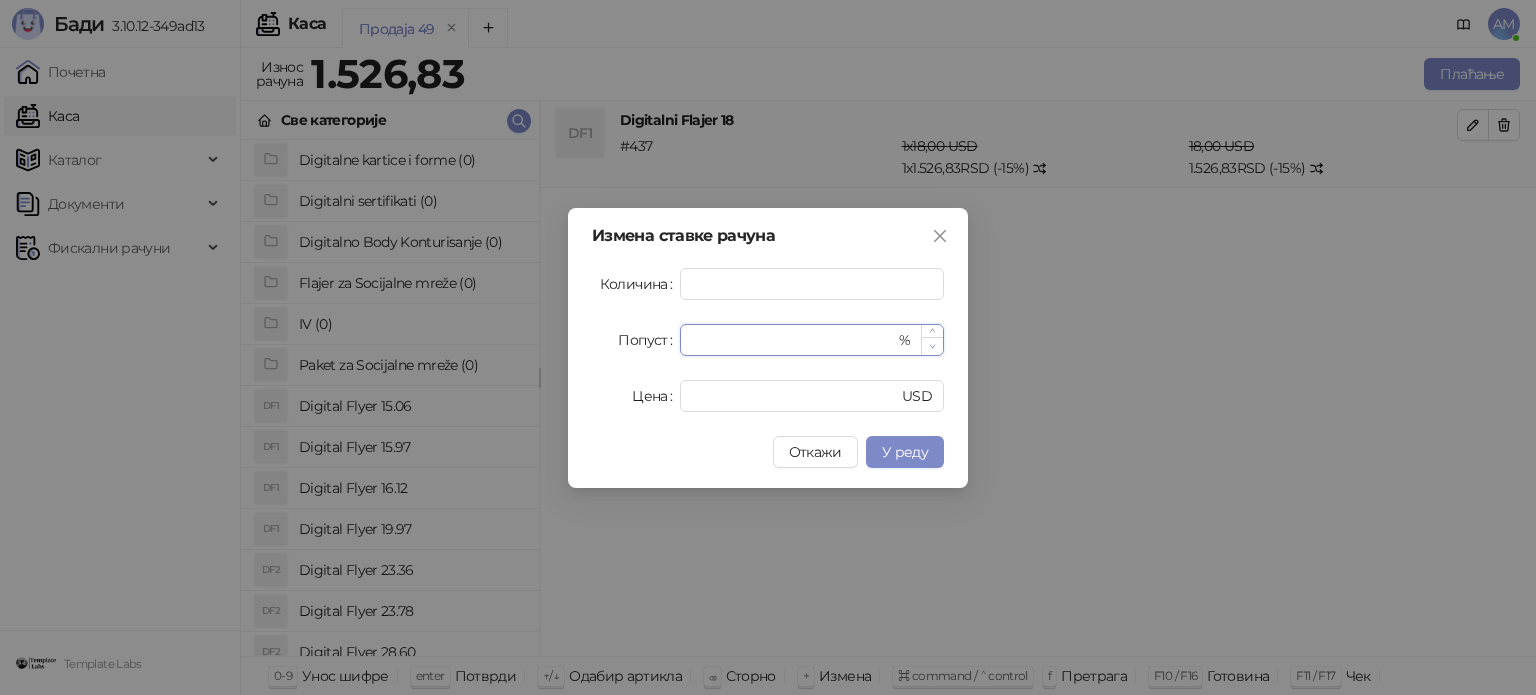 type on "**" 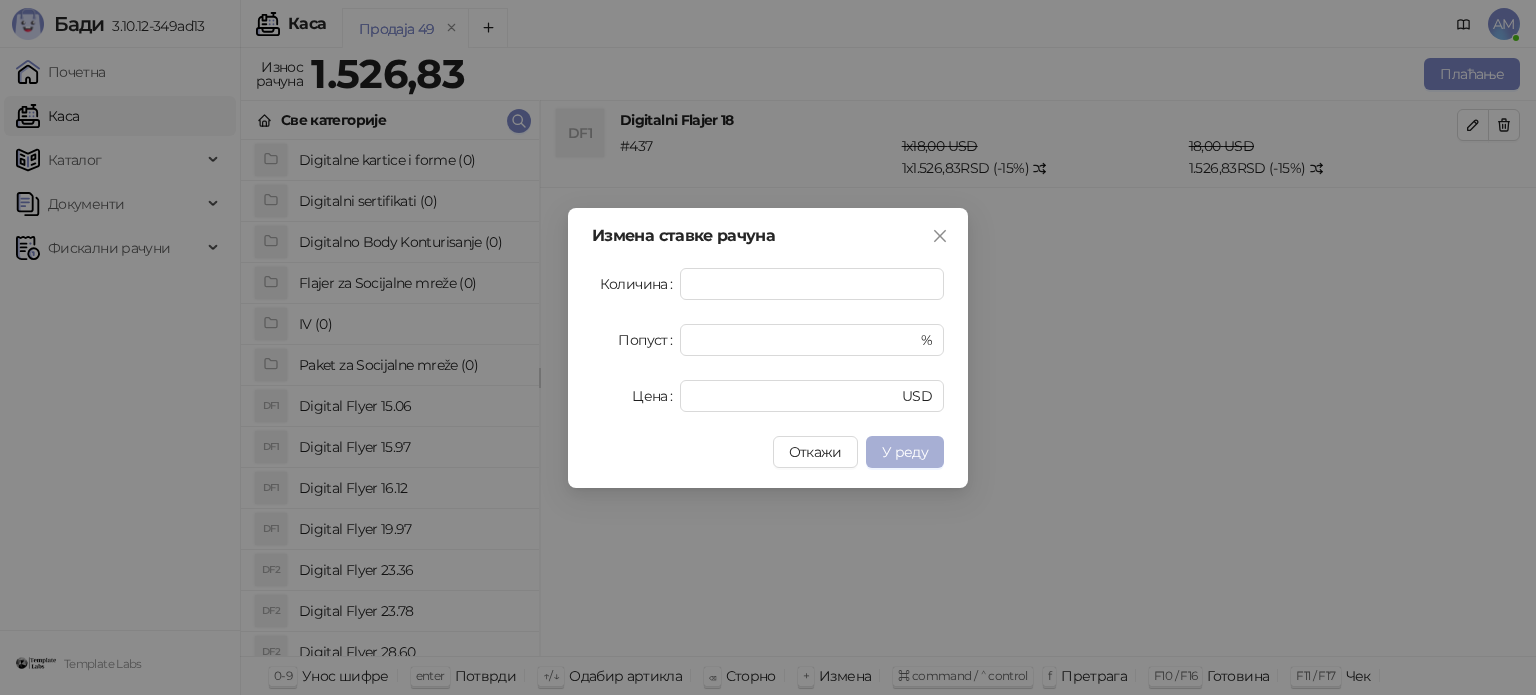 click on "У реду" at bounding box center (905, 452) 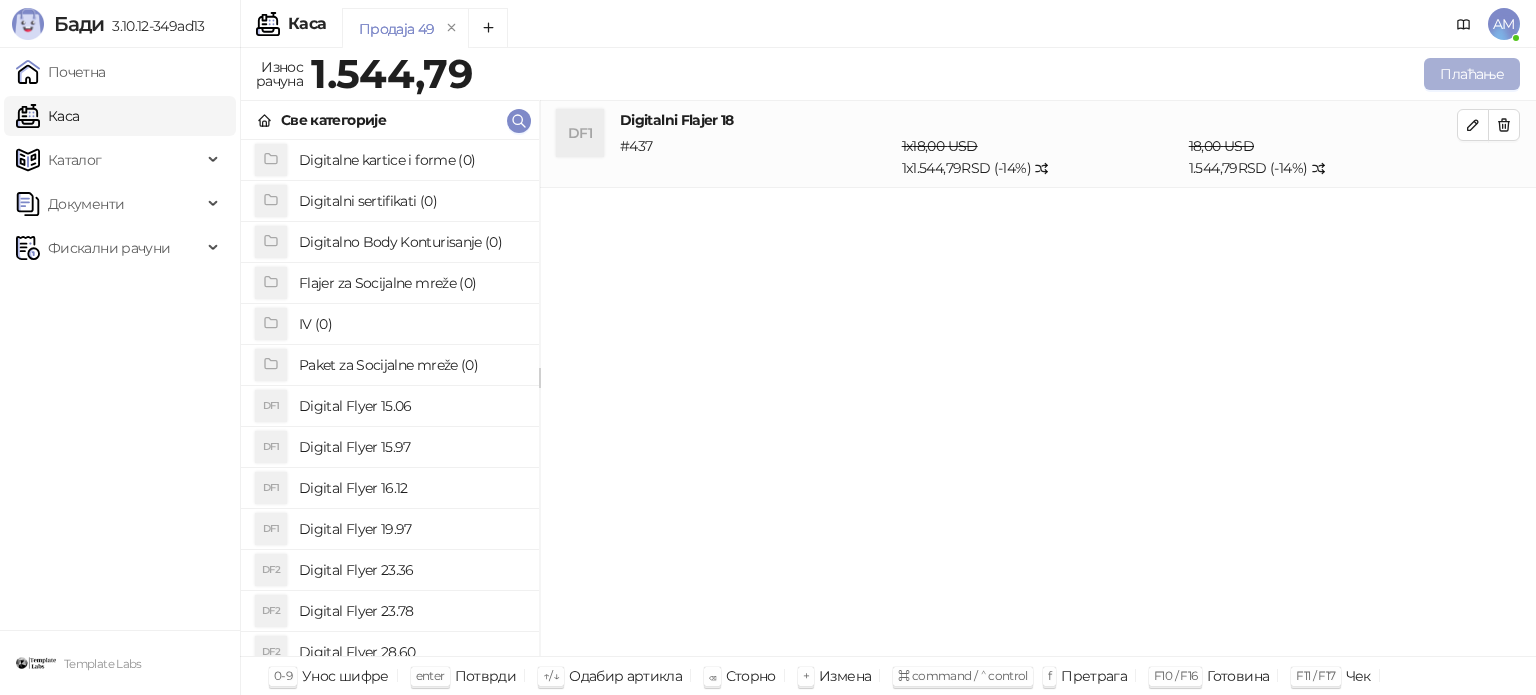 click on "Плаћање" at bounding box center (1472, 74) 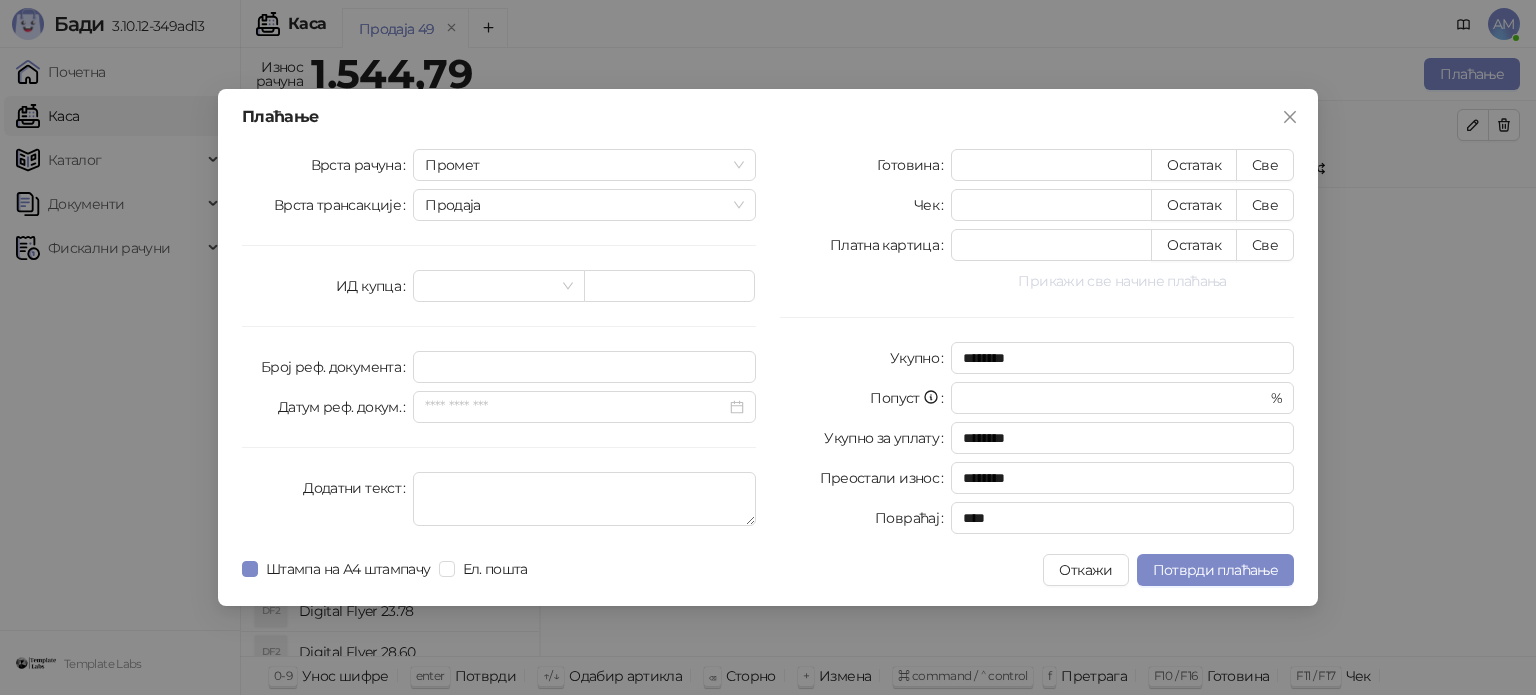 click on "Прикажи све начине плаћања" at bounding box center (1122, 281) 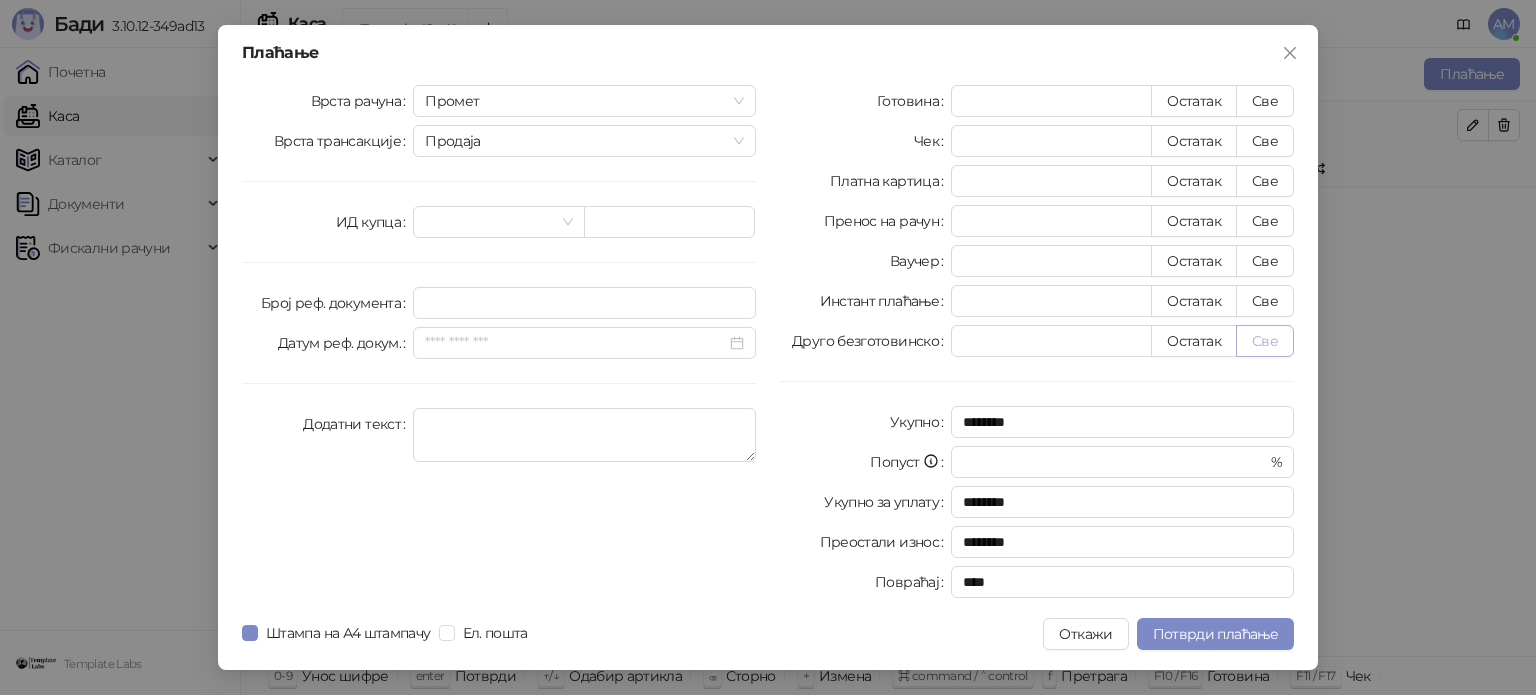 click on "Све" at bounding box center [1265, 341] 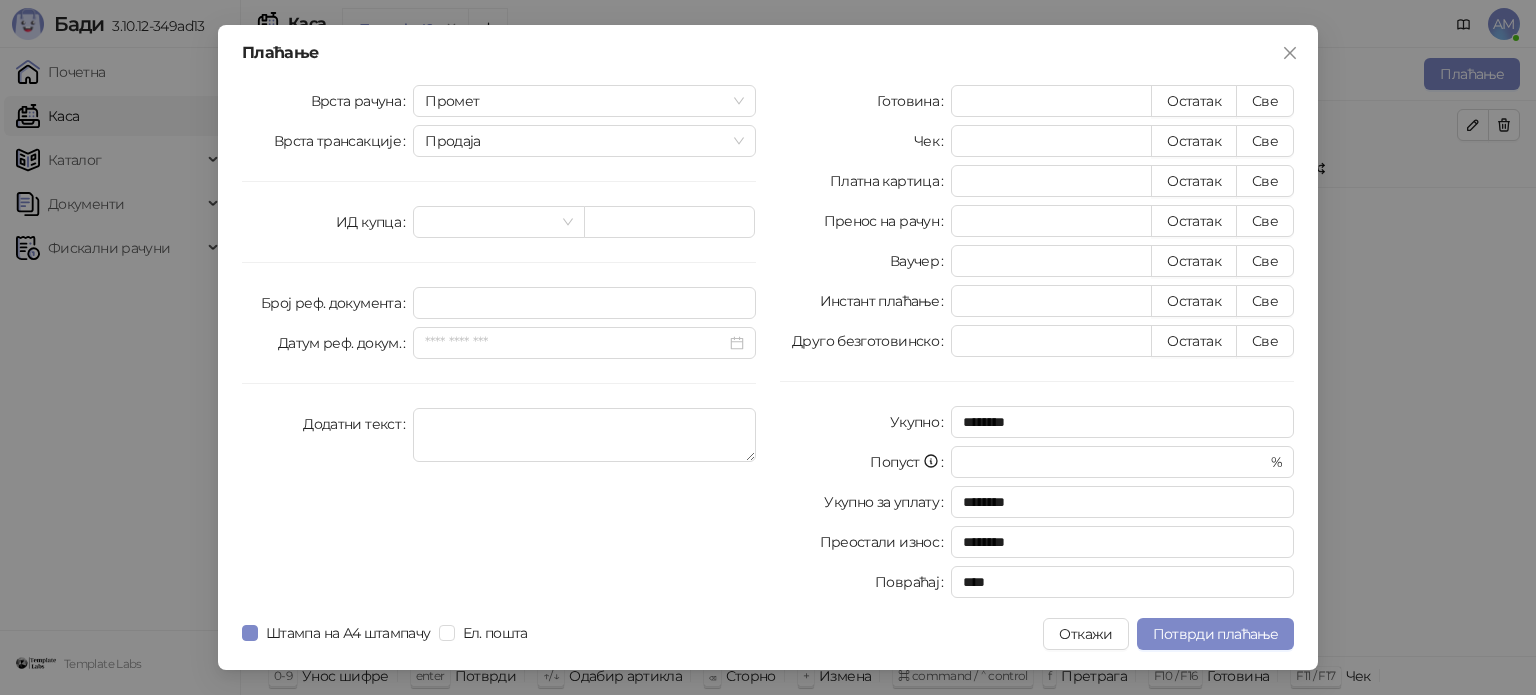 type on "*******" 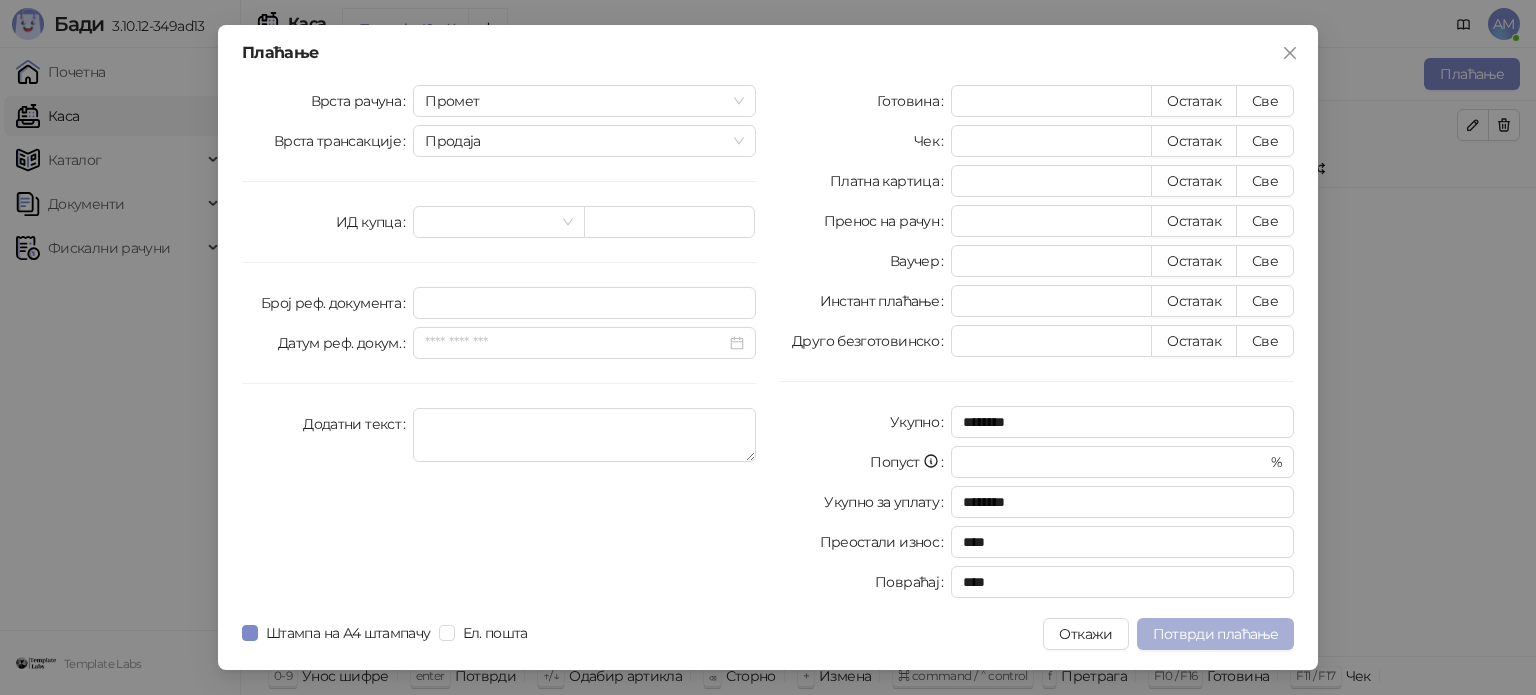 click on "Потврди плаћање" at bounding box center (1215, 634) 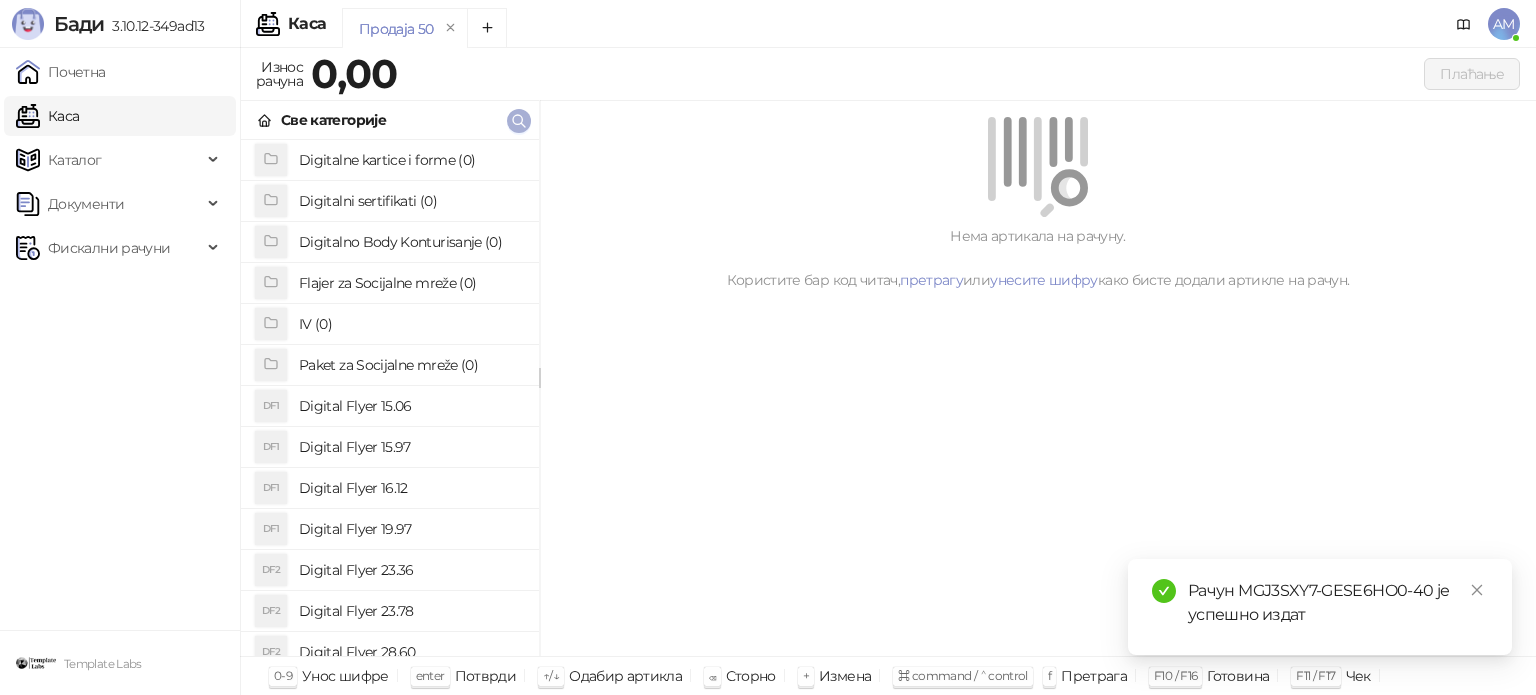 click 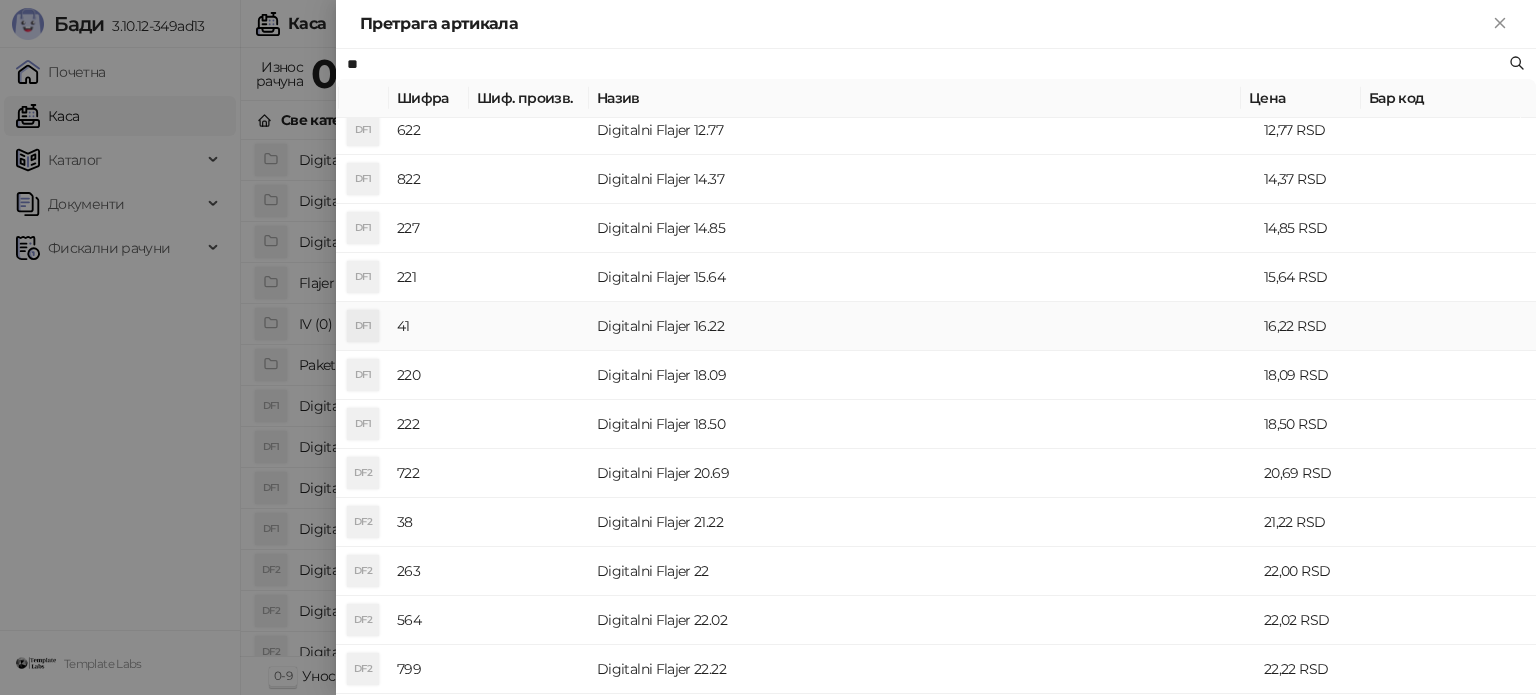 scroll, scrollTop: 400, scrollLeft: 0, axis: vertical 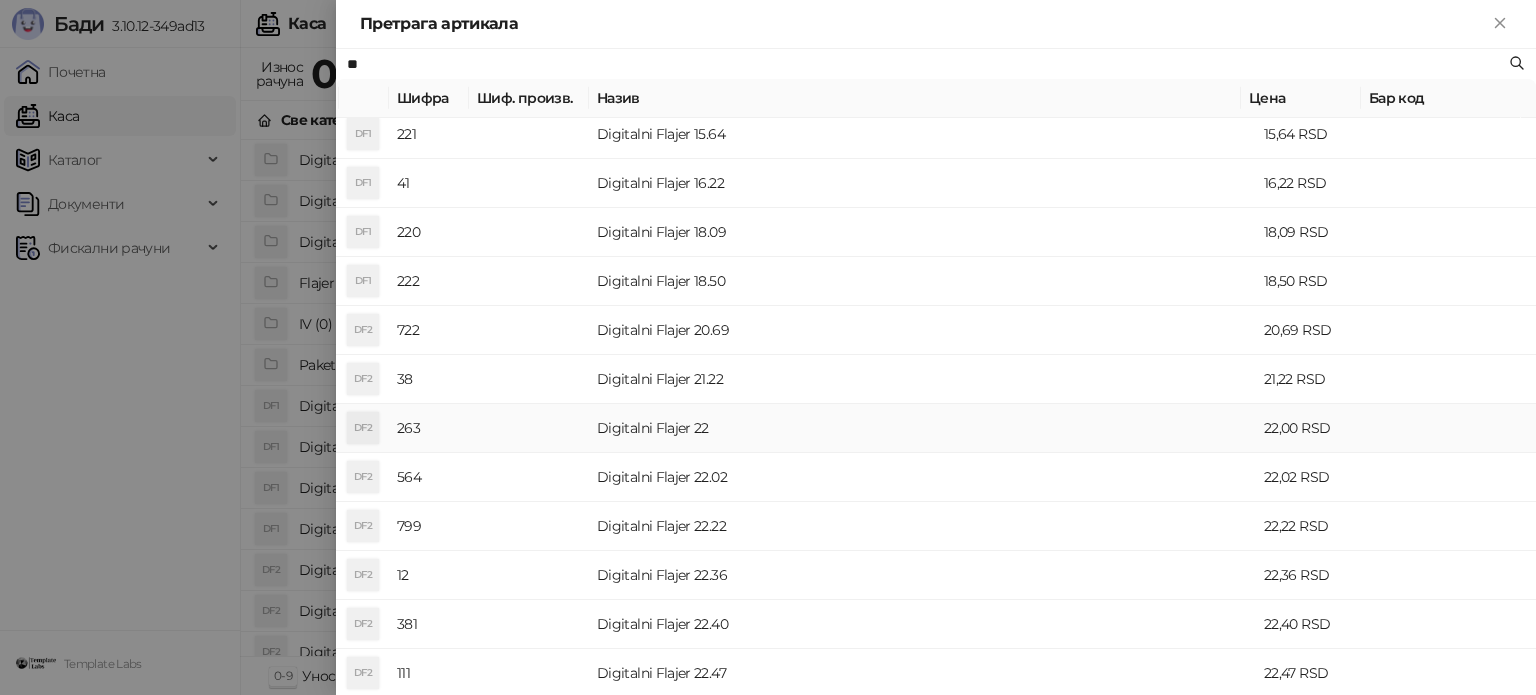 type on "**" 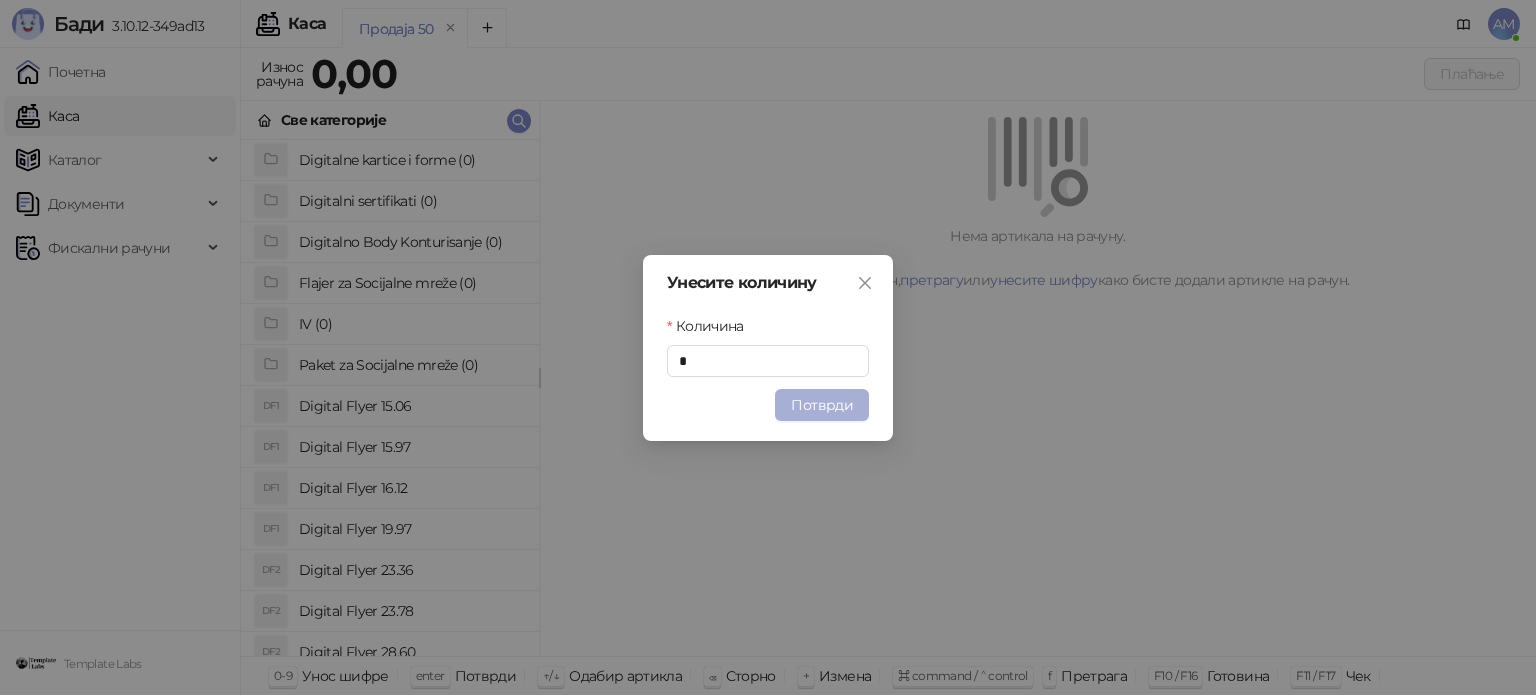 click on "Потврди" at bounding box center (822, 405) 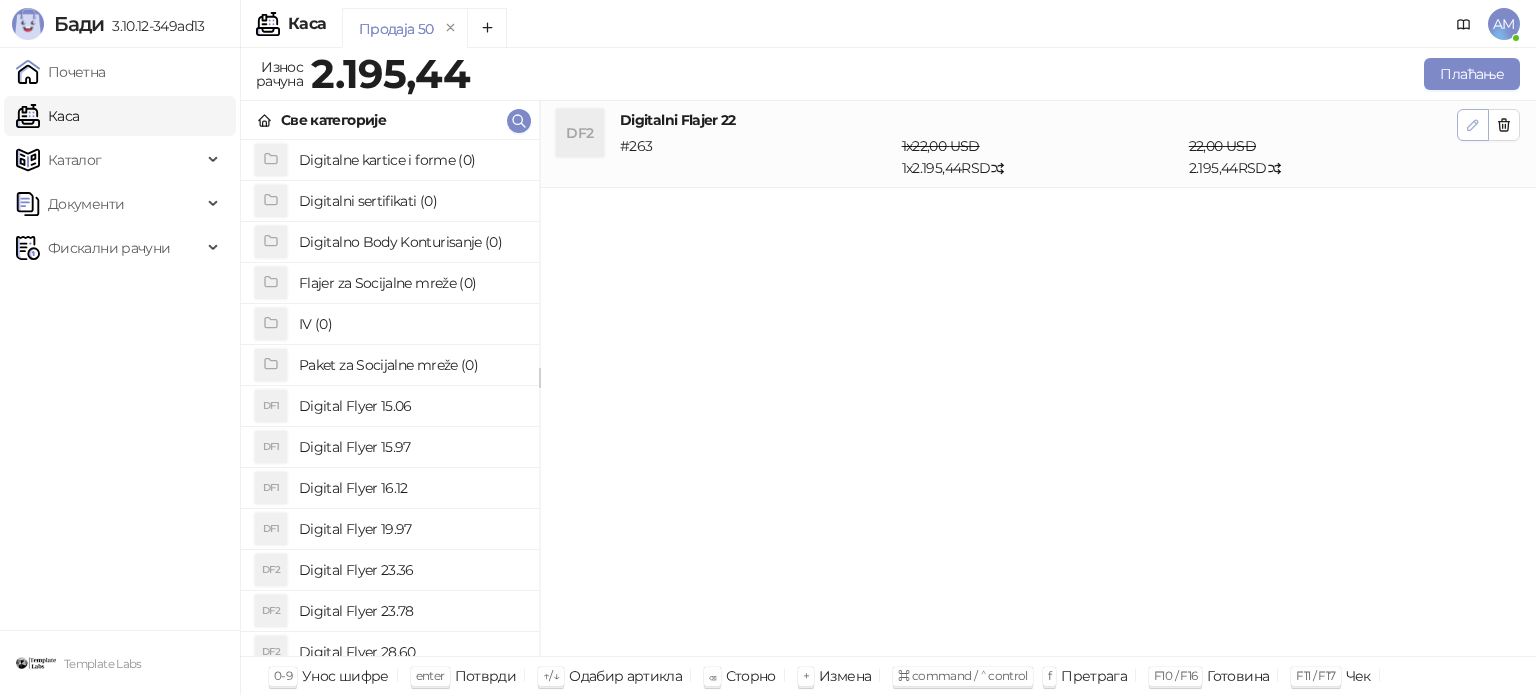 click 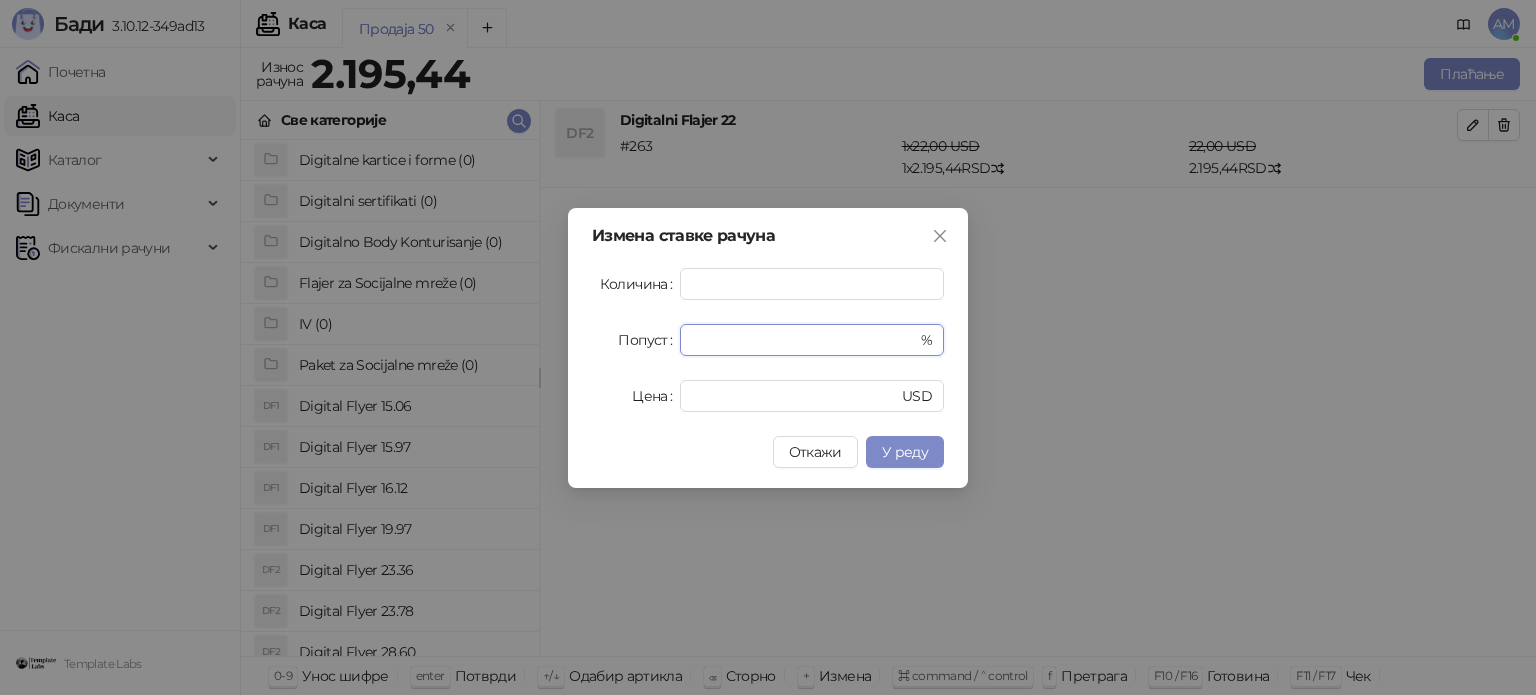 drag, startPoint x: 727, startPoint y: 341, endPoint x: 679, endPoint y: 338, distance: 48.09366 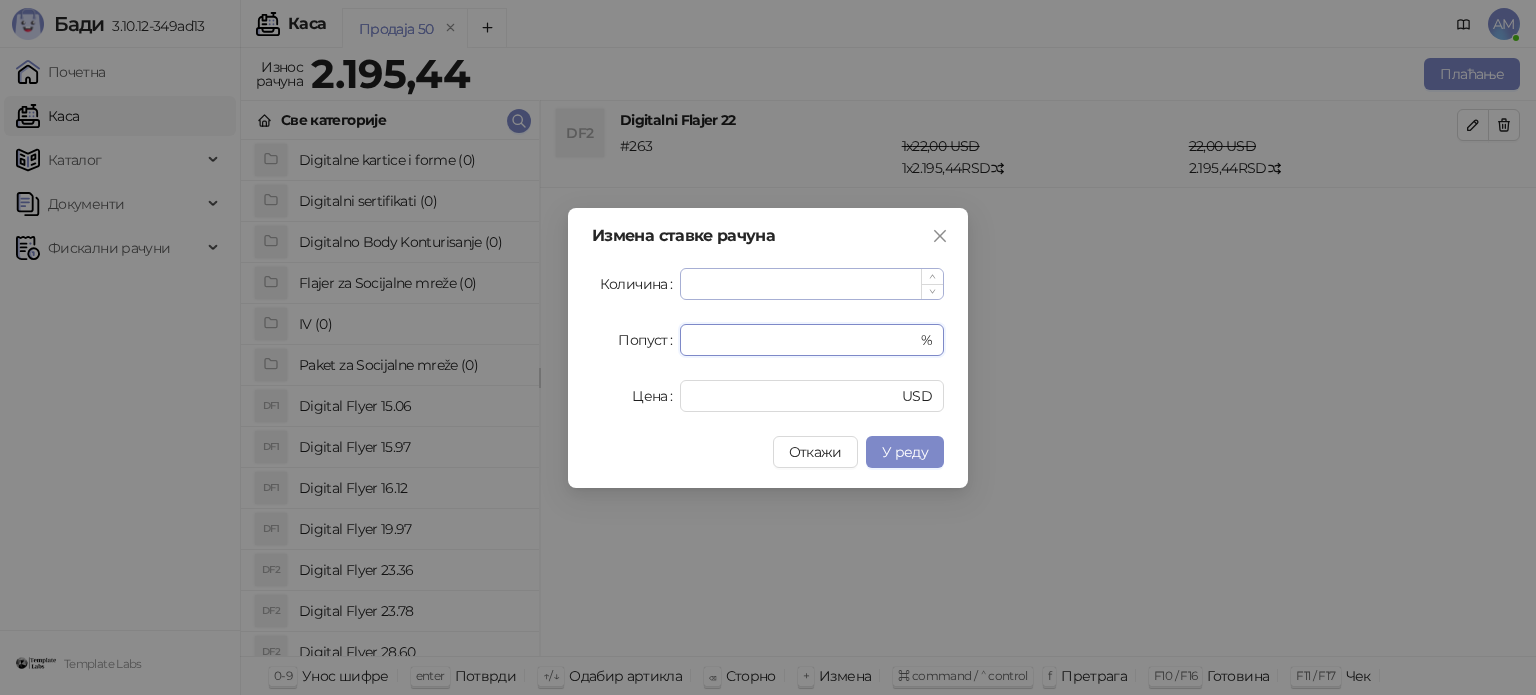 type on "**" 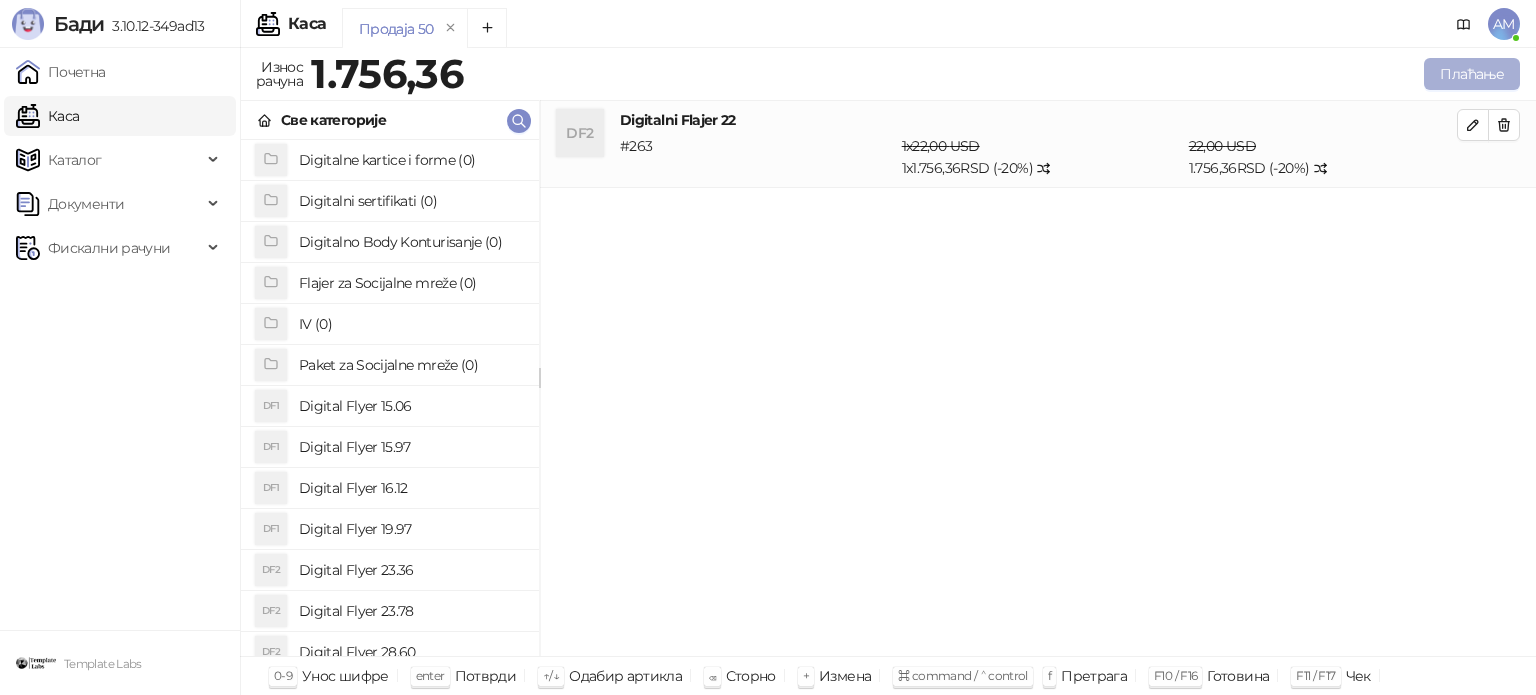 click on "Плаћање" at bounding box center [1472, 74] 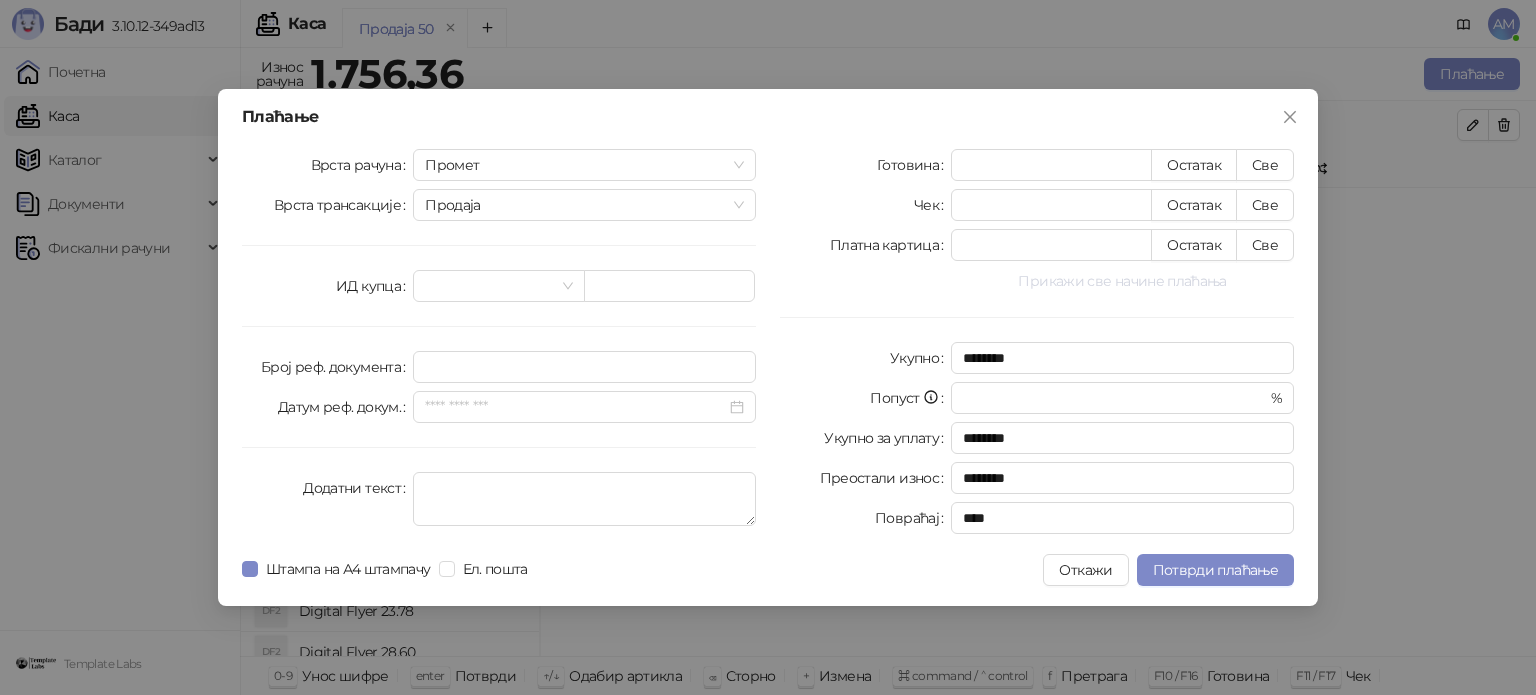click on "Прикажи све начине плаћања" at bounding box center (1122, 281) 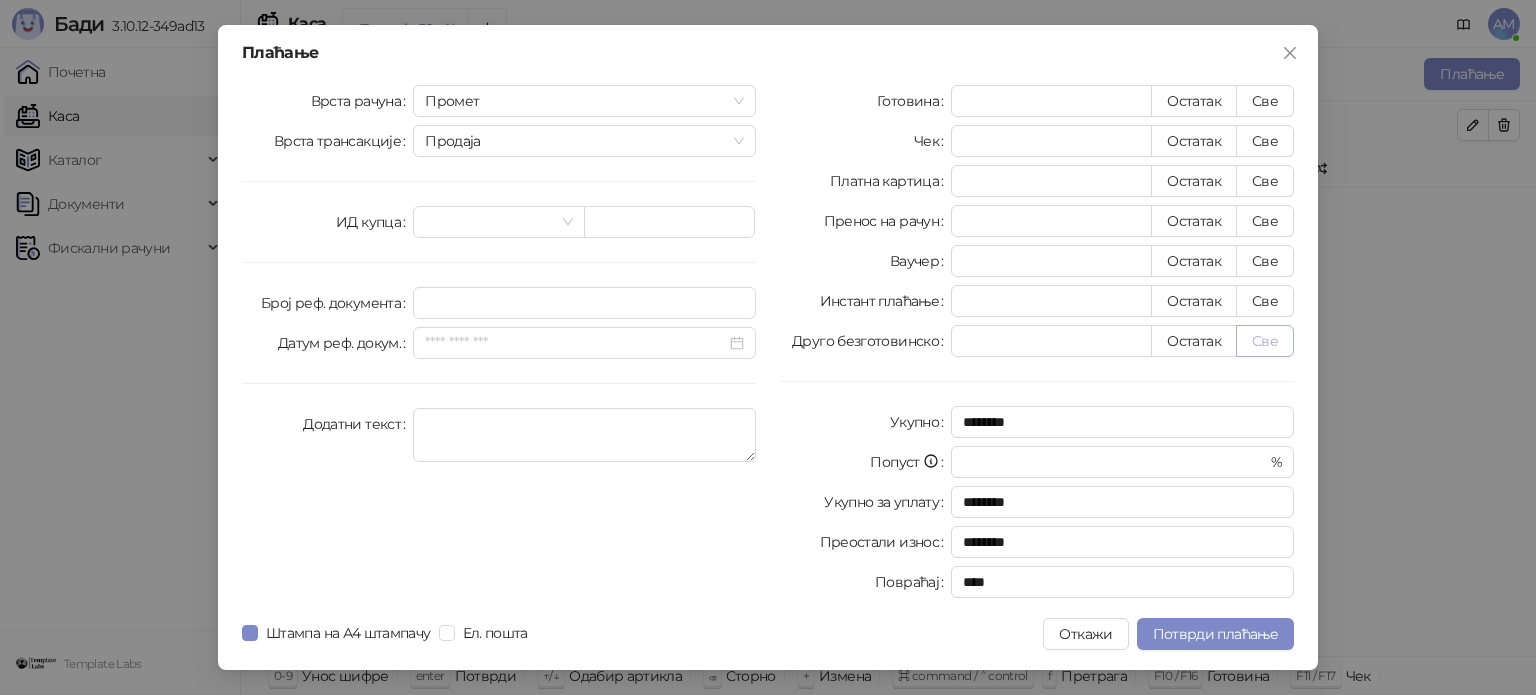 click on "Све" at bounding box center (1265, 341) 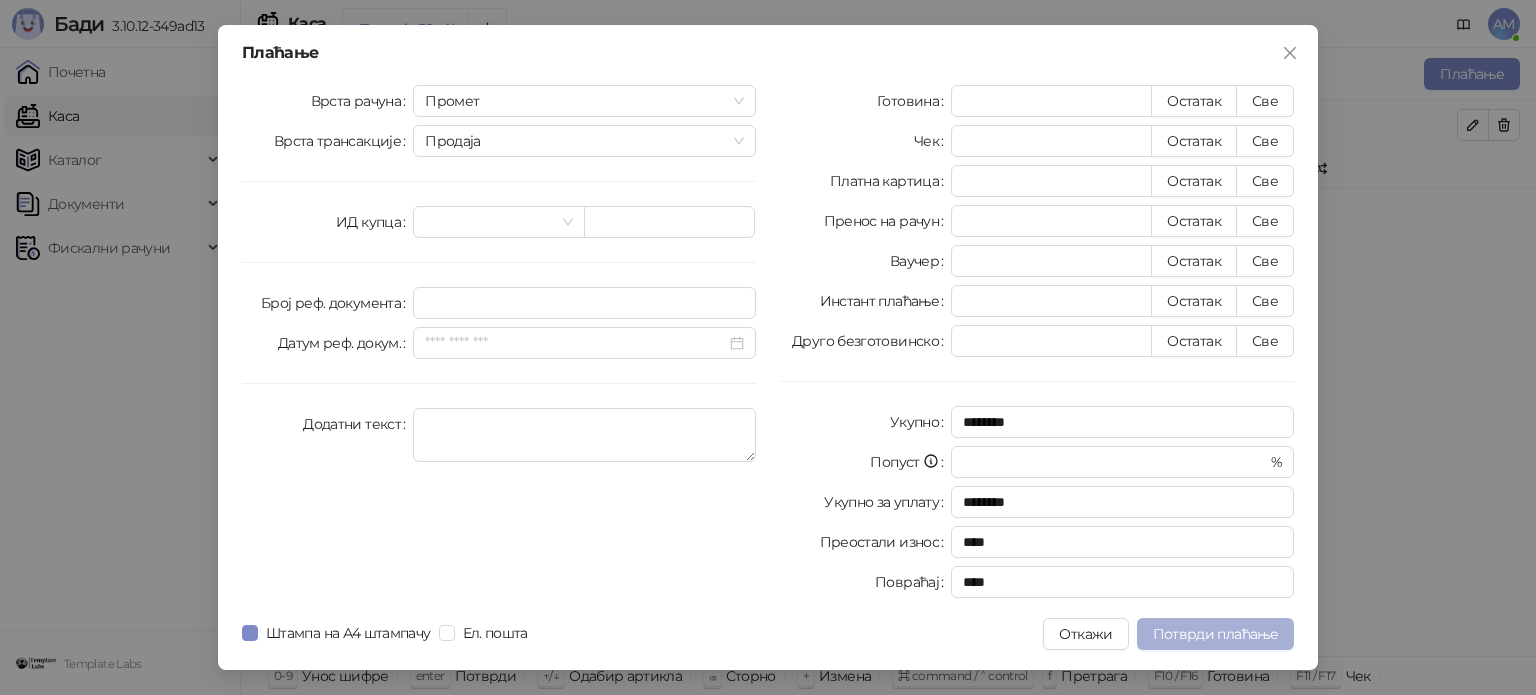 click on "Потврди плаћање" at bounding box center (1215, 634) 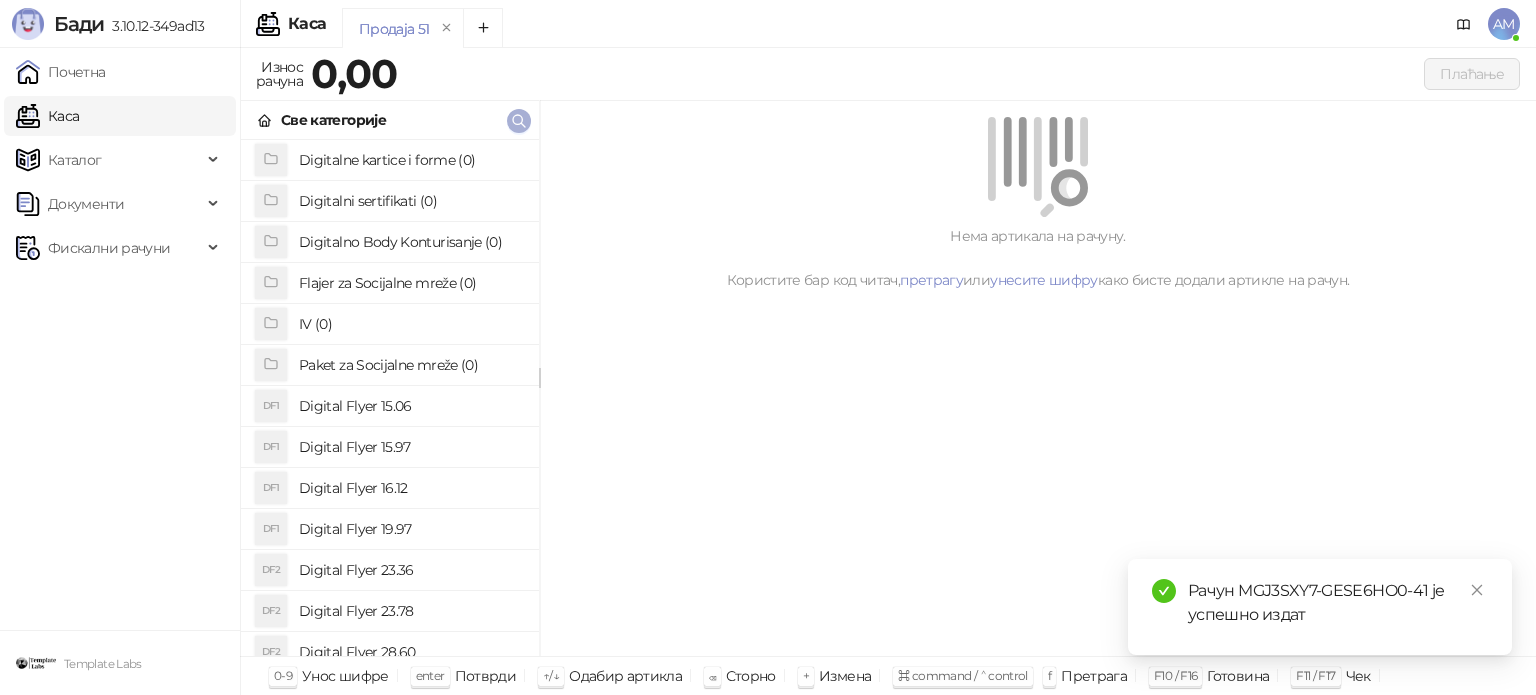 click 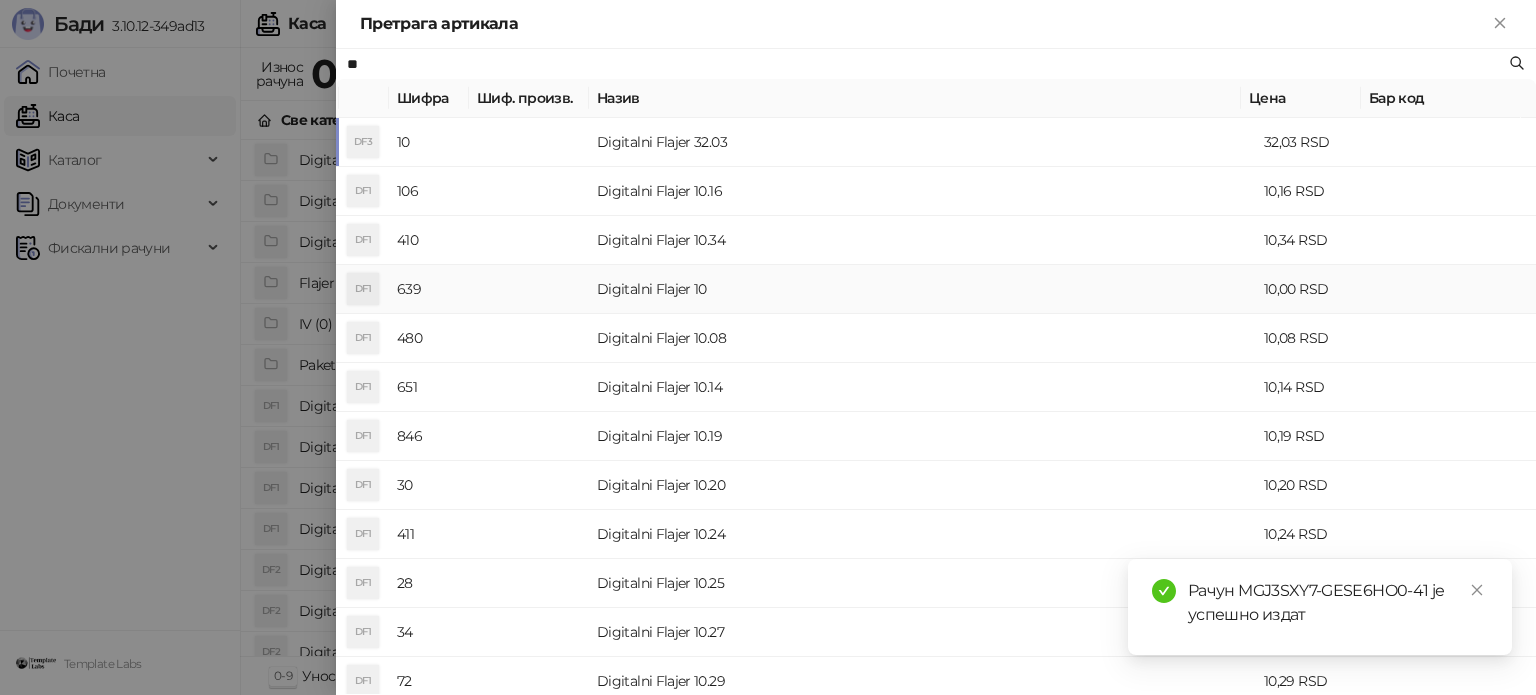type on "**" 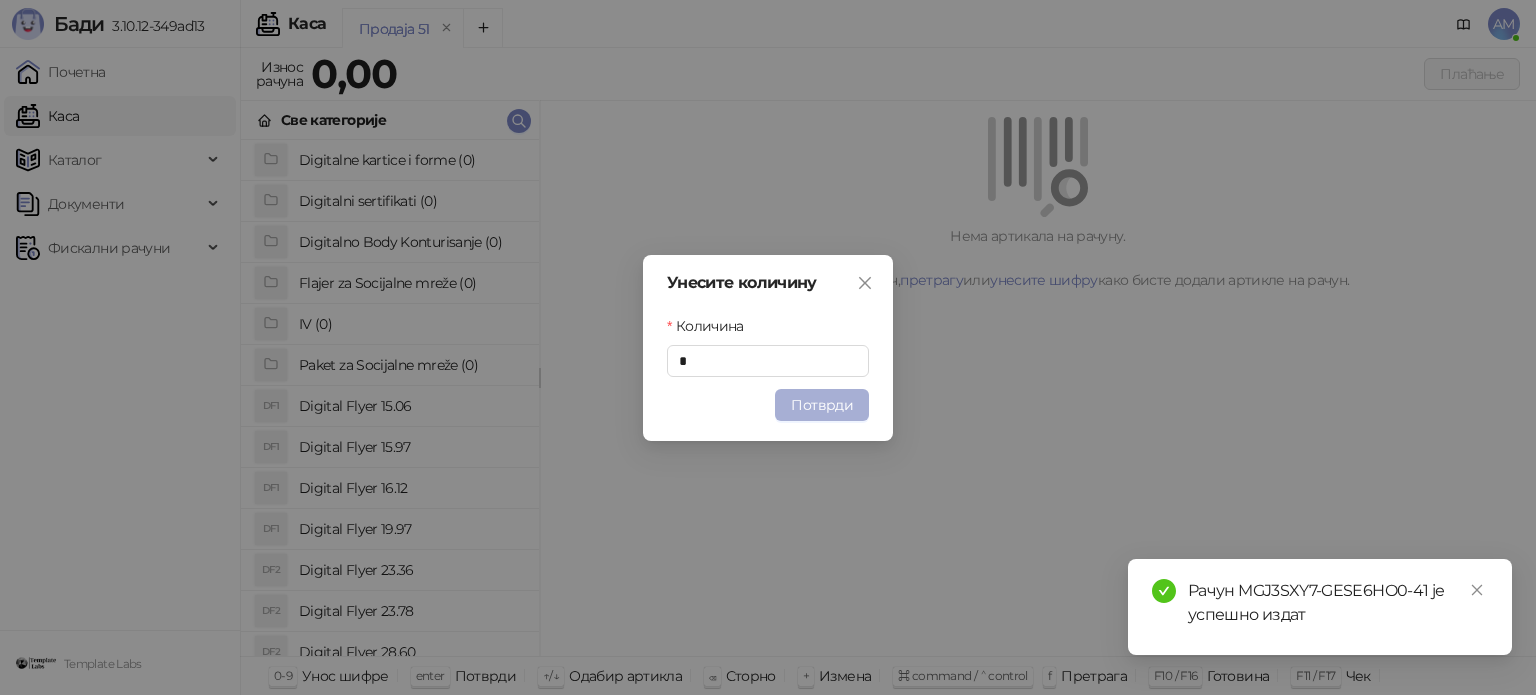 click on "Потврди" at bounding box center [822, 405] 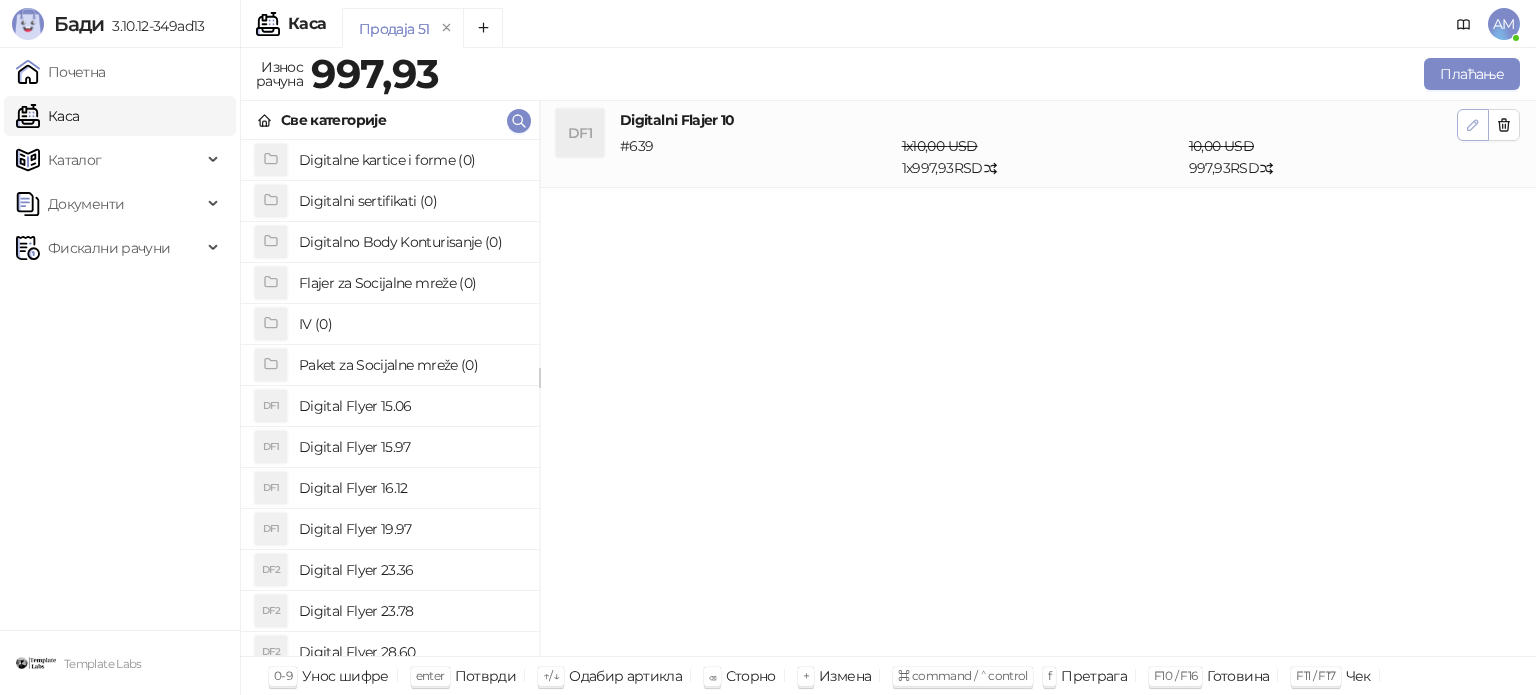click 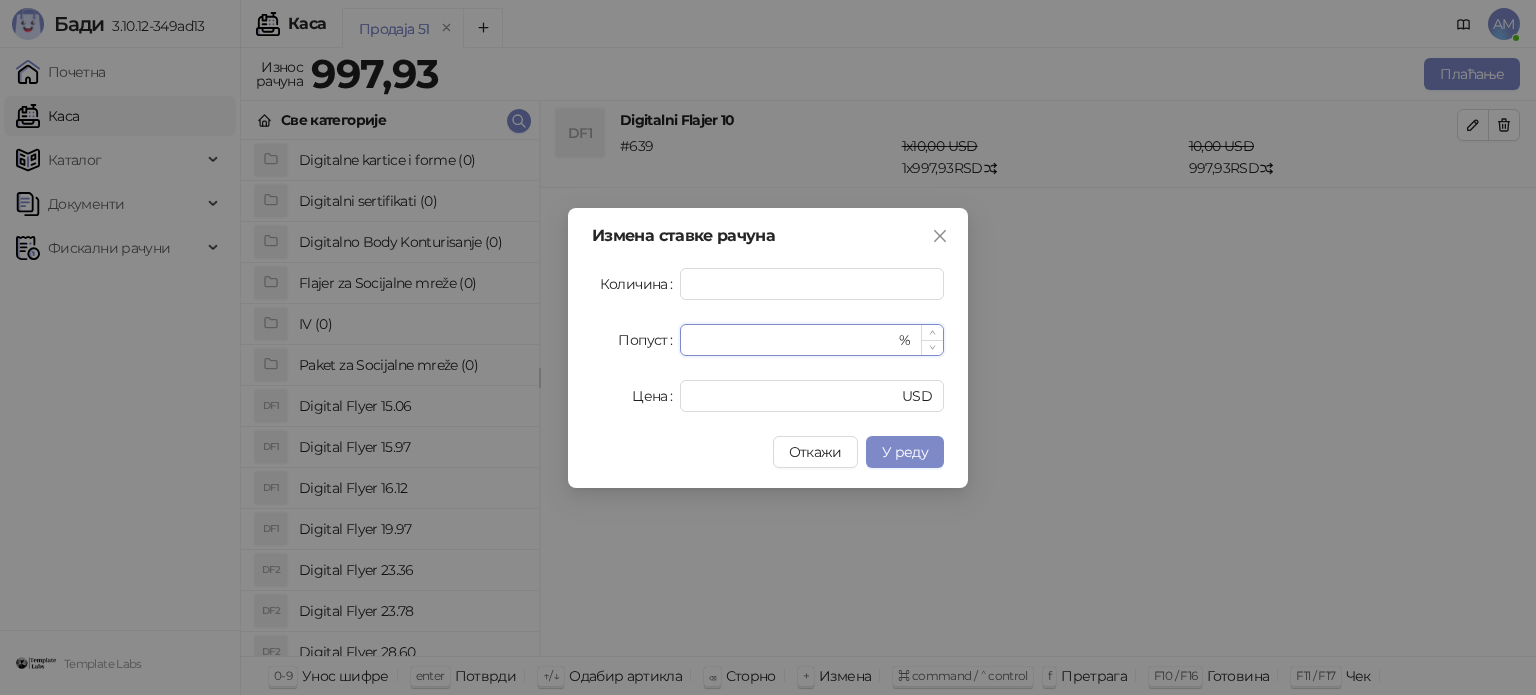 drag, startPoint x: 708, startPoint y: 335, endPoint x: 687, endPoint y: 335, distance: 21 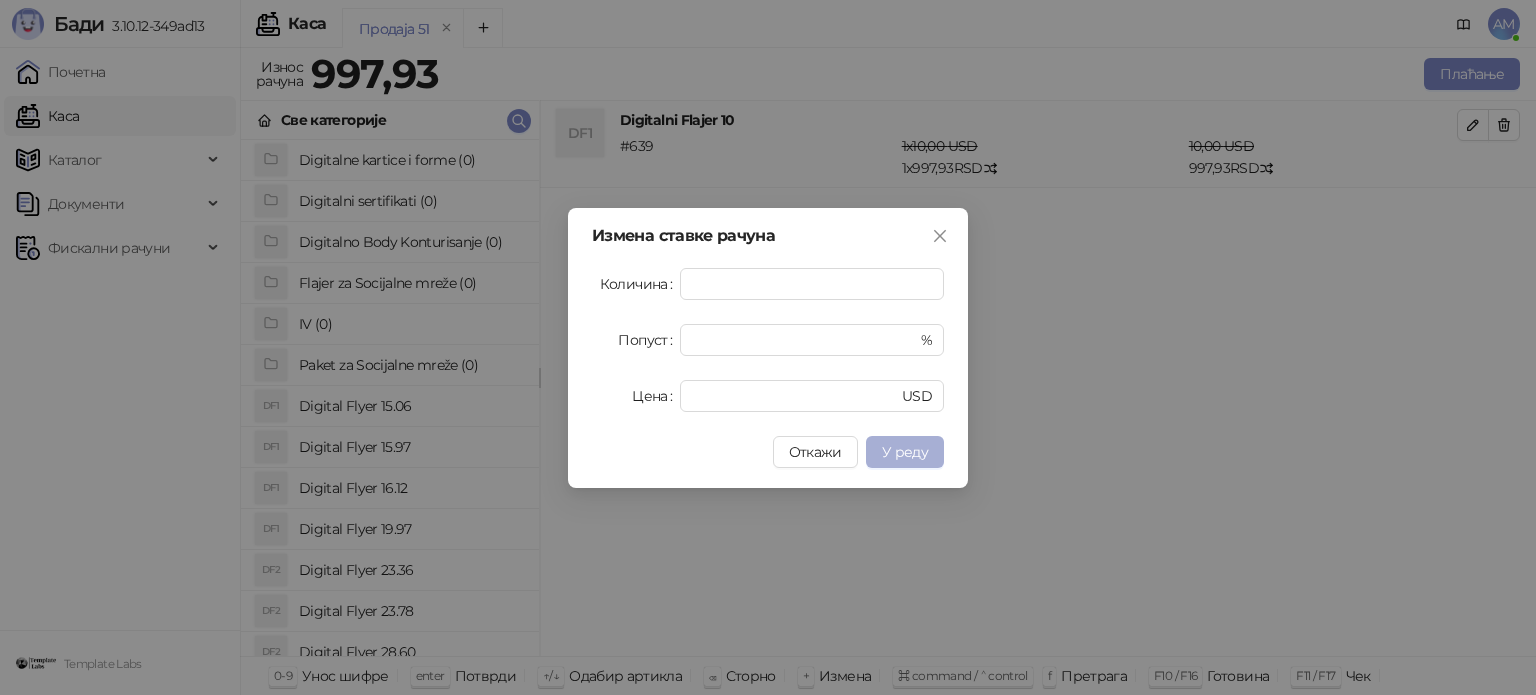 click on "У реду" at bounding box center [905, 452] 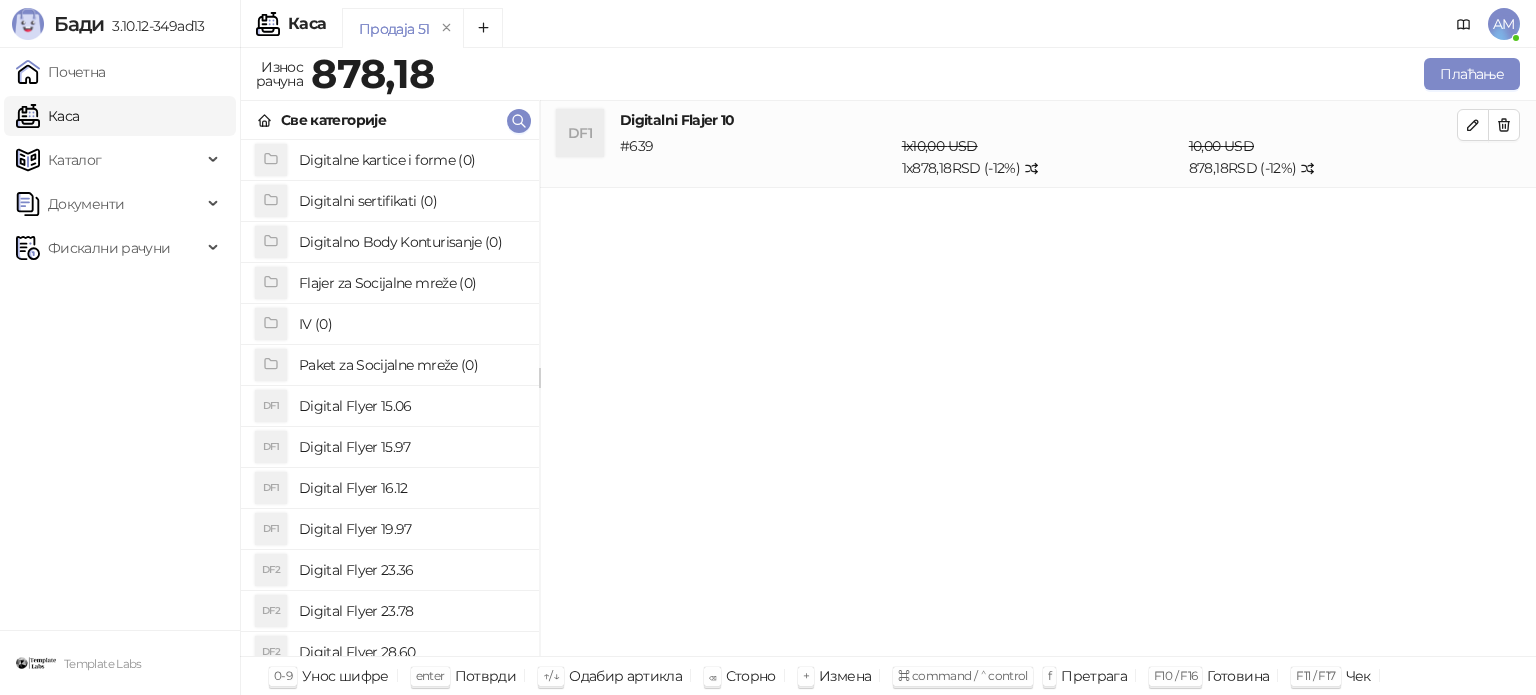 drag, startPoint x: 1458, startPoint y: 131, endPoint x: 1420, endPoint y: 147, distance: 41.231056 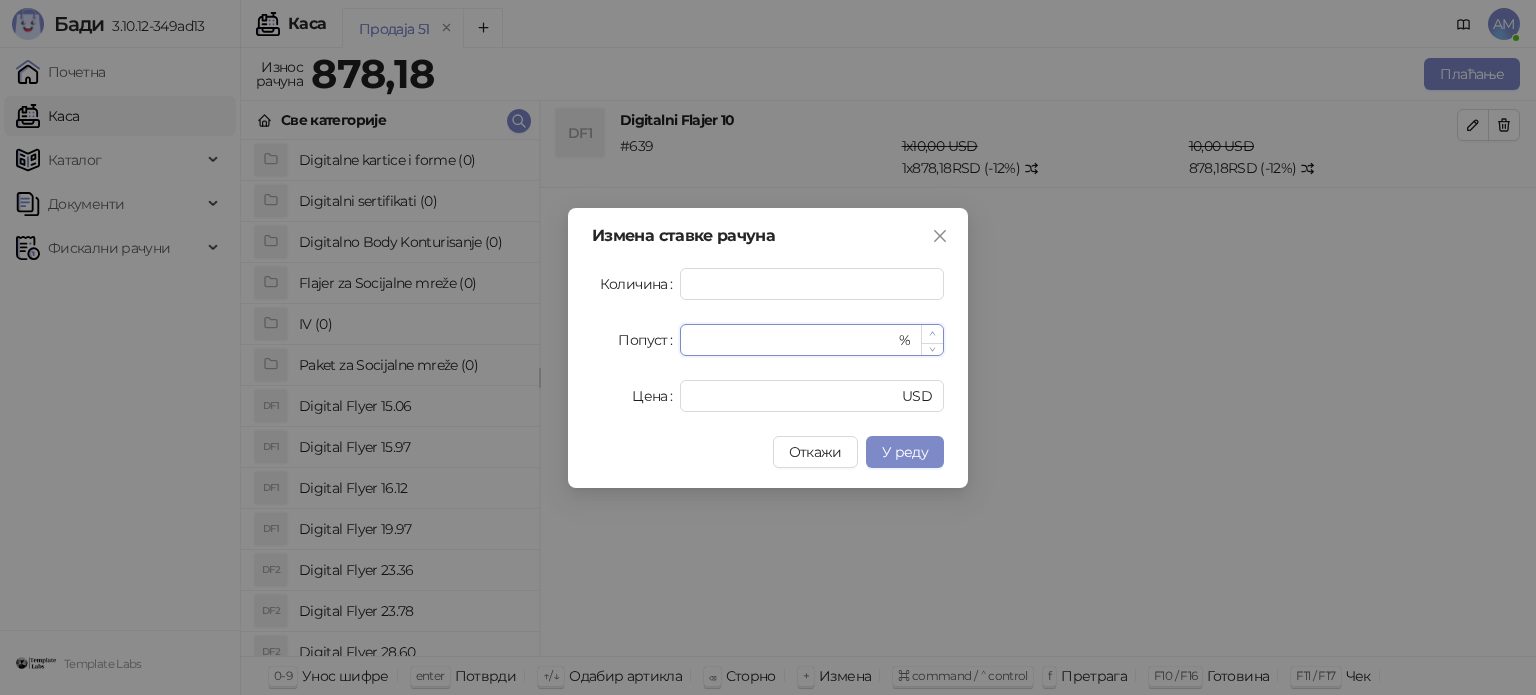 click at bounding box center (932, 334) 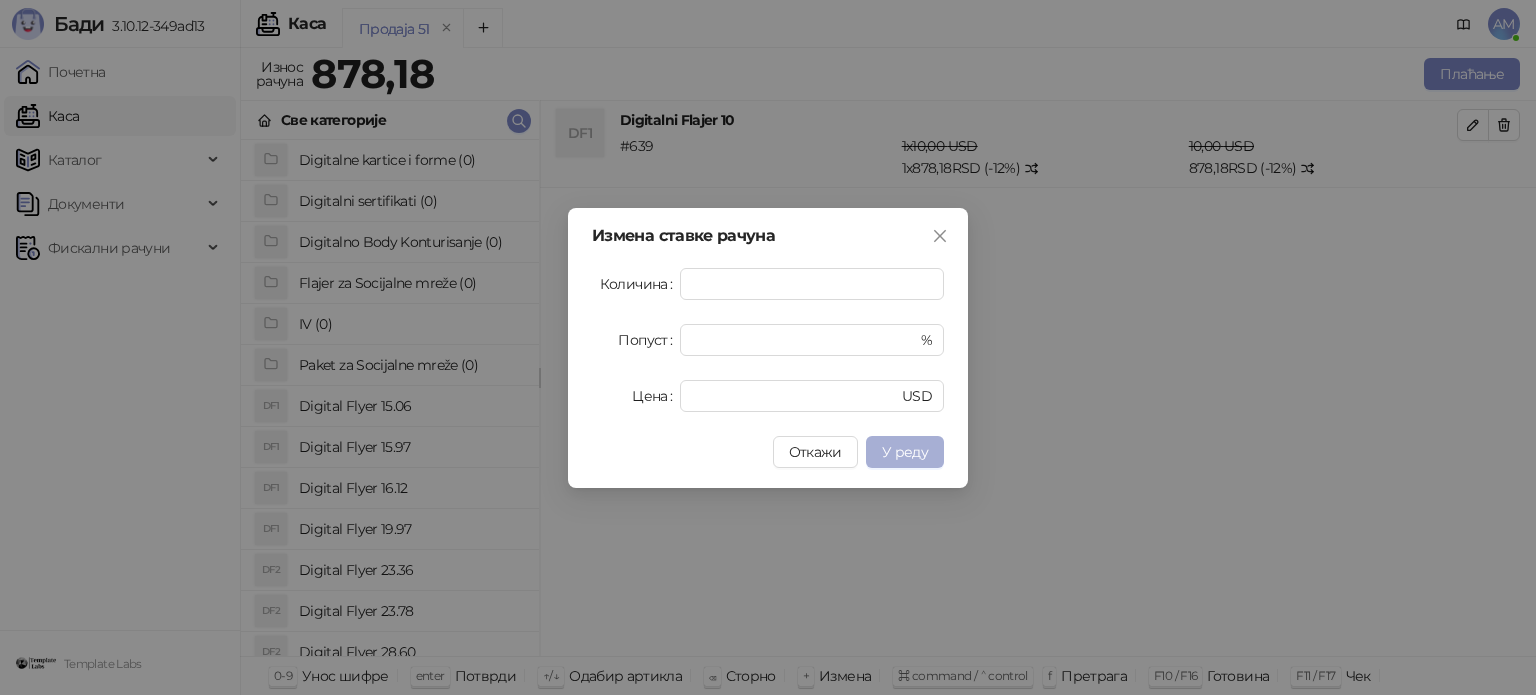 click on "У реду" at bounding box center [905, 452] 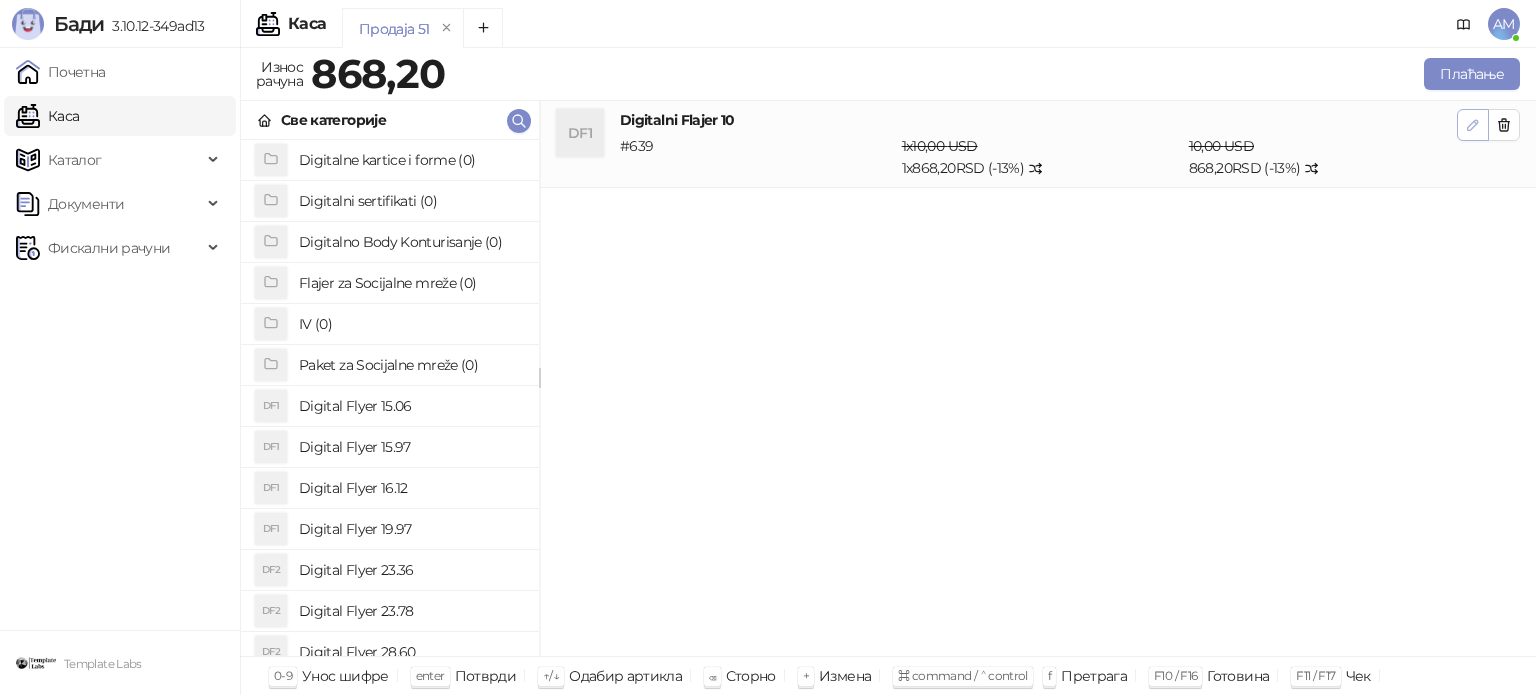 click 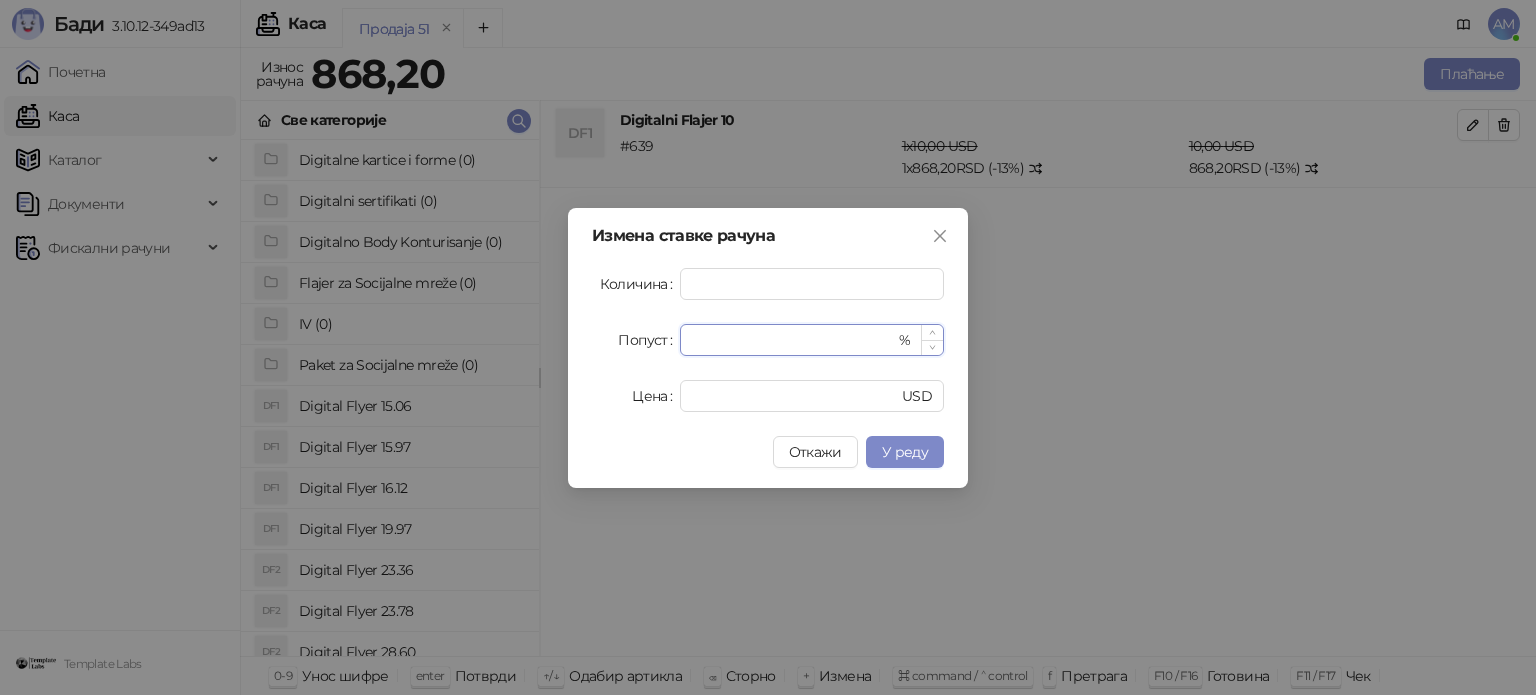 type on "**" 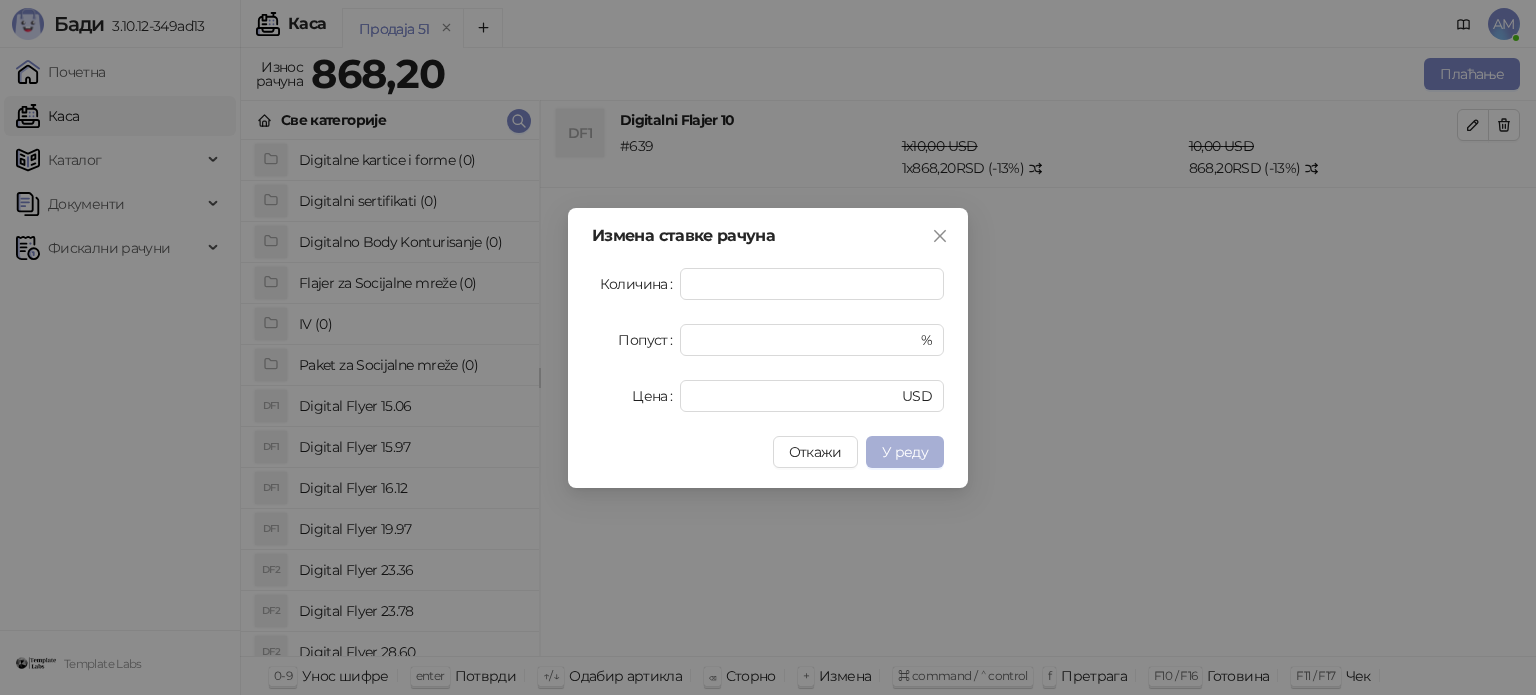 click on "У реду" at bounding box center (905, 452) 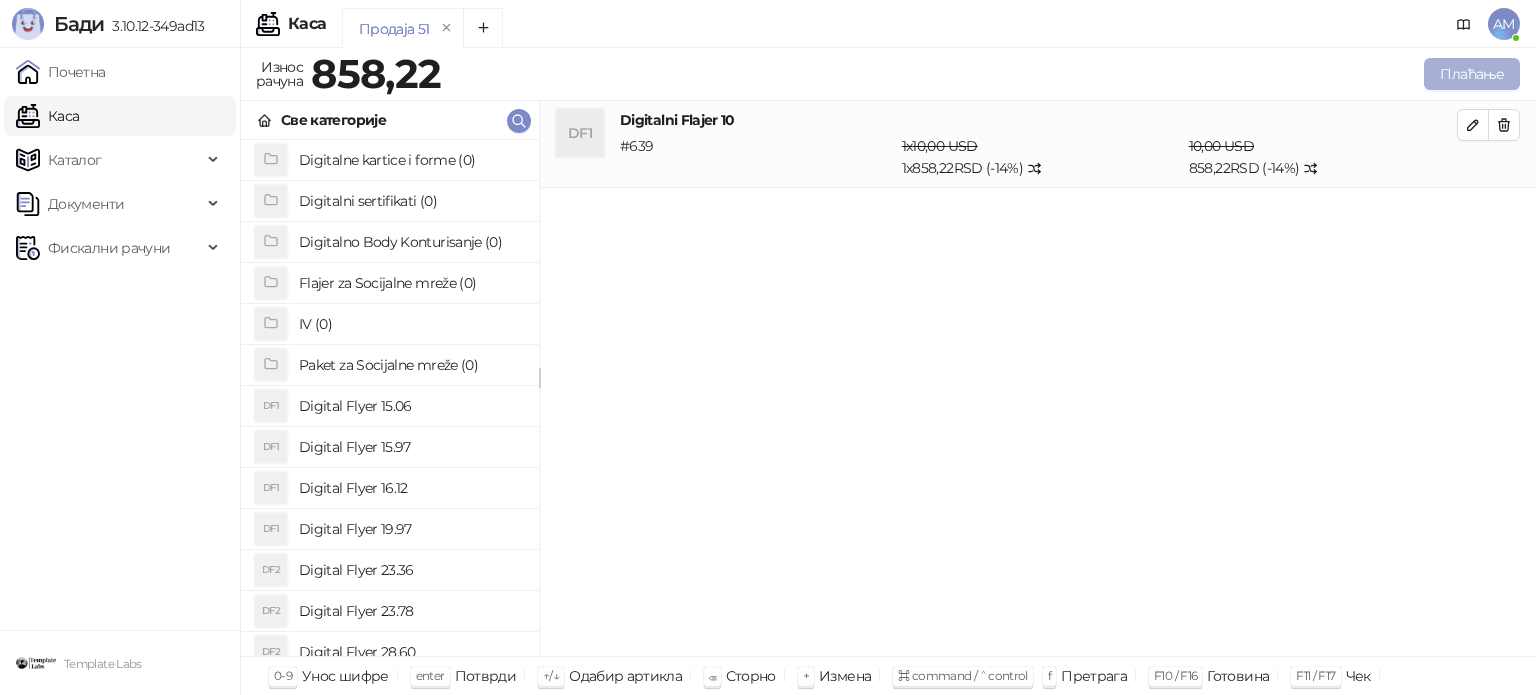 click on "Плаћање" at bounding box center [1472, 74] 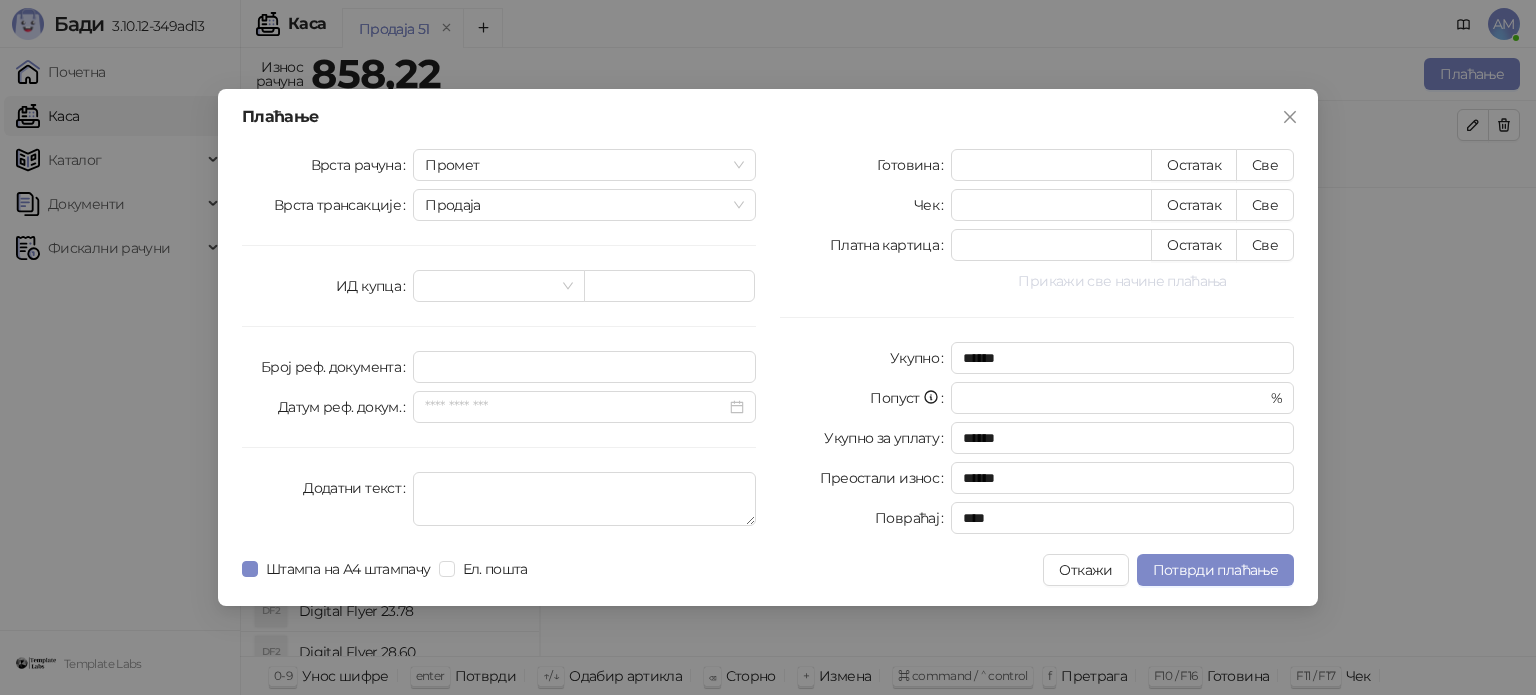click on "Прикажи све начине плаћања" at bounding box center (1122, 281) 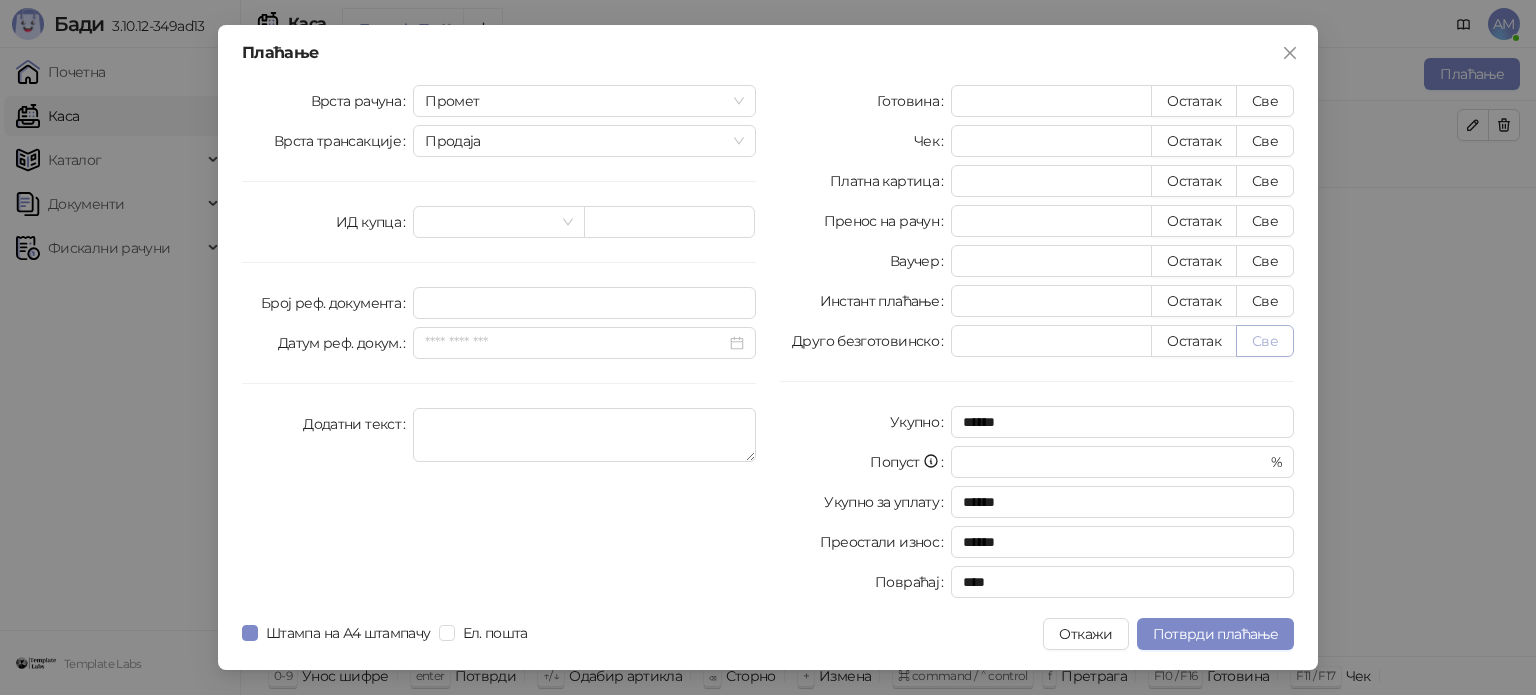 click on "Све" at bounding box center [1265, 341] 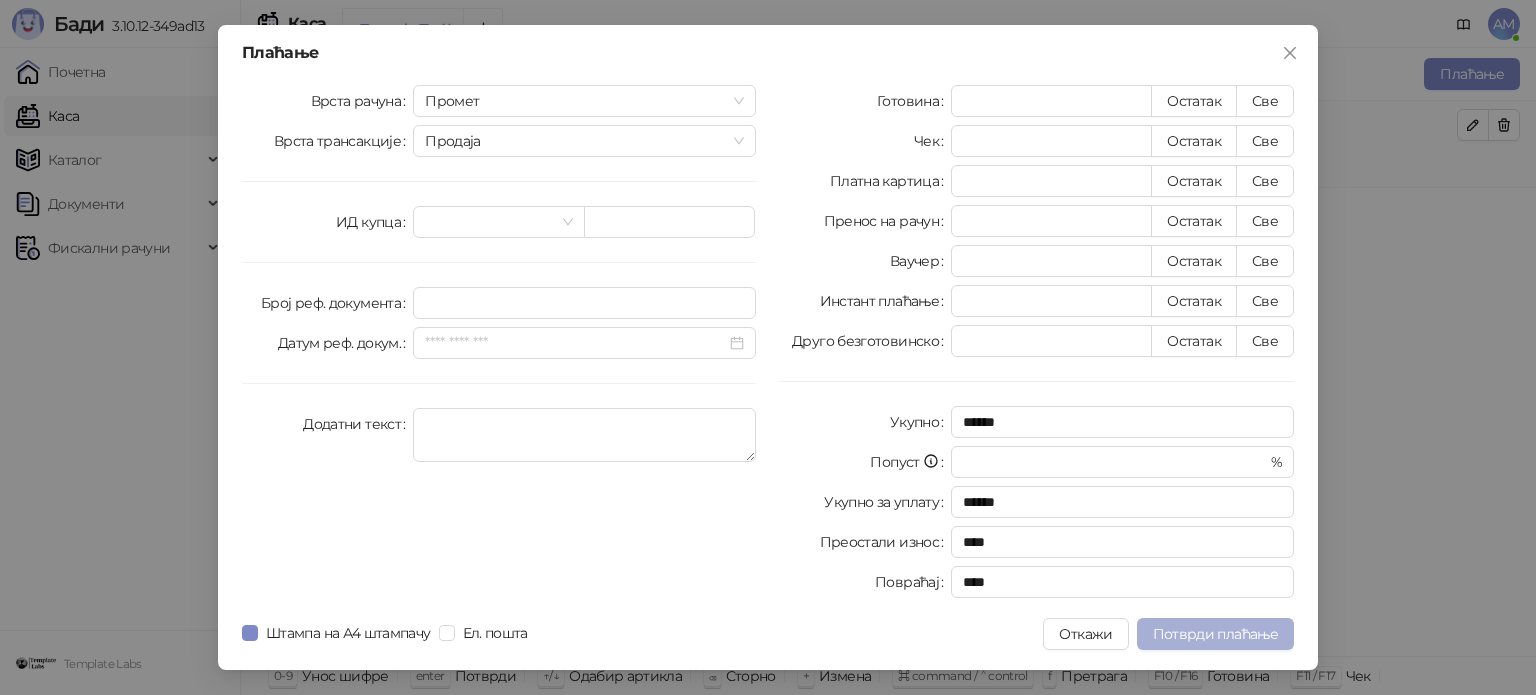 click on "Потврди плаћање" at bounding box center (1215, 634) 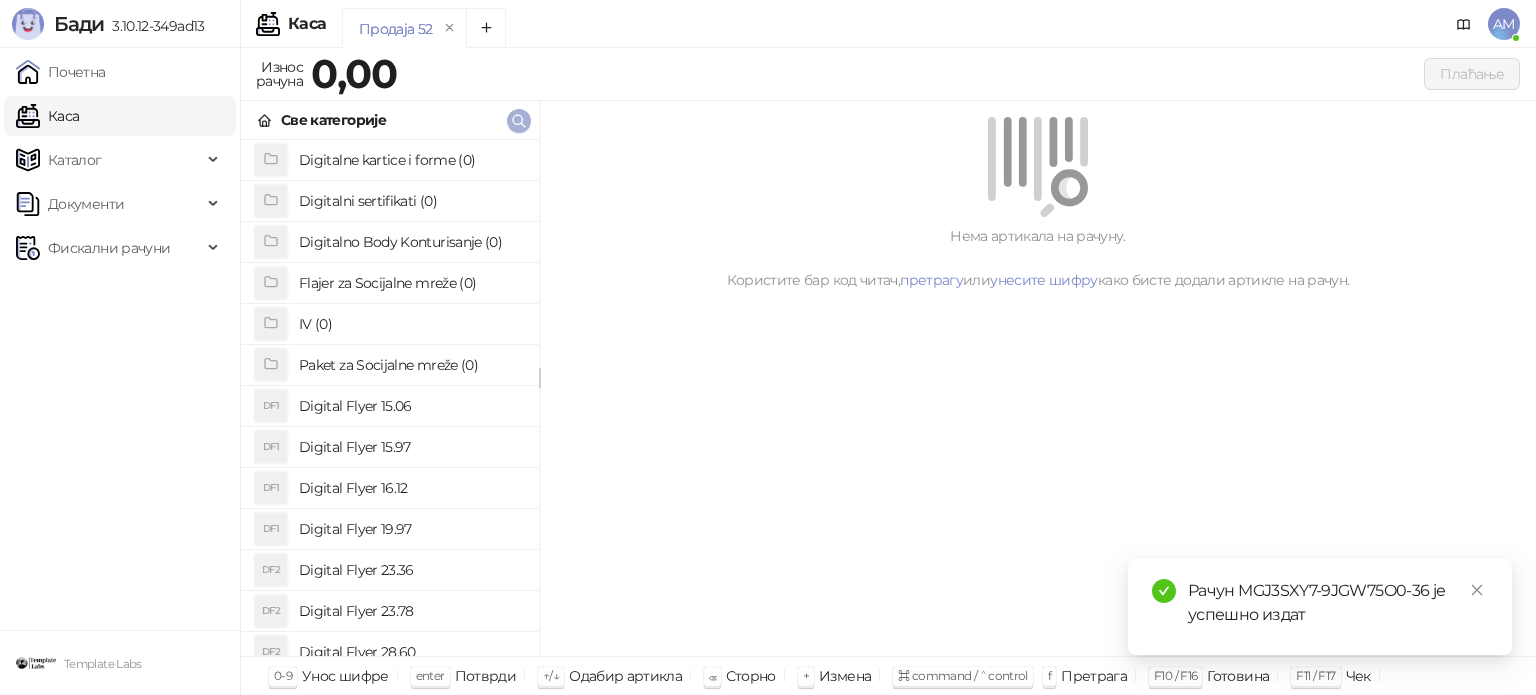 click at bounding box center [519, 120] 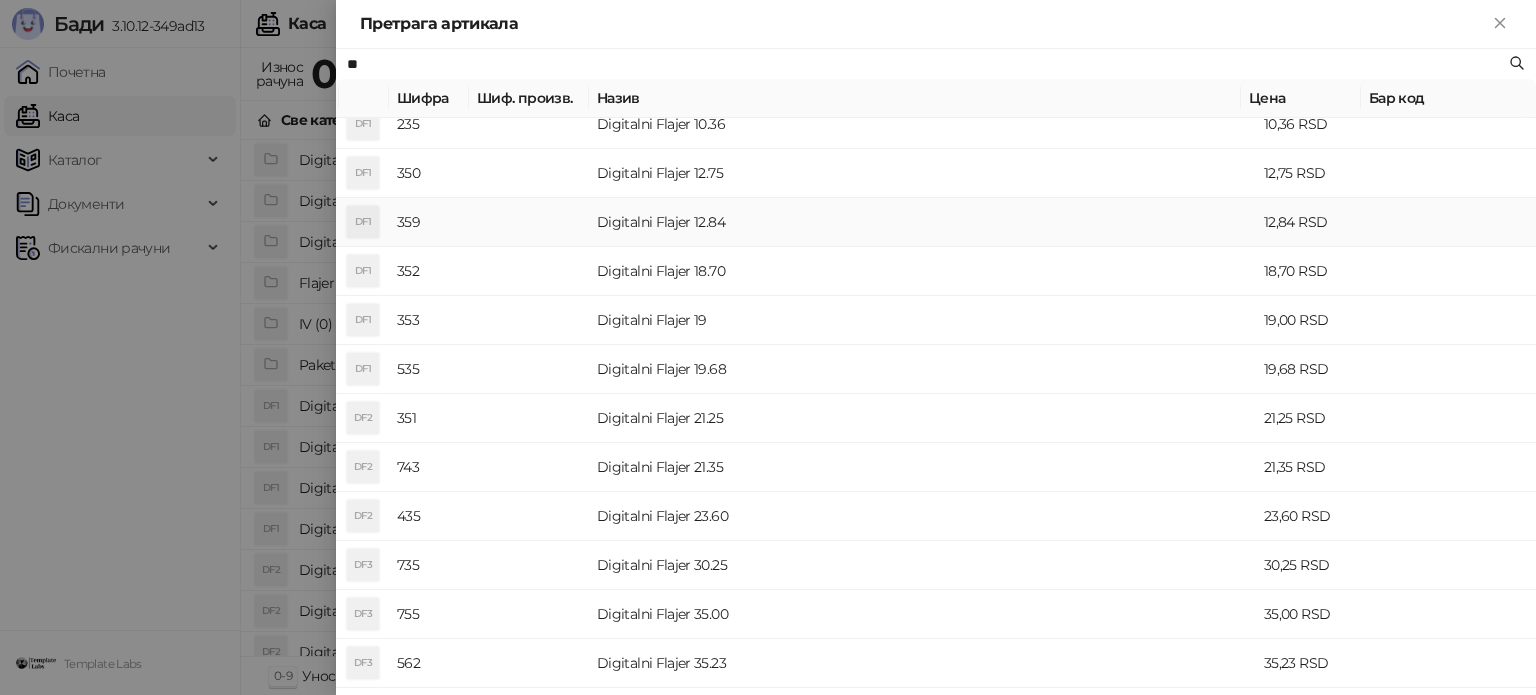 scroll, scrollTop: 400, scrollLeft: 0, axis: vertical 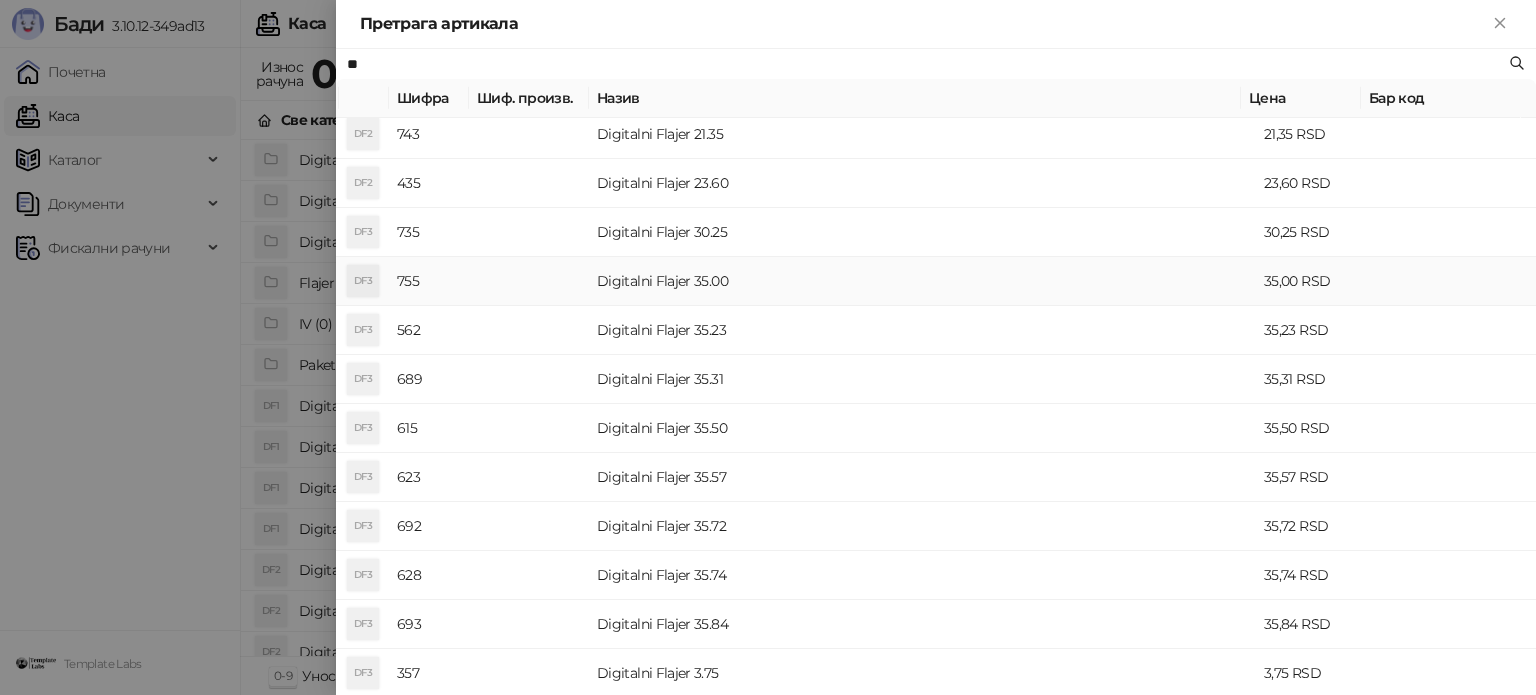 type on "**" 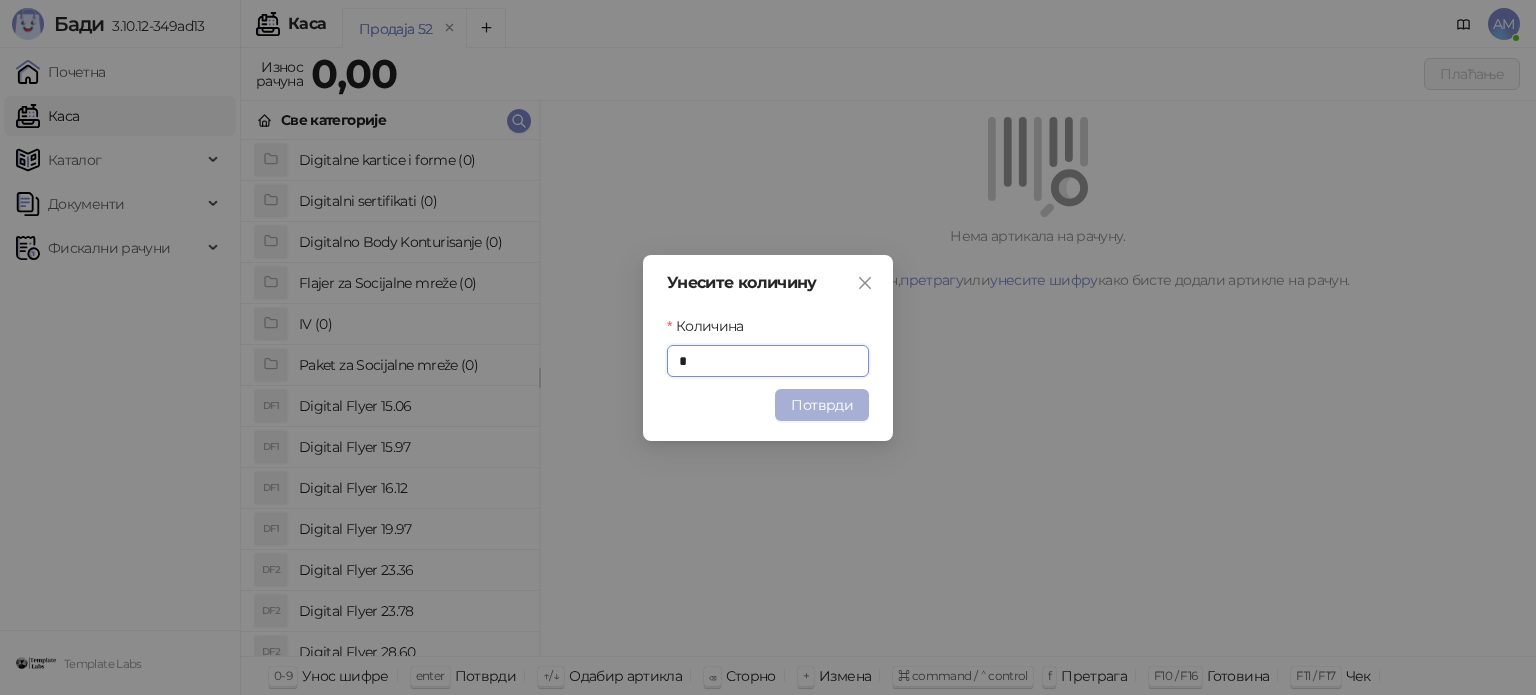 click on "Потврди" at bounding box center [822, 405] 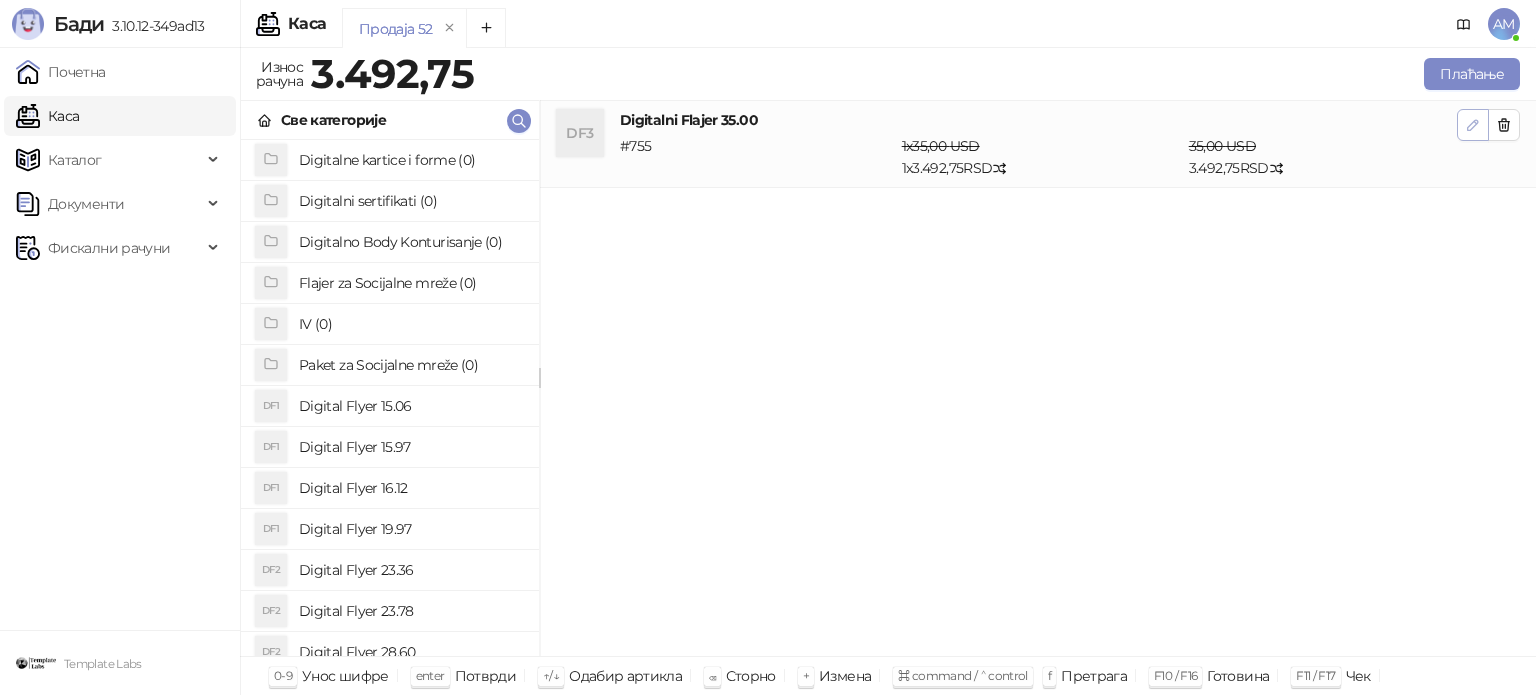 click at bounding box center [1473, 125] 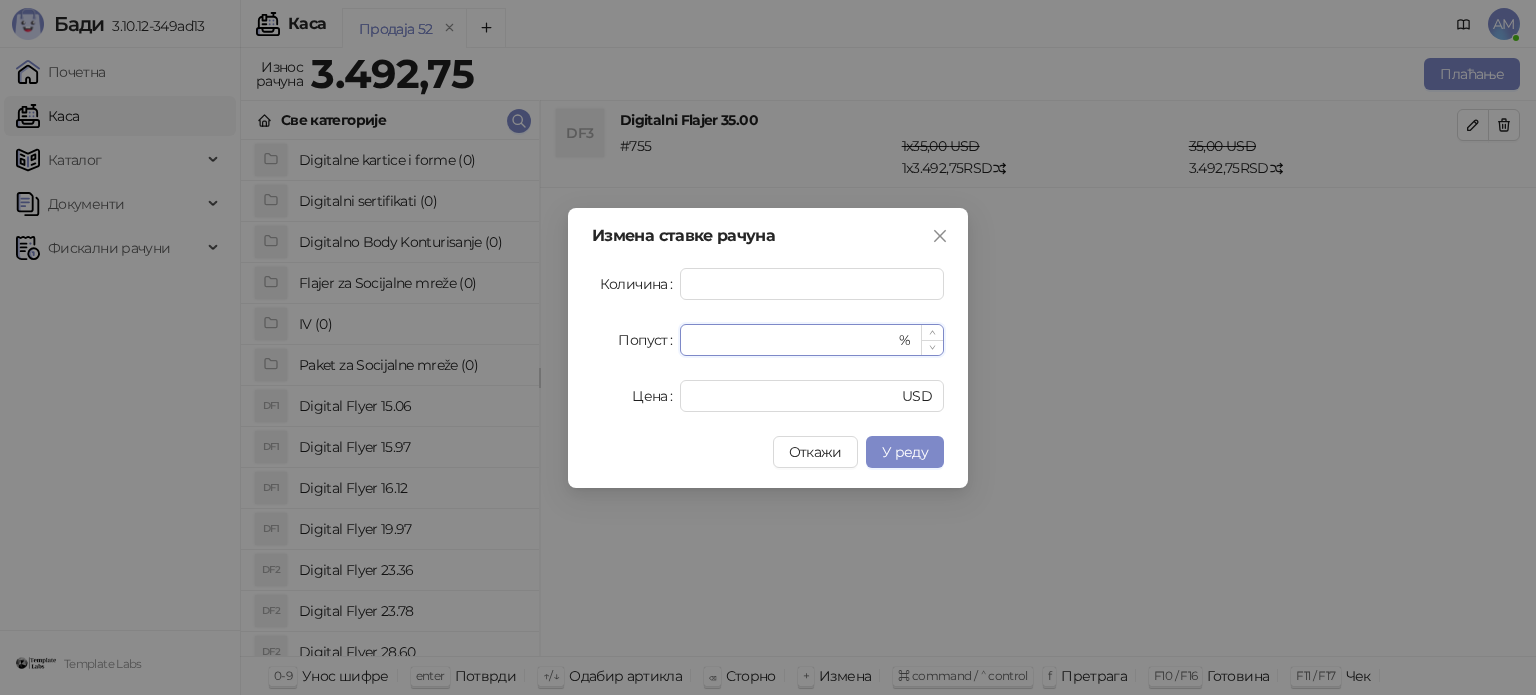 drag, startPoint x: 725, startPoint y: 339, endPoint x: 686, endPoint y: 344, distance: 39.319206 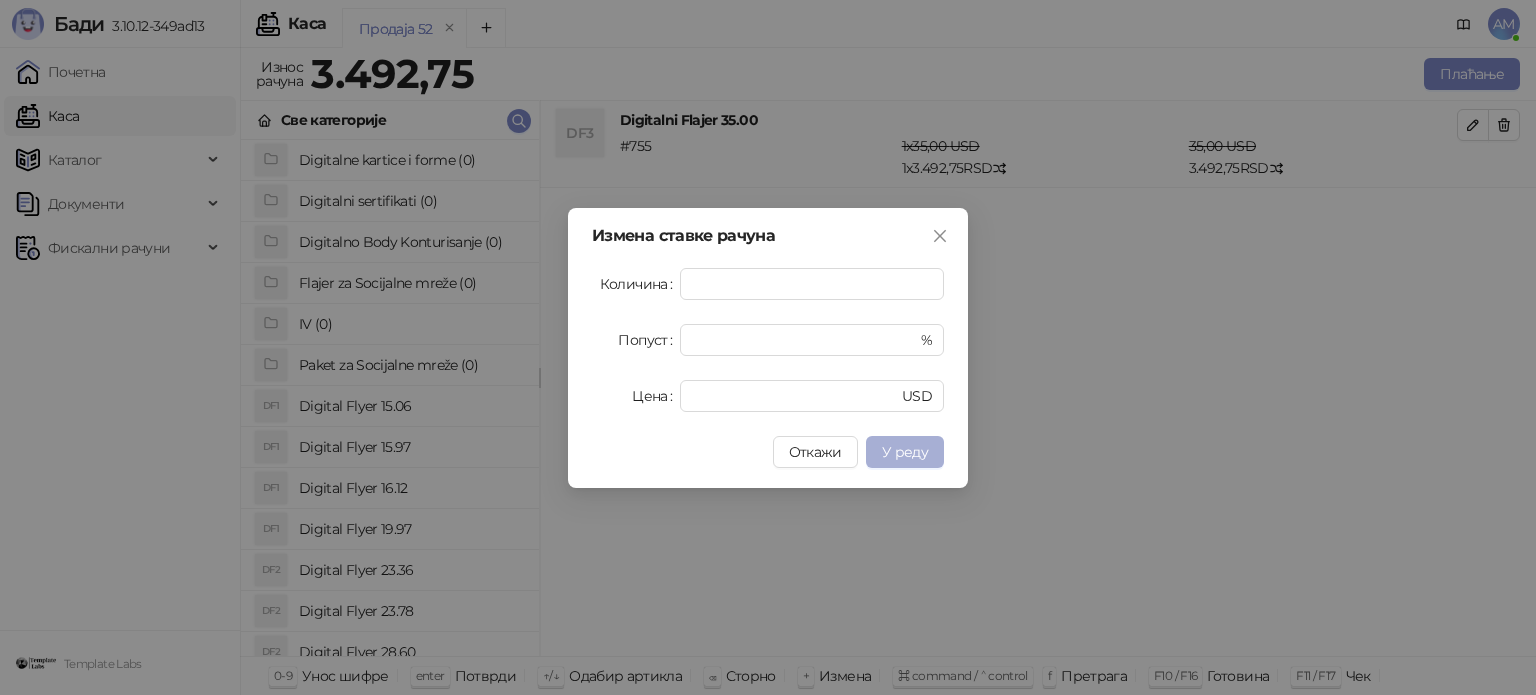 click on "У реду" at bounding box center (905, 452) 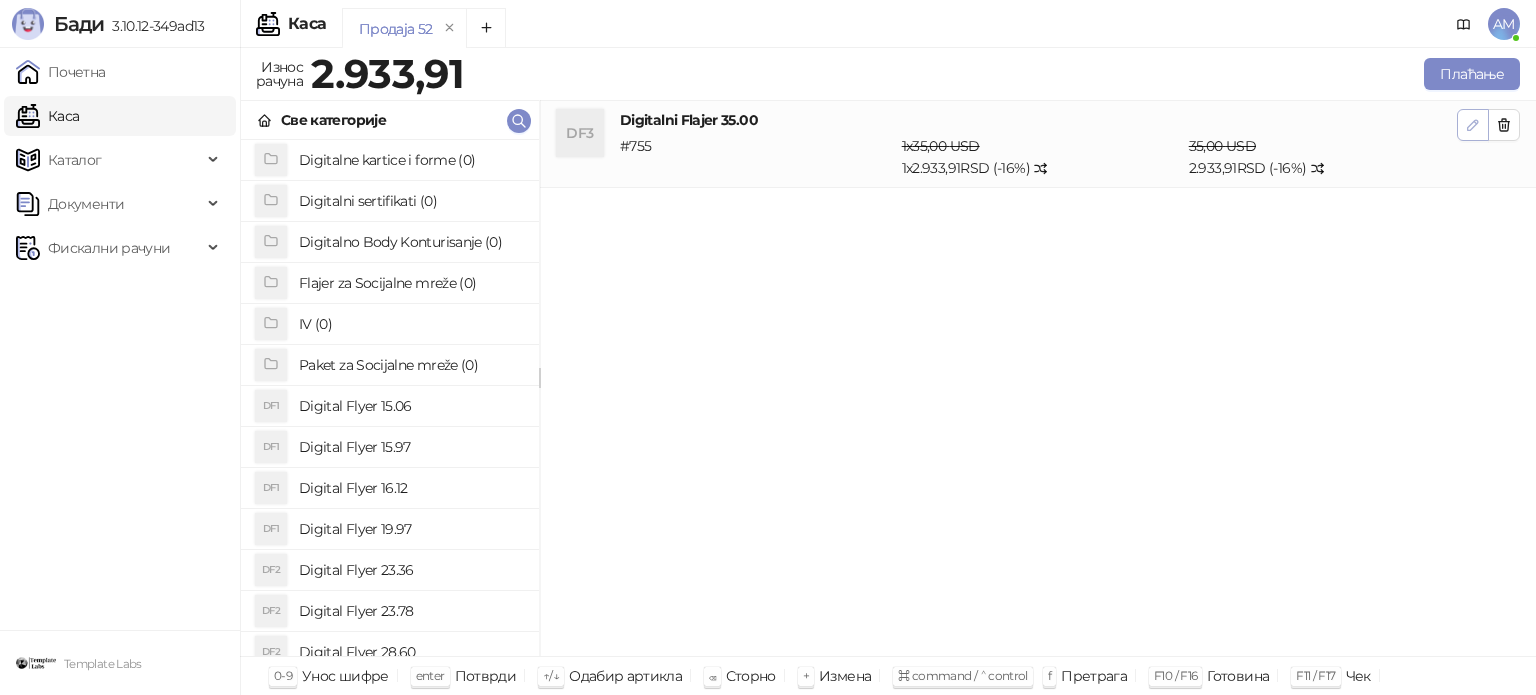 click 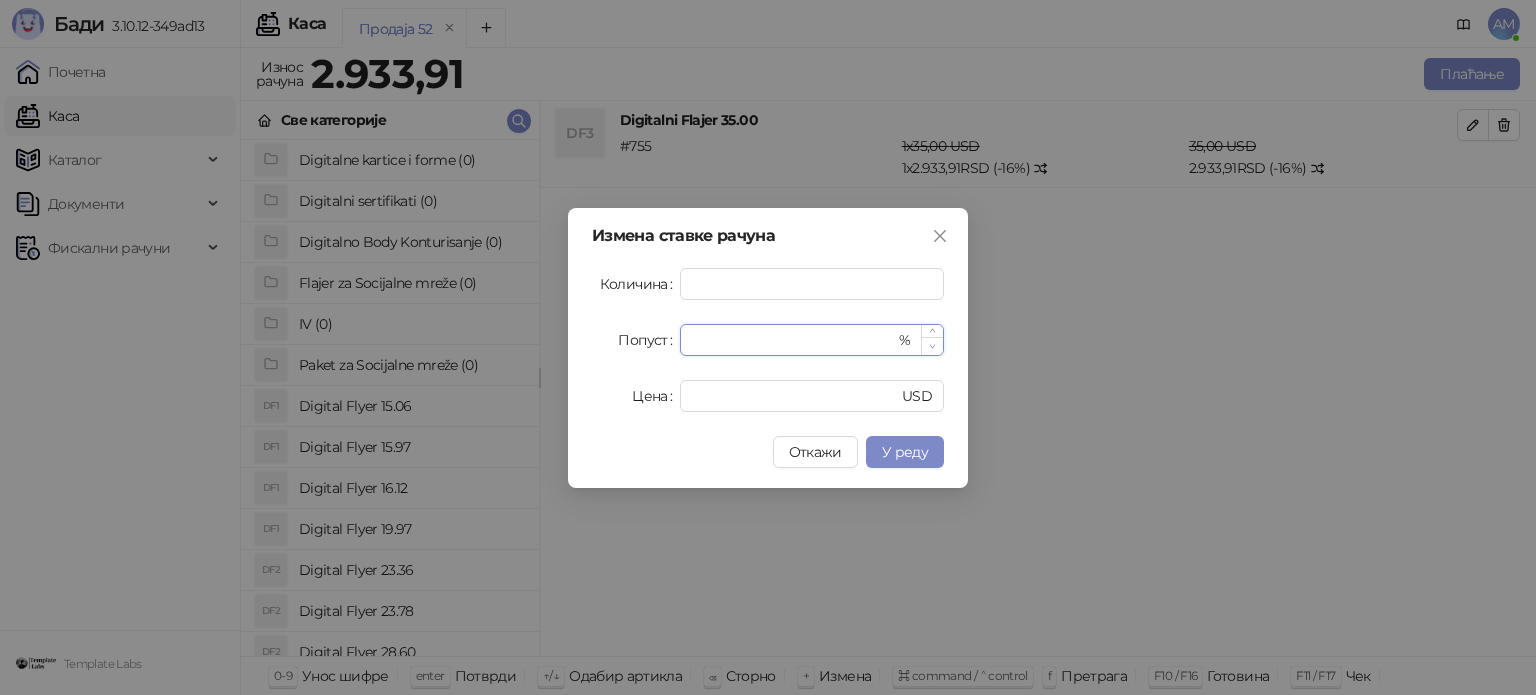 type on "**" 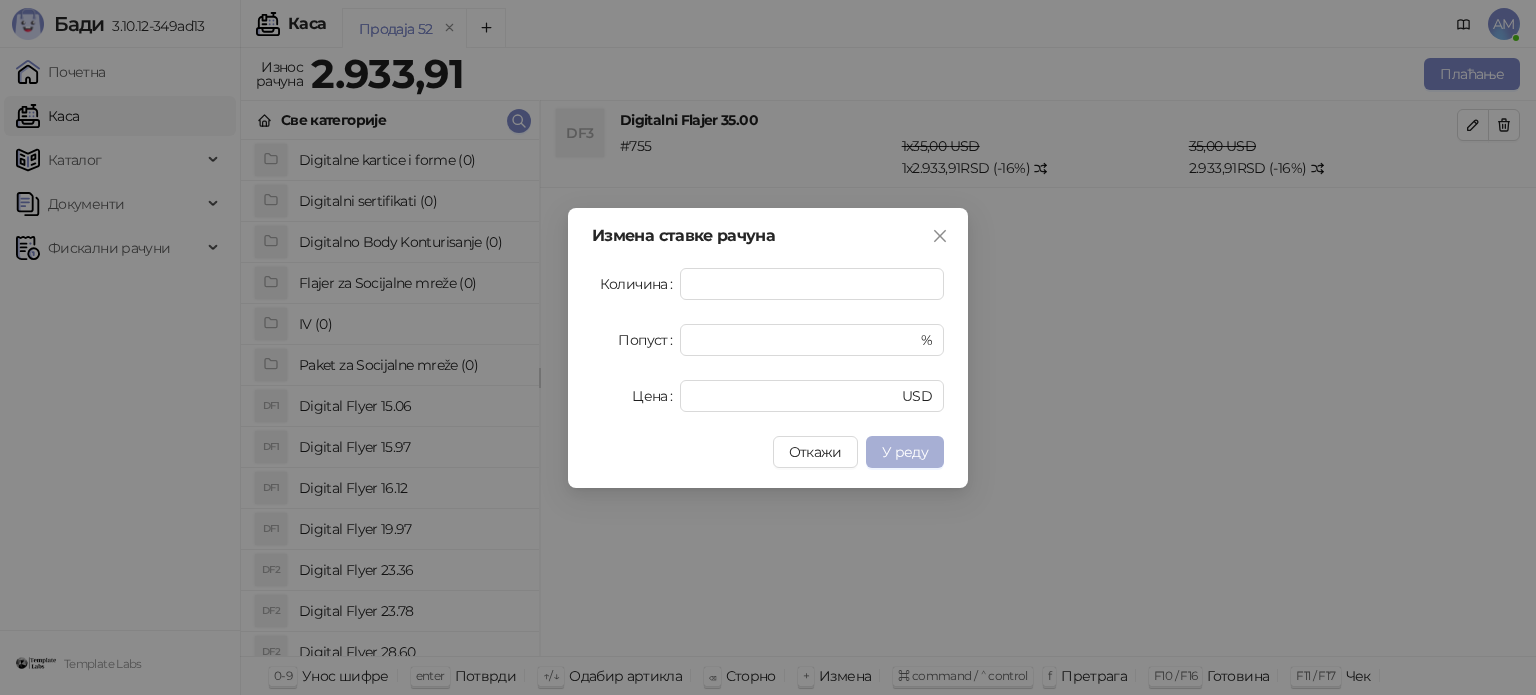 click on "У реду" at bounding box center (905, 452) 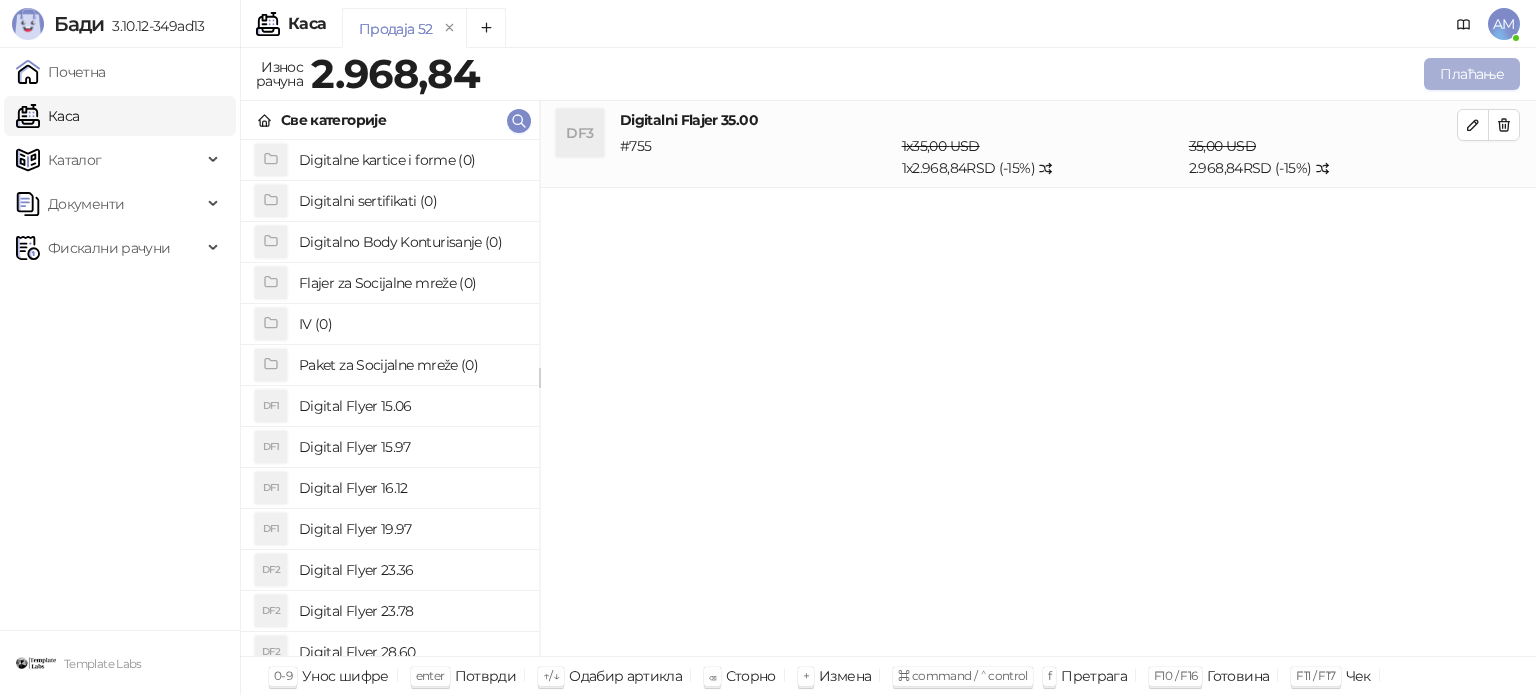 click on "Плаћање" at bounding box center [1472, 74] 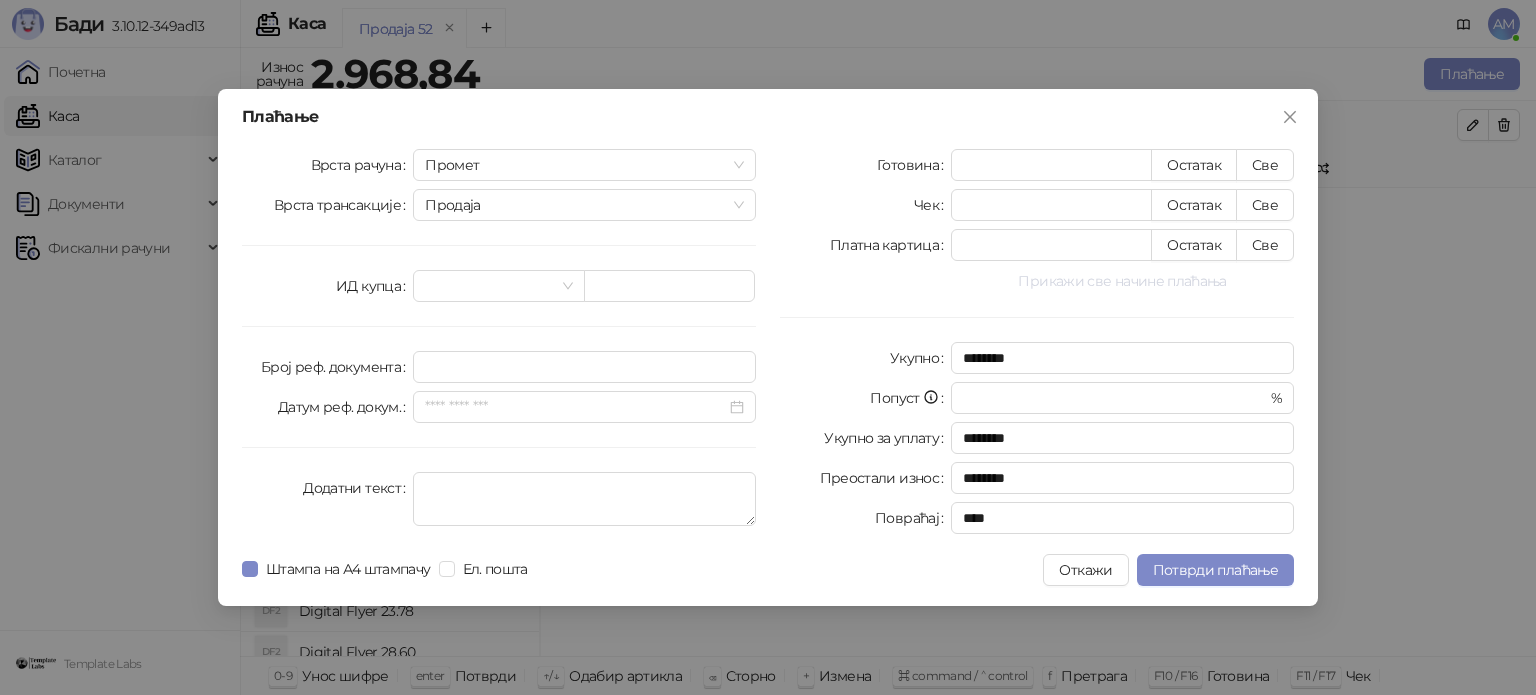 click on "Прикажи све начине плаћања" at bounding box center [1122, 281] 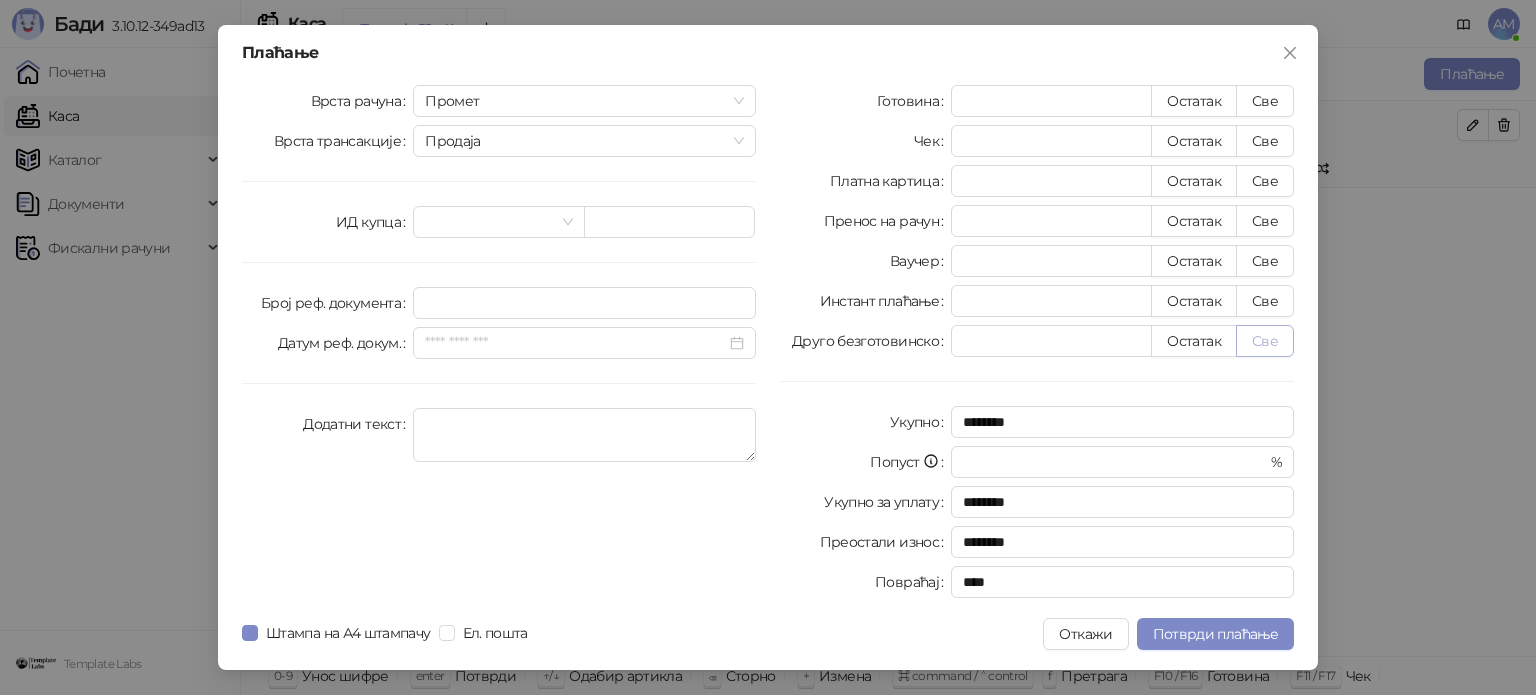 click on "Све" at bounding box center (1265, 341) 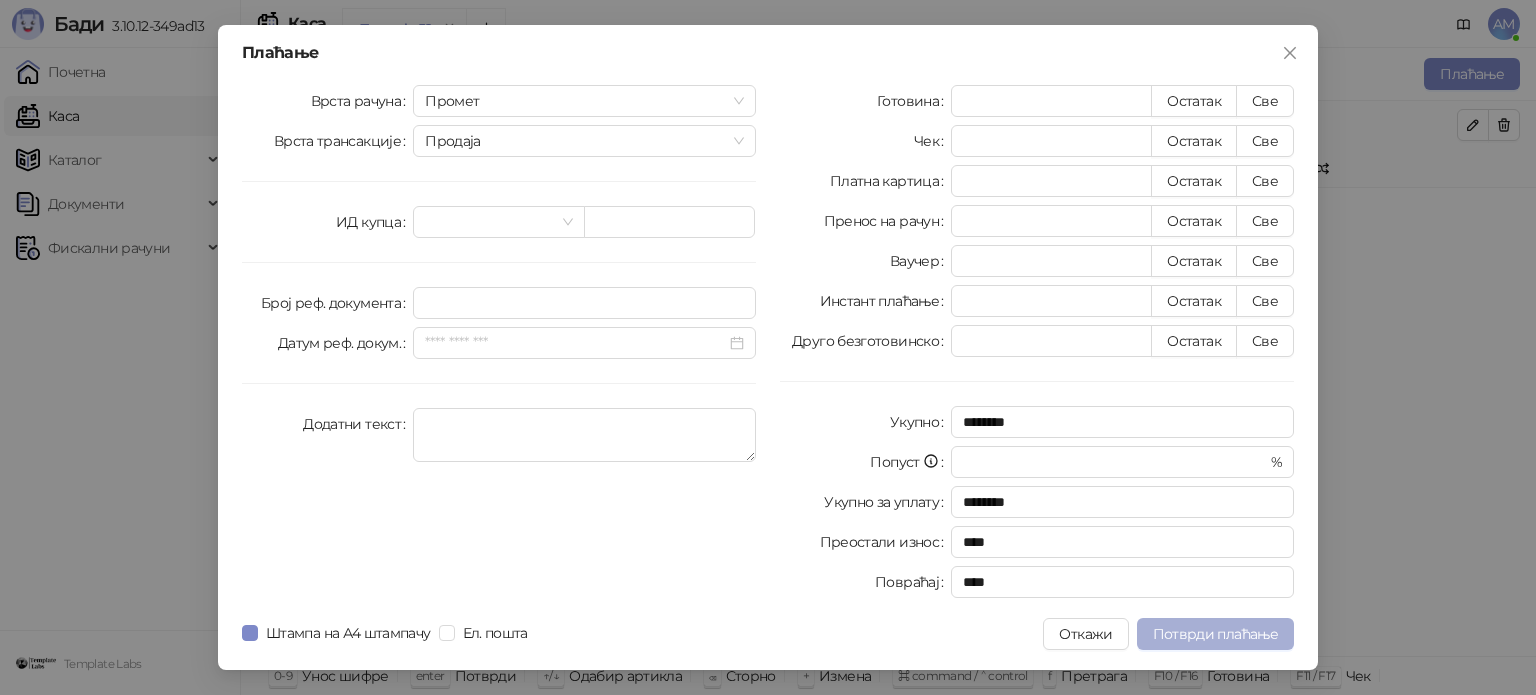 click on "Потврди плаћање" at bounding box center [1215, 634] 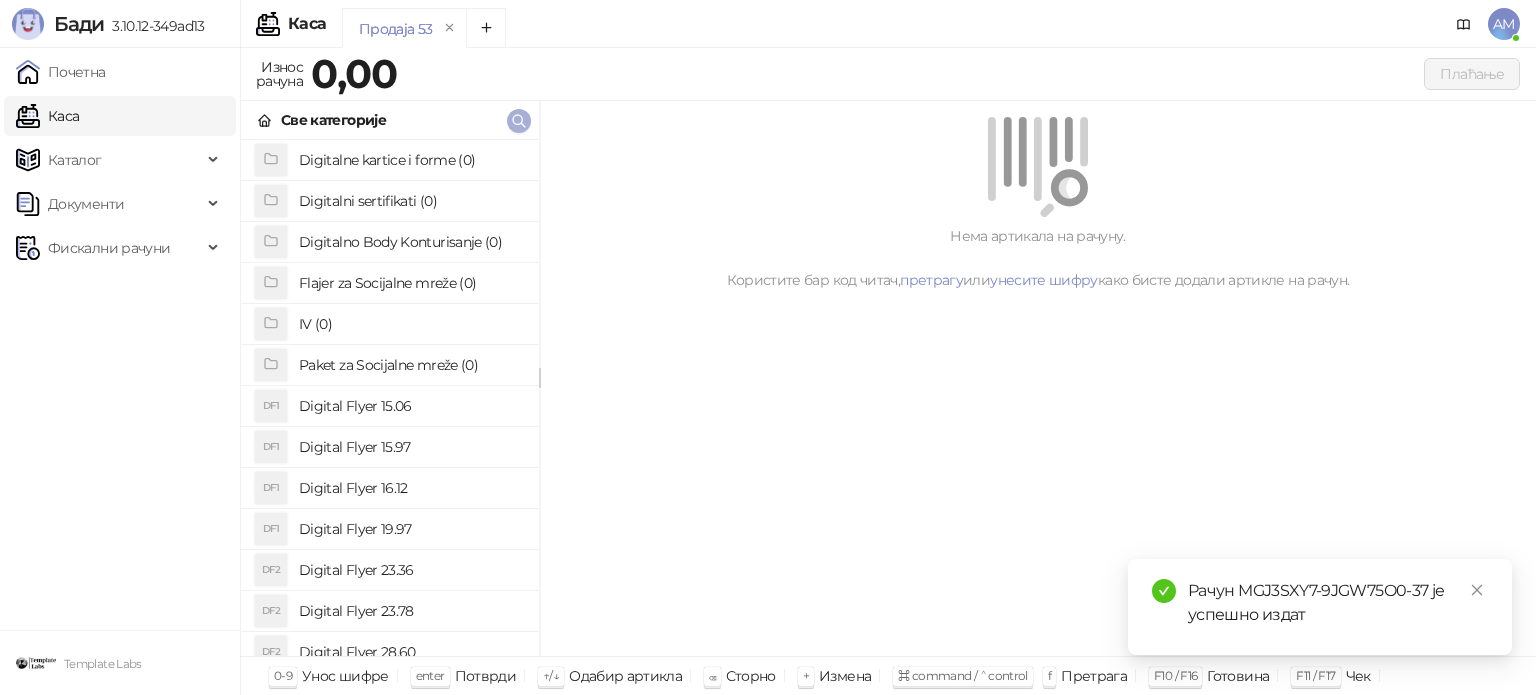 click 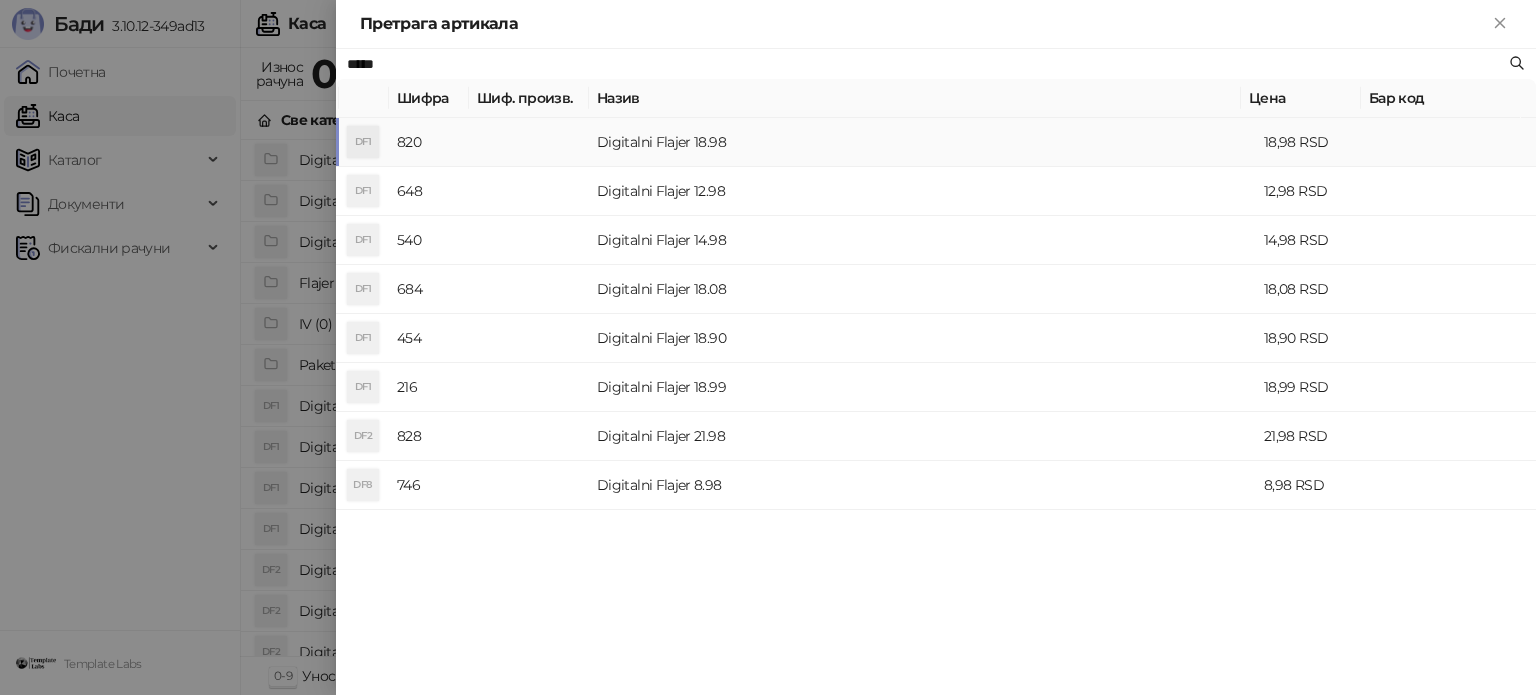 type on "*****" 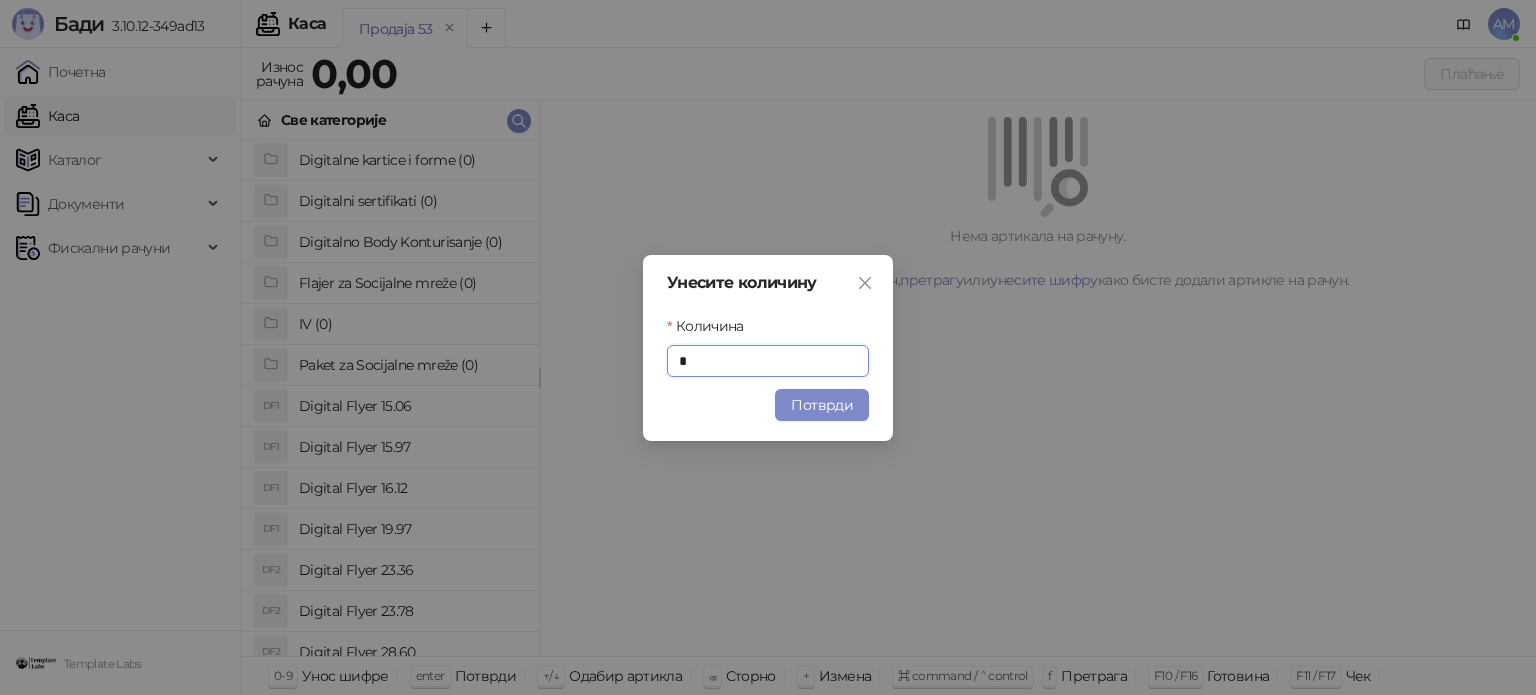 click on "Потврди" at bounding box center [822, 405] 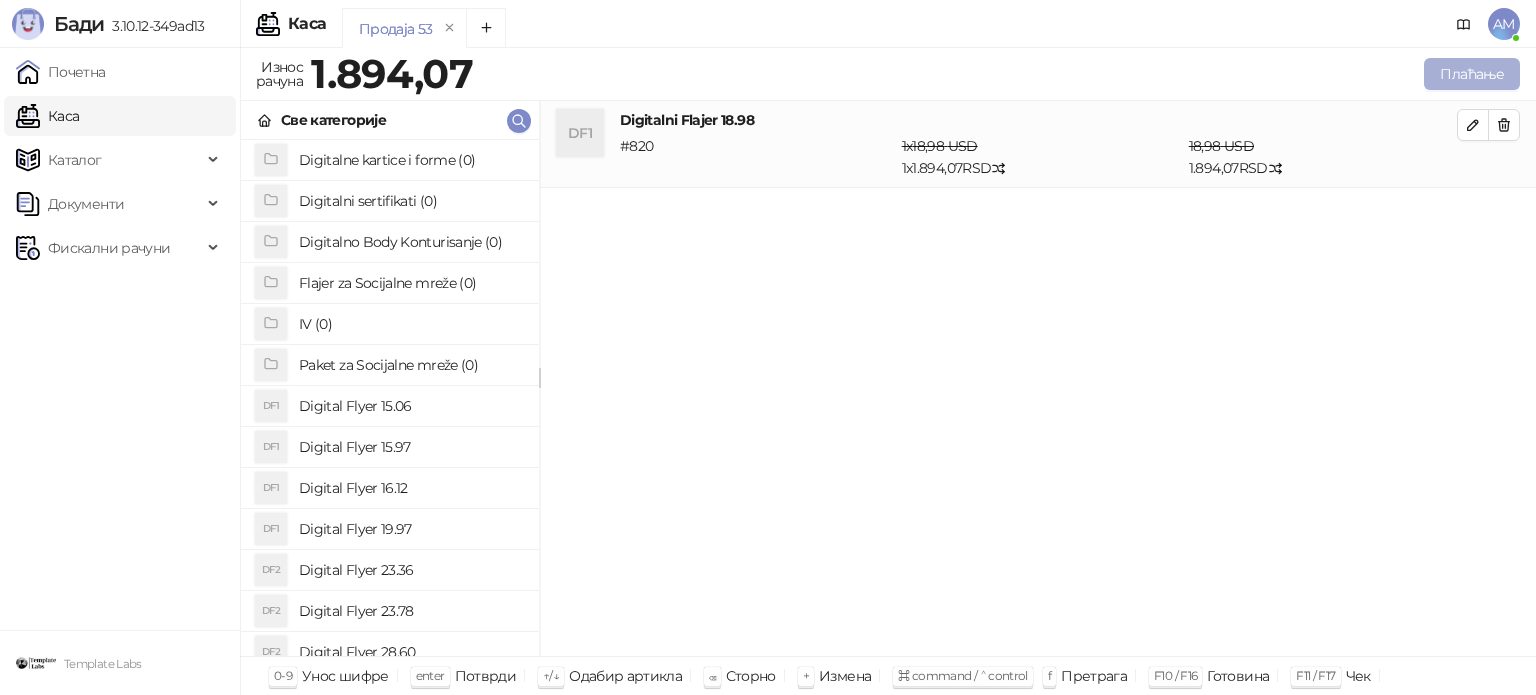 click on "Плаћање" at bounding box center [1472, 74] 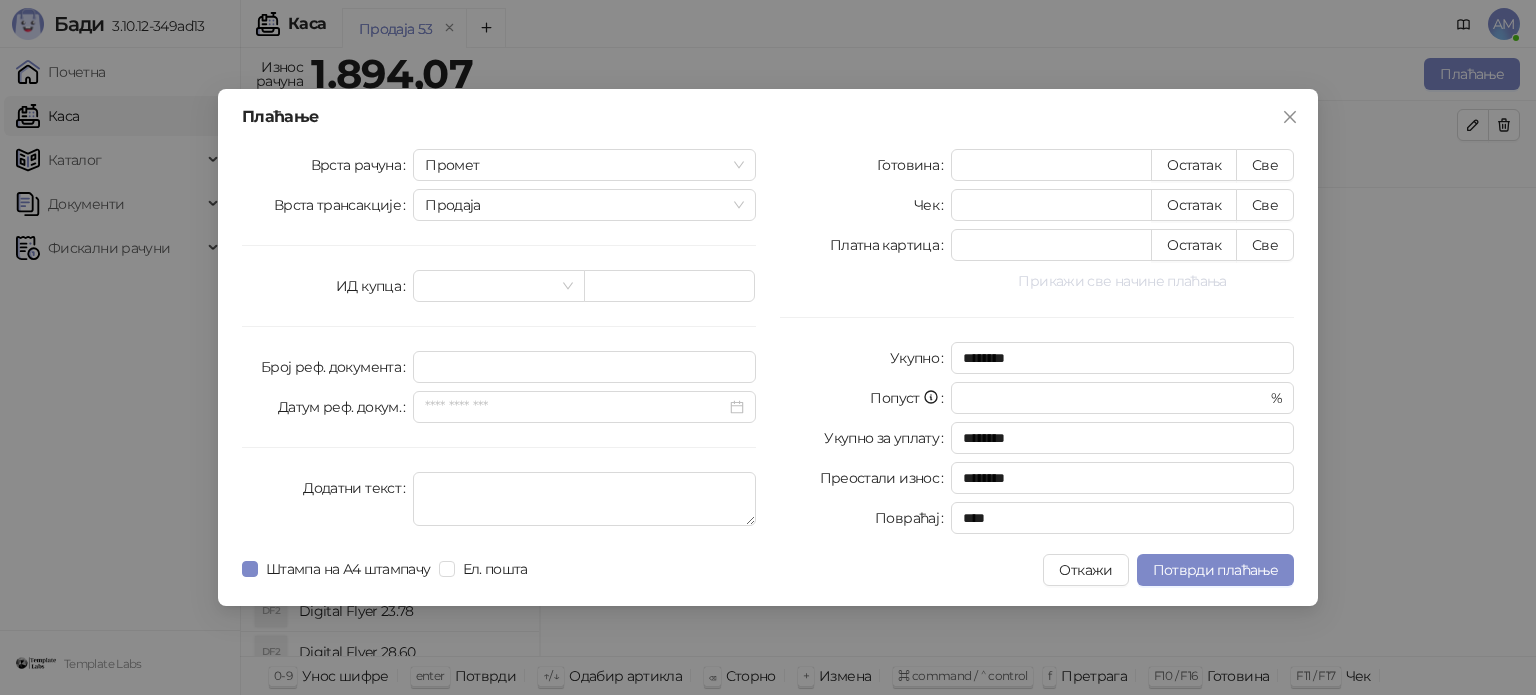click on "Прикажи све начине плаћања" at bounding box center (1122, 281) 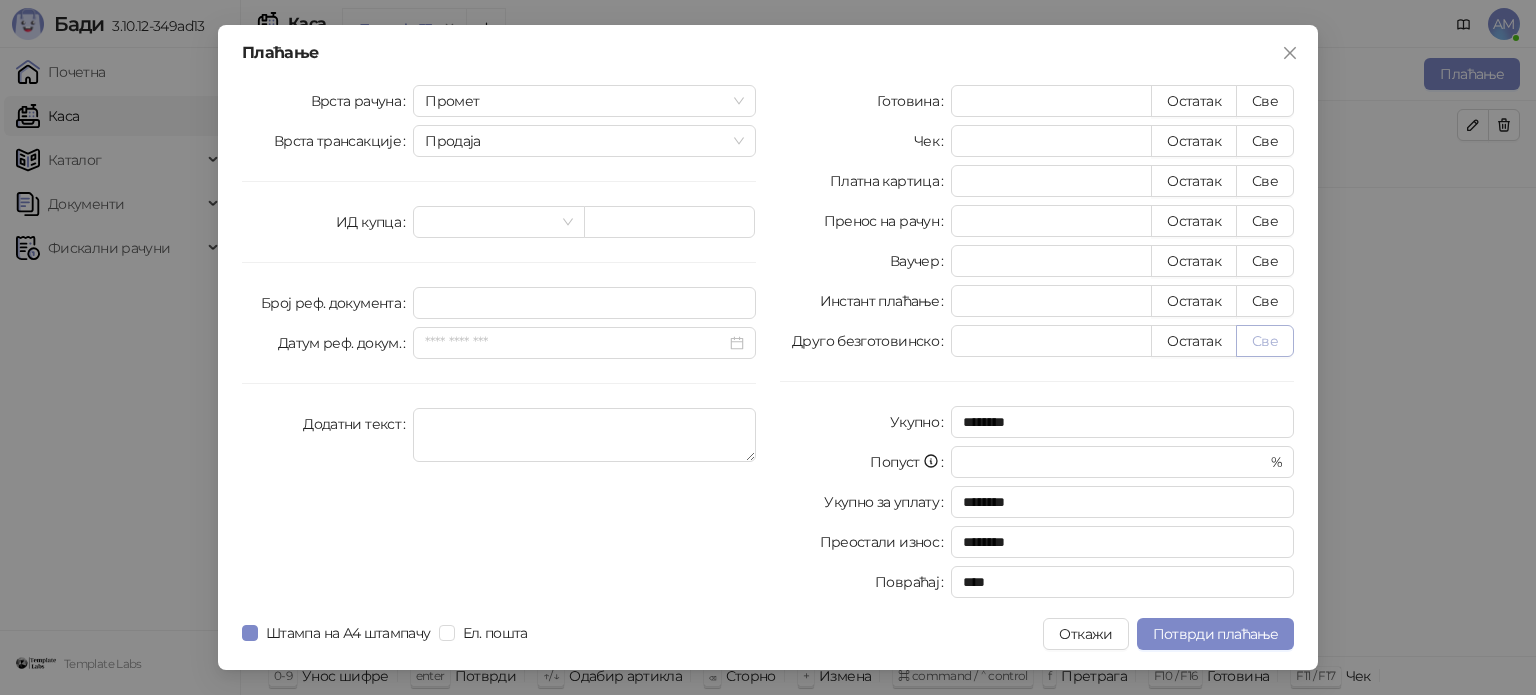 click on "Све" at bounding box center (1265, 341) 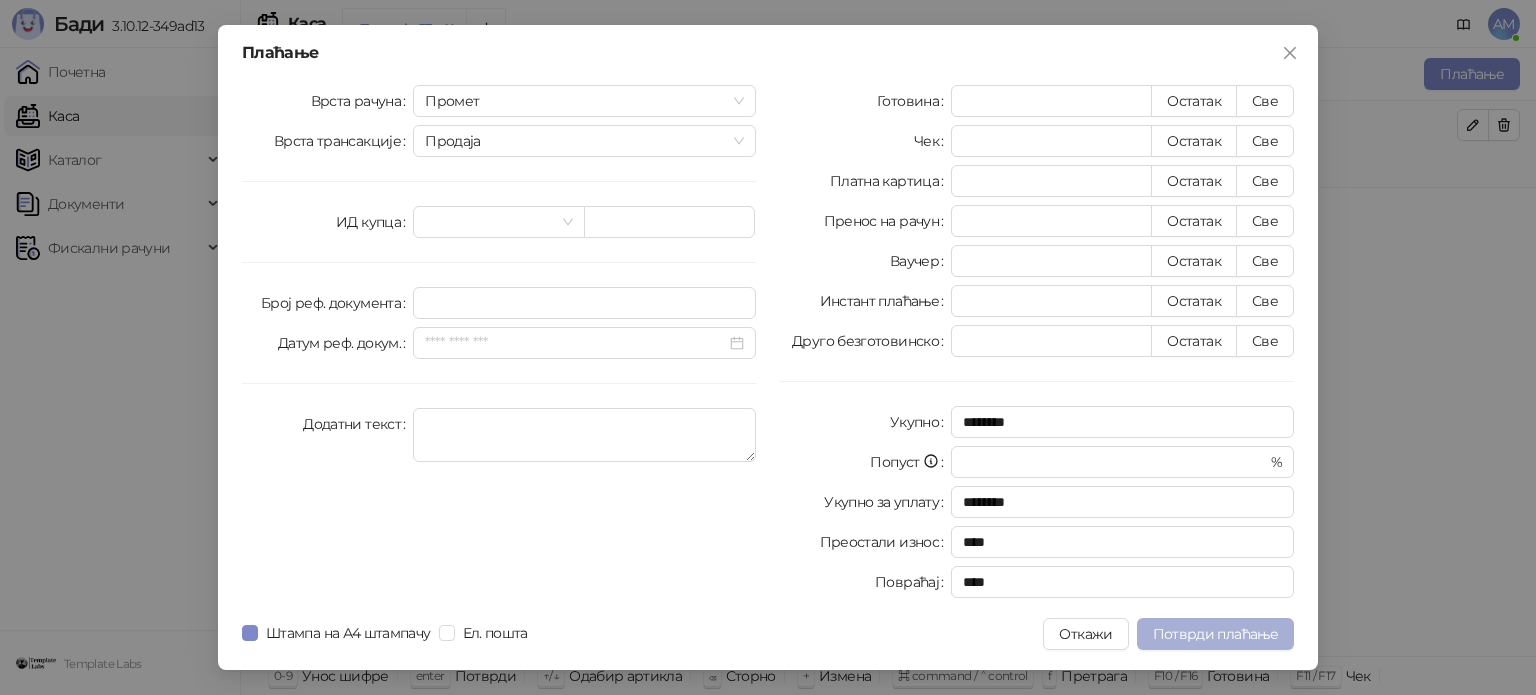 click on "Потврди плаћање" at bounding box center [1215, 634] 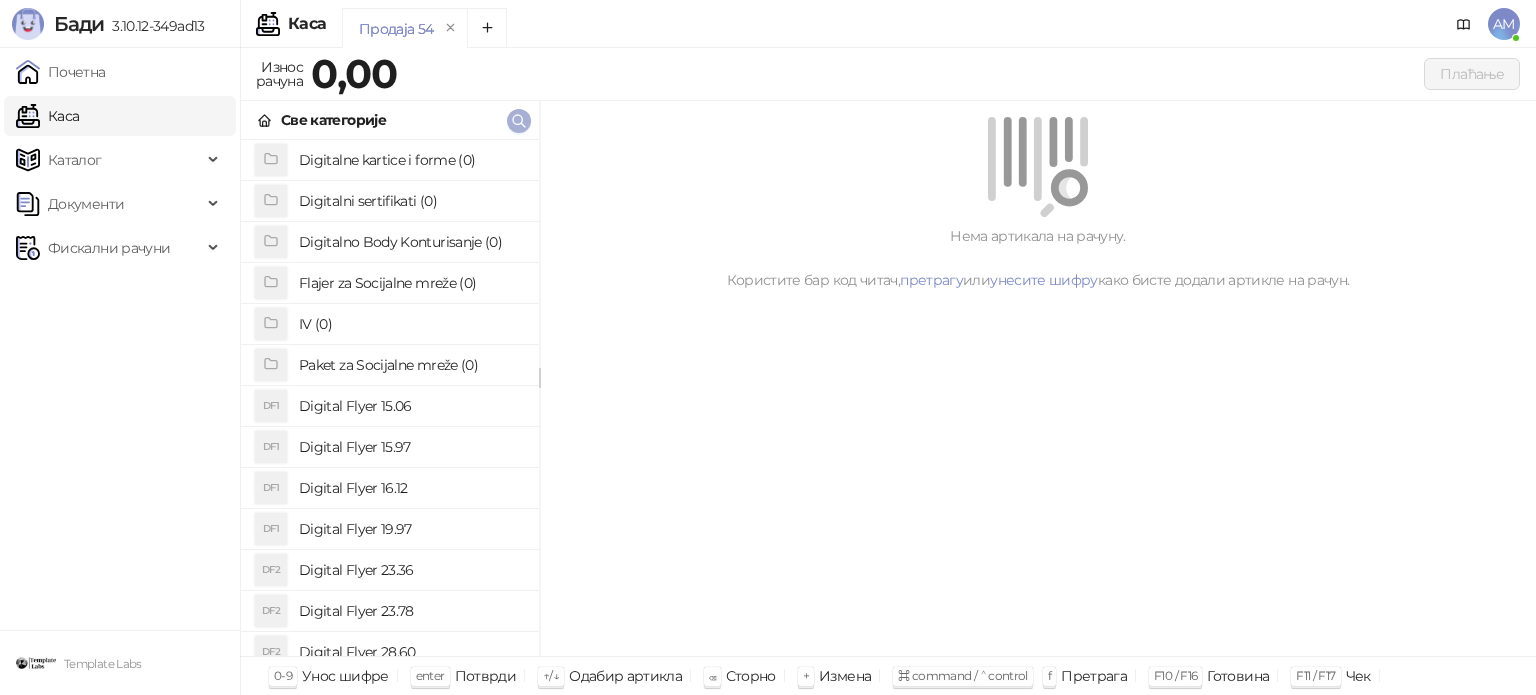click 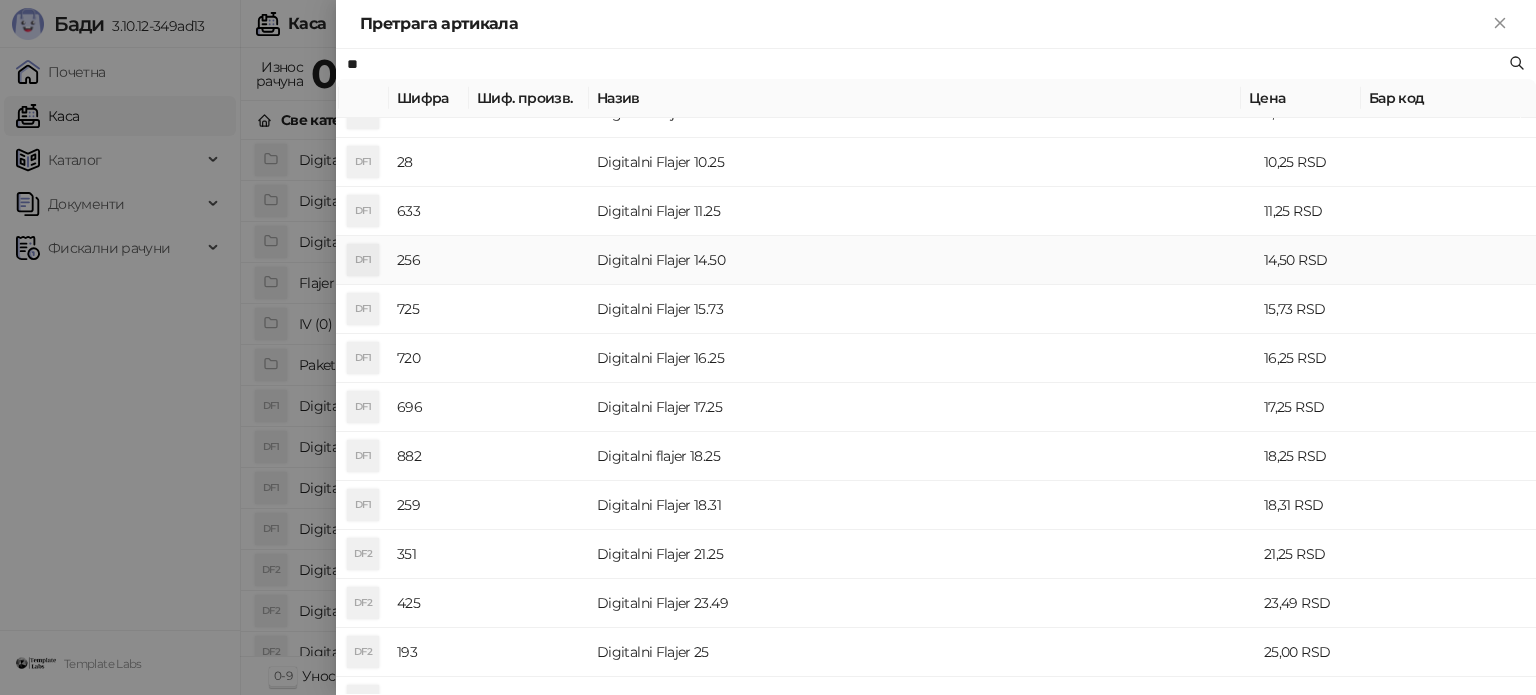scroll, scrollTop: 300, scrollLeft: 0, axis: vertical 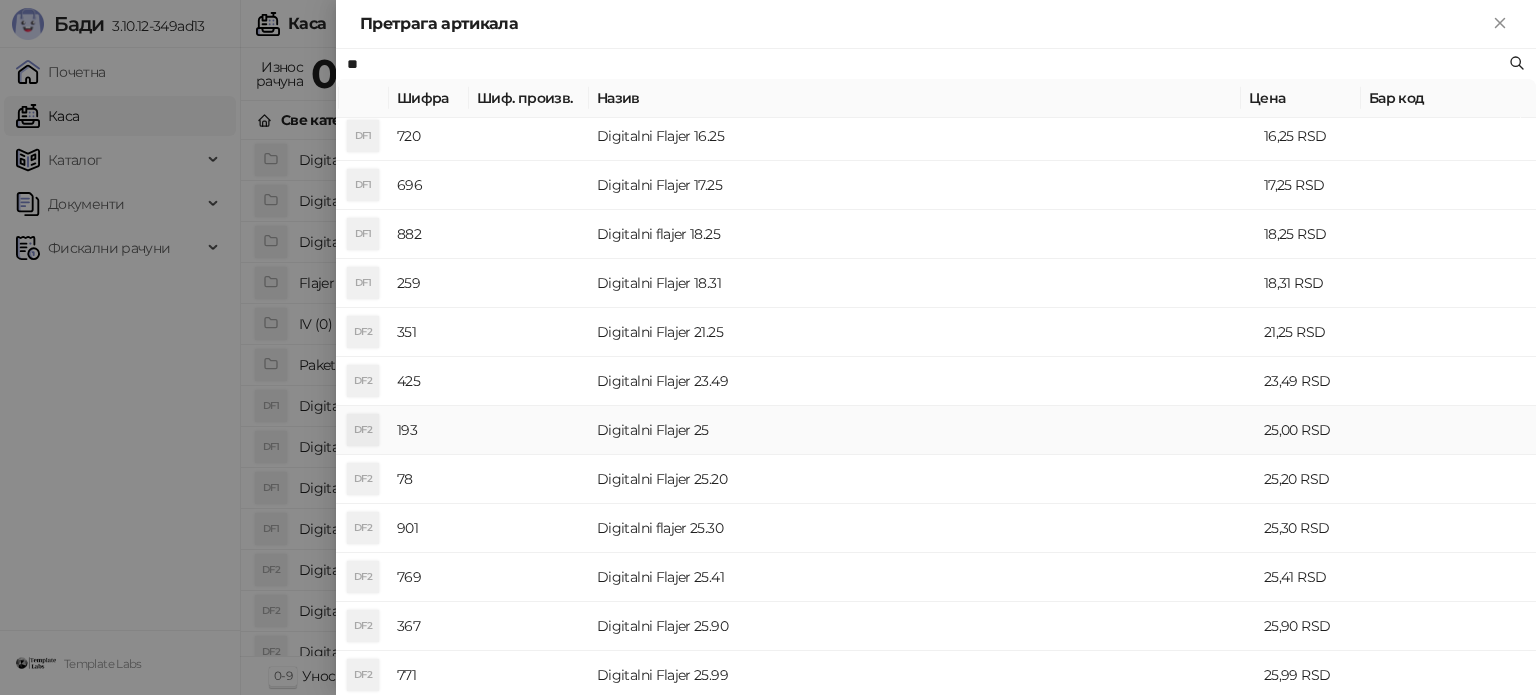 type on "**" 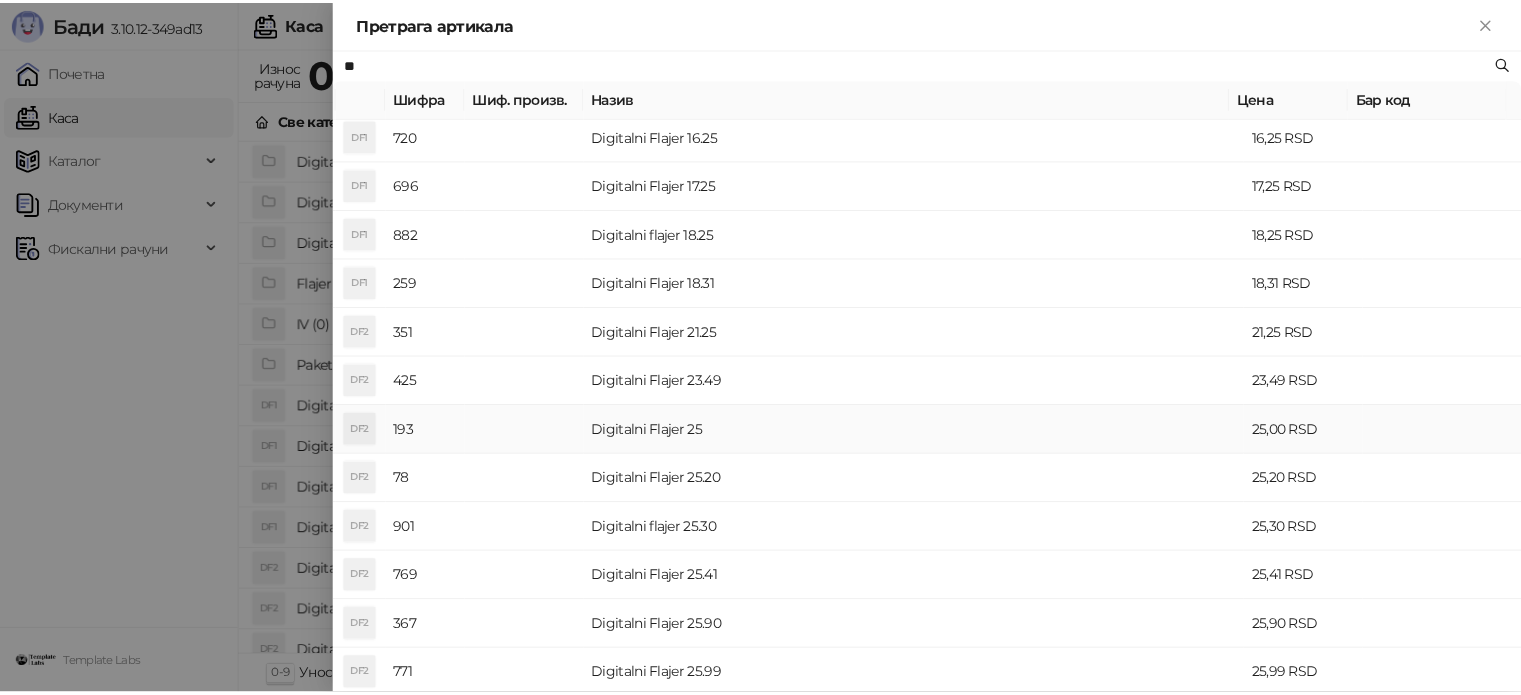 scroll, scrollTop: 0, scrollLeft: 0, axis: both 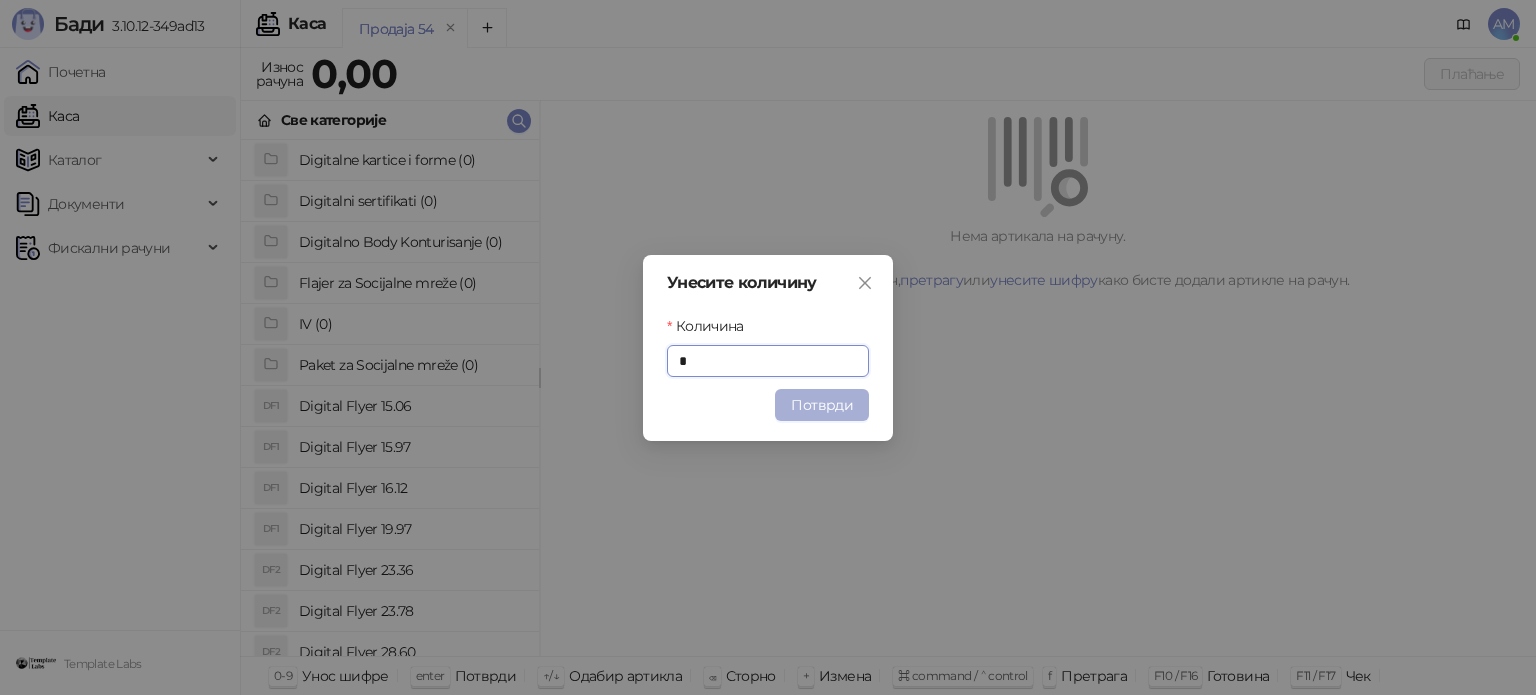 type on "*" 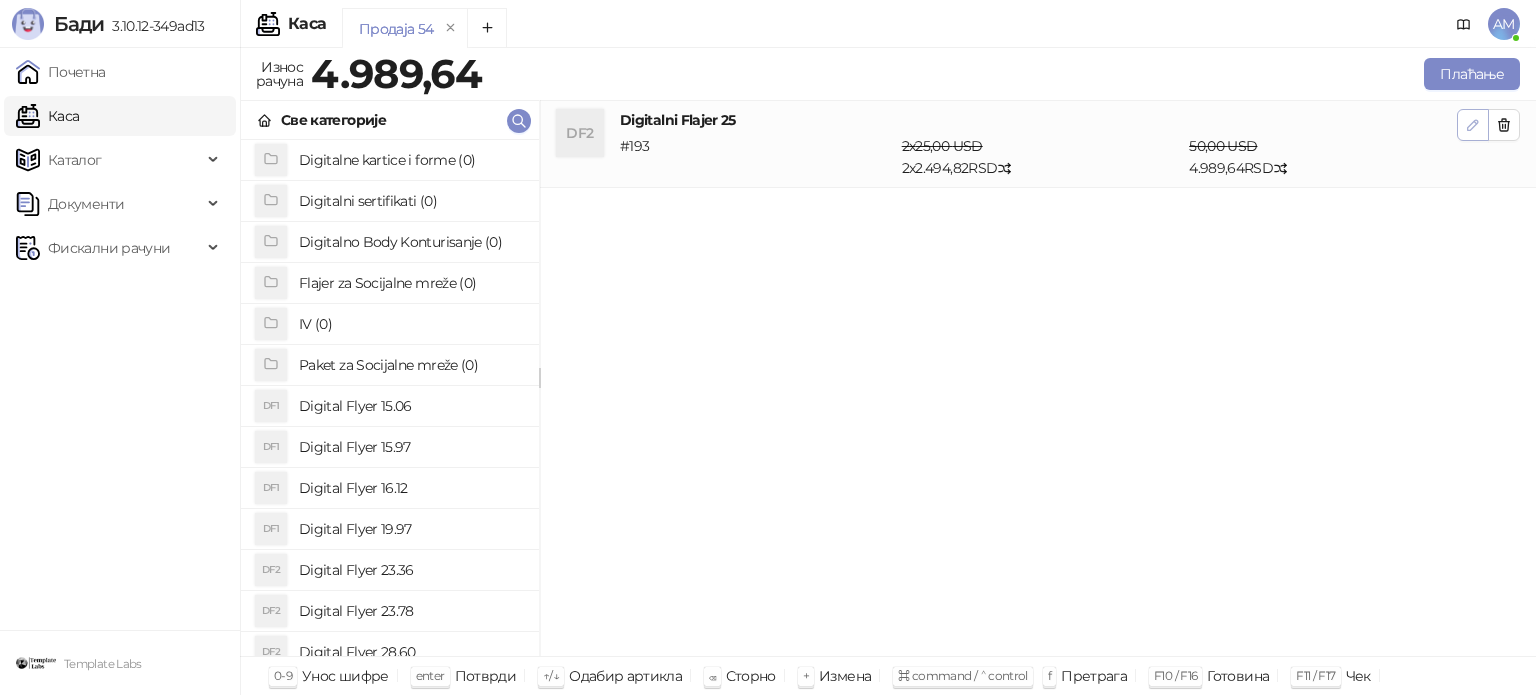 click 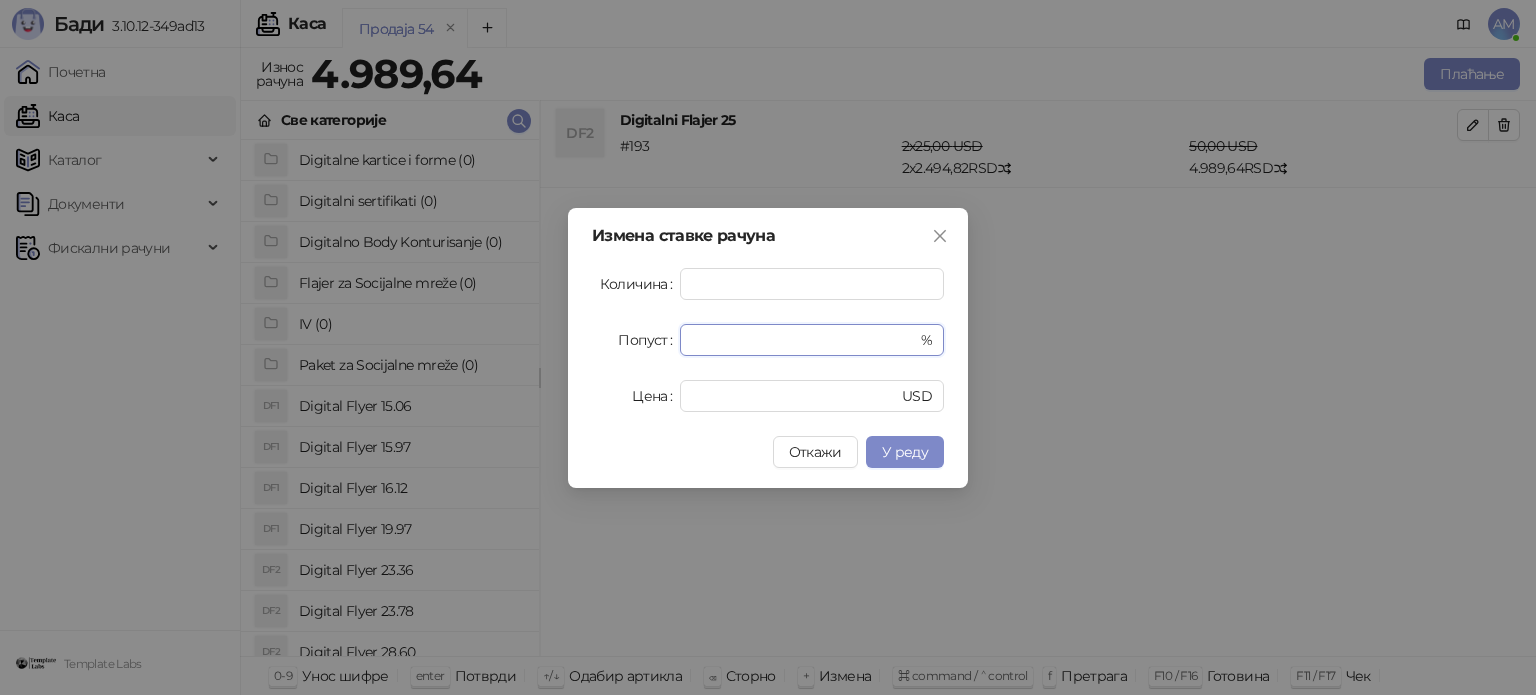 click on "Попуст * %" at bounding box center (768, 340) 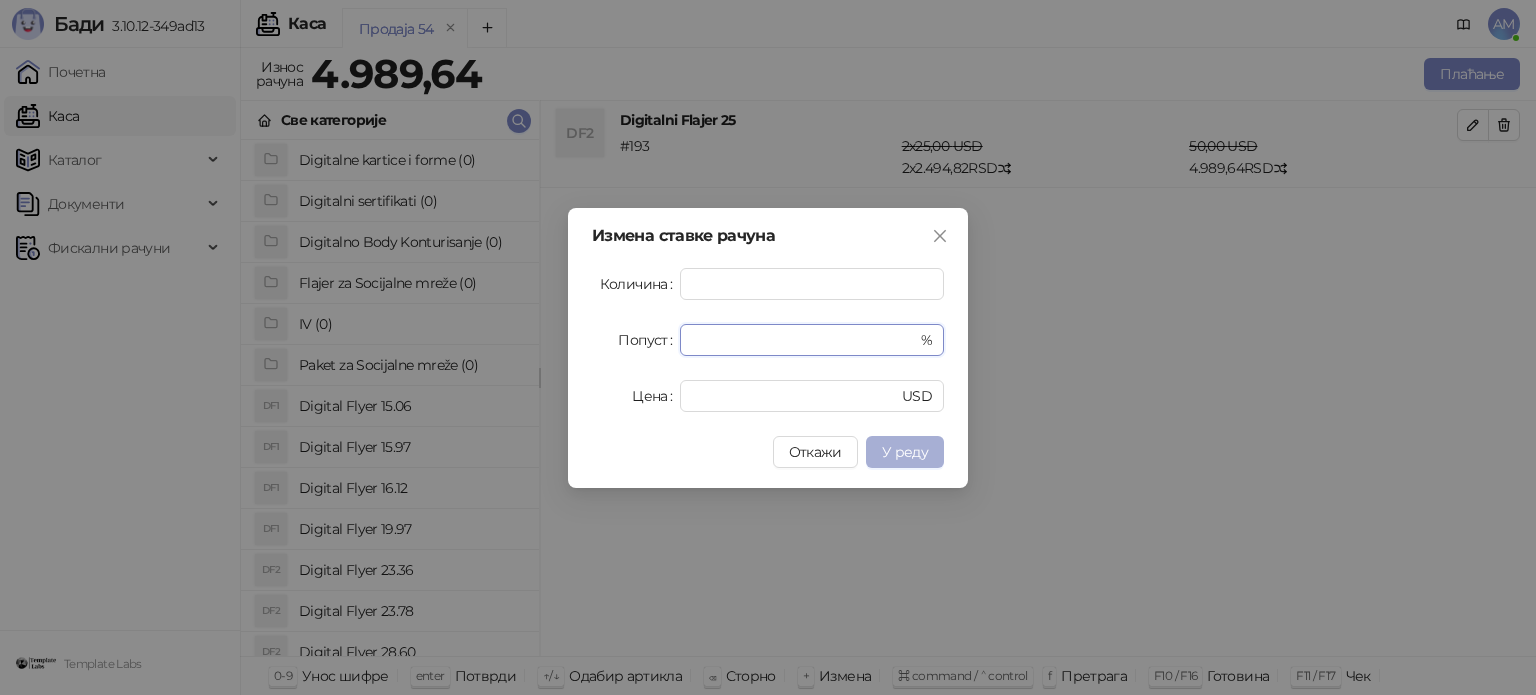type on "**" 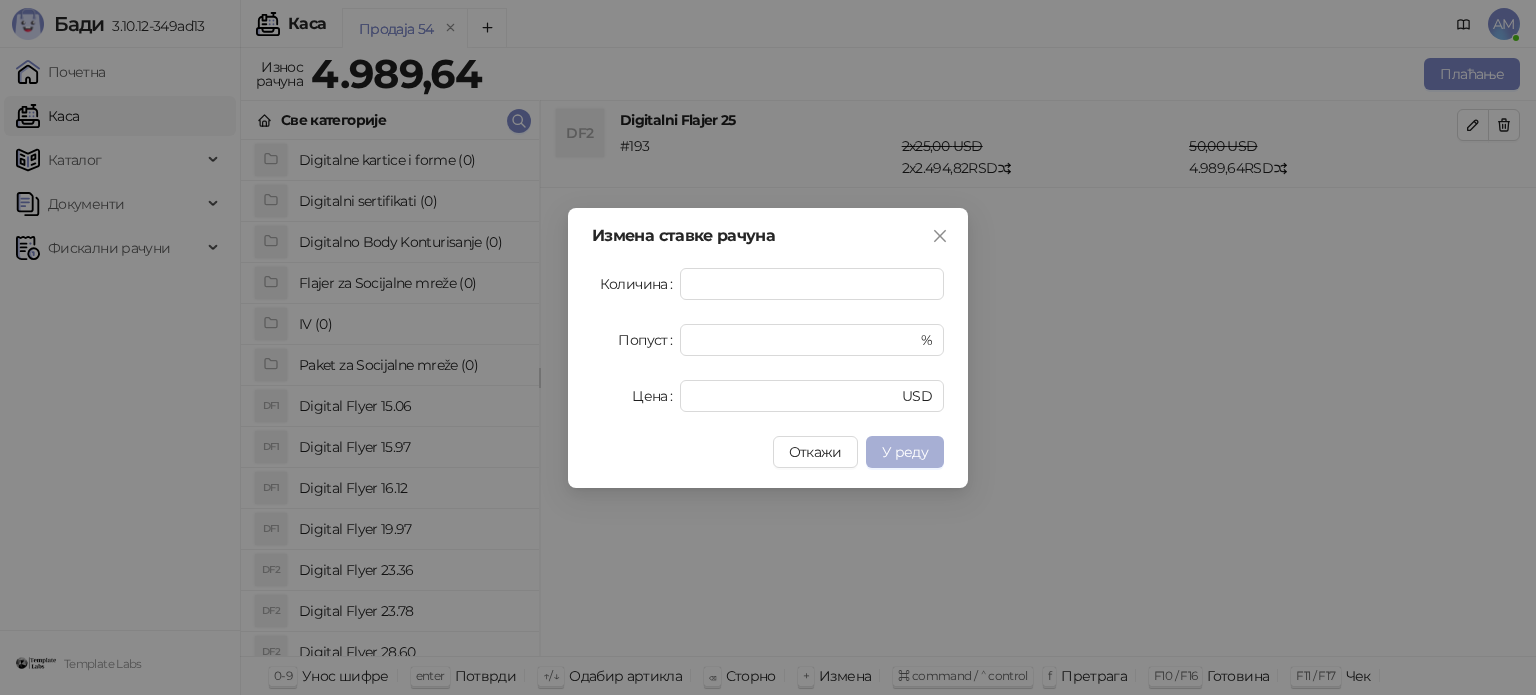 click on "У реду" at bounding box center [905, 452] 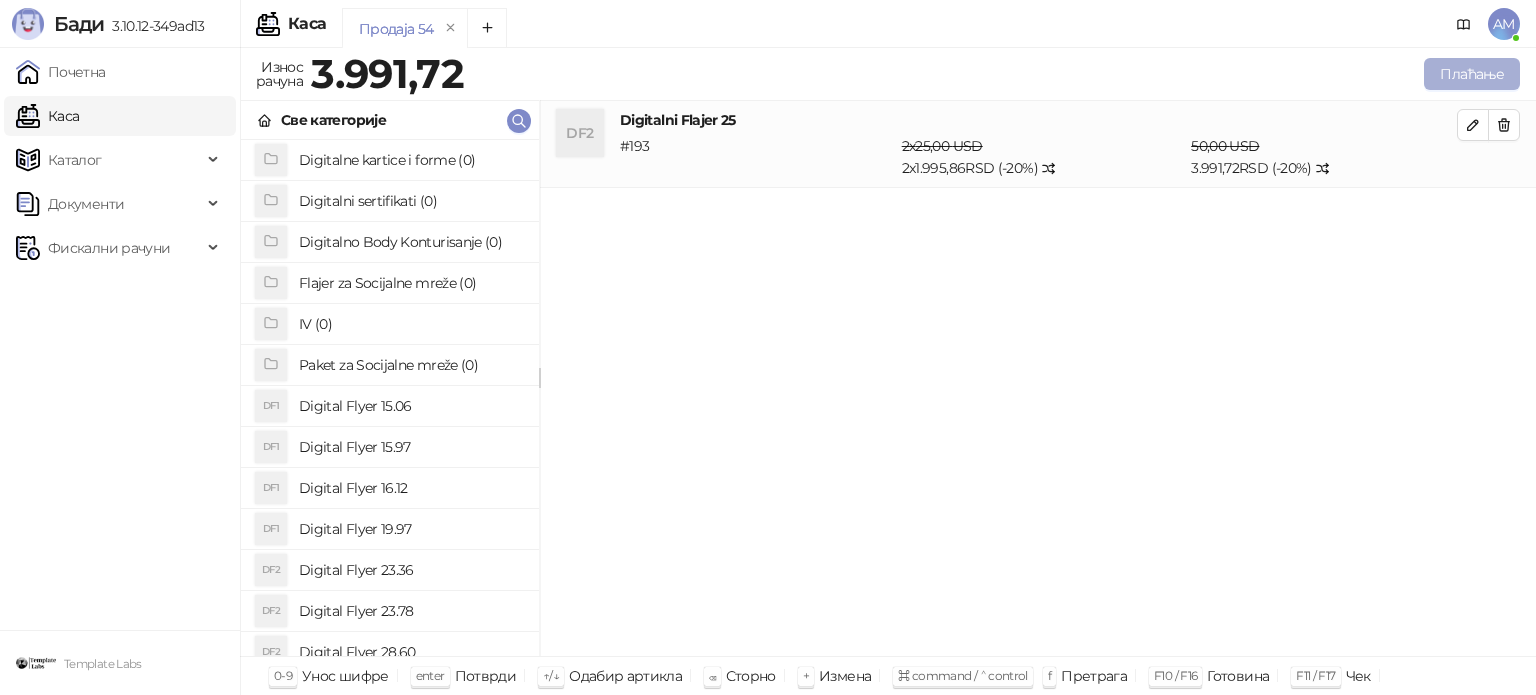 click on "Плаћање" at bounding box center (1472, 74) 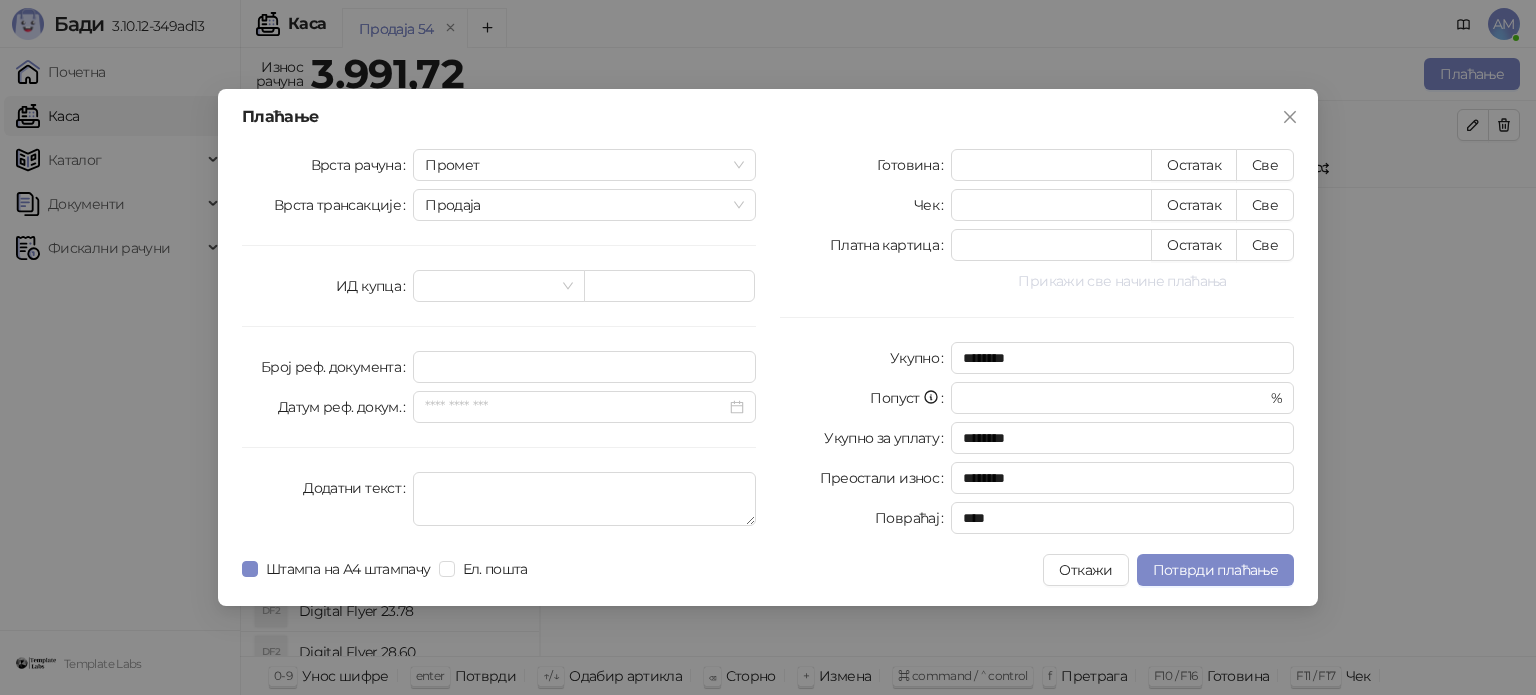 click on "Прикажи све начине плаћања" at bounding box center (1122, 281) 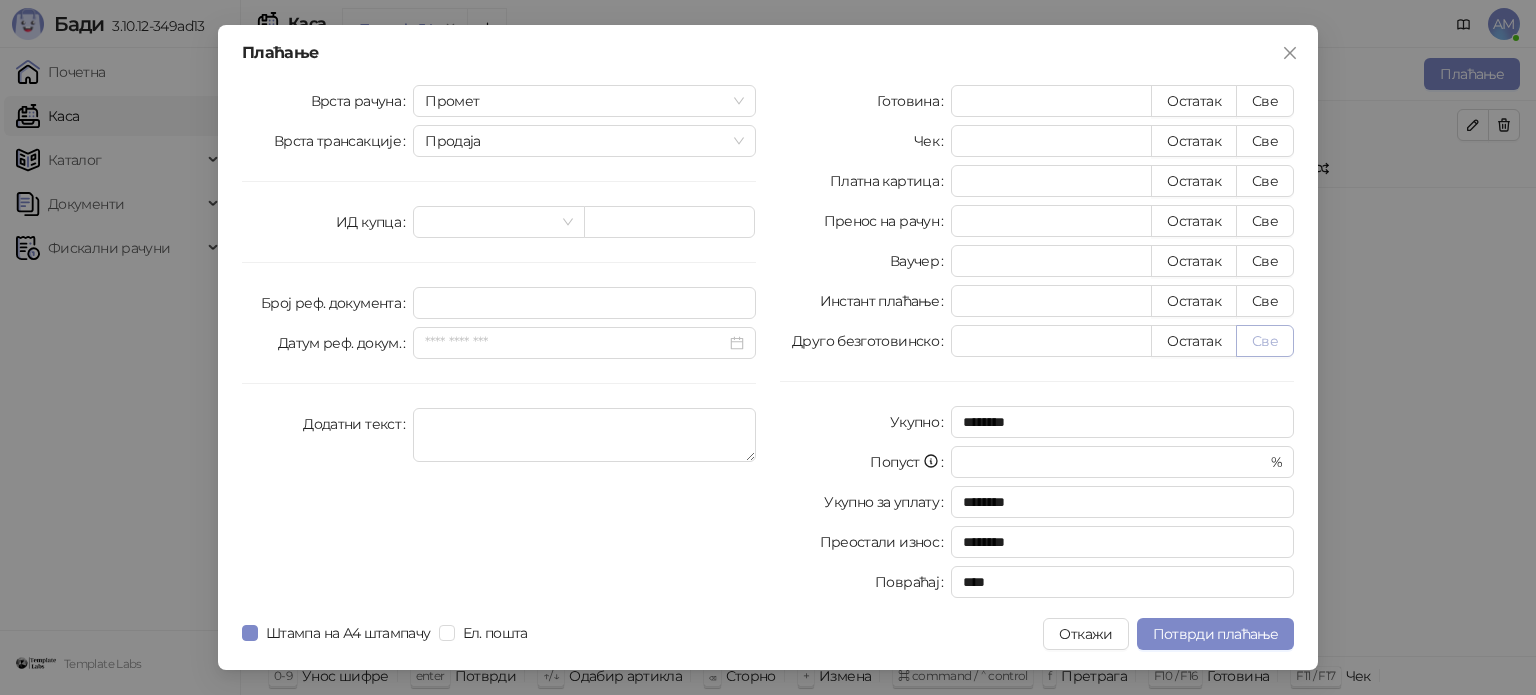 click on "Све" at bounding box center [1265, 341] 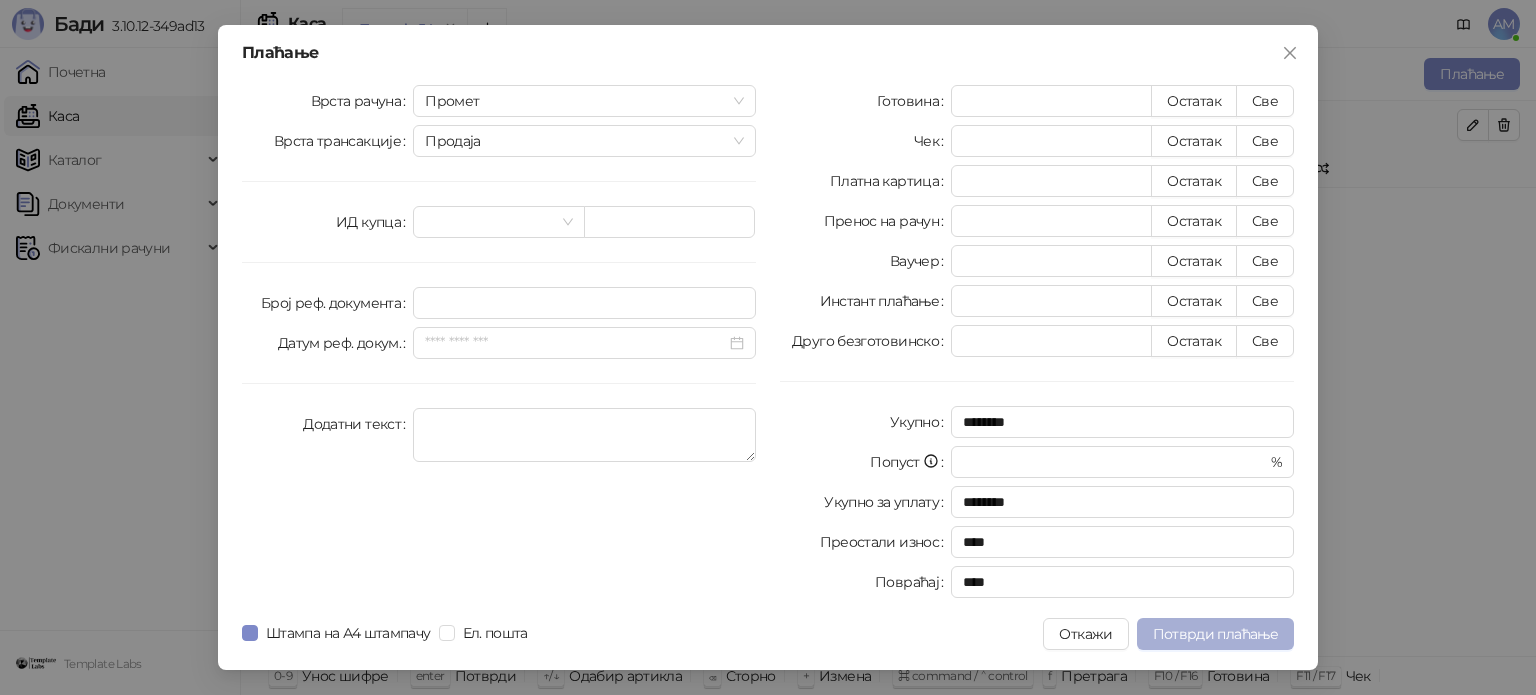 click on "Потврди плаћање" at bounding box center [1215, 634] 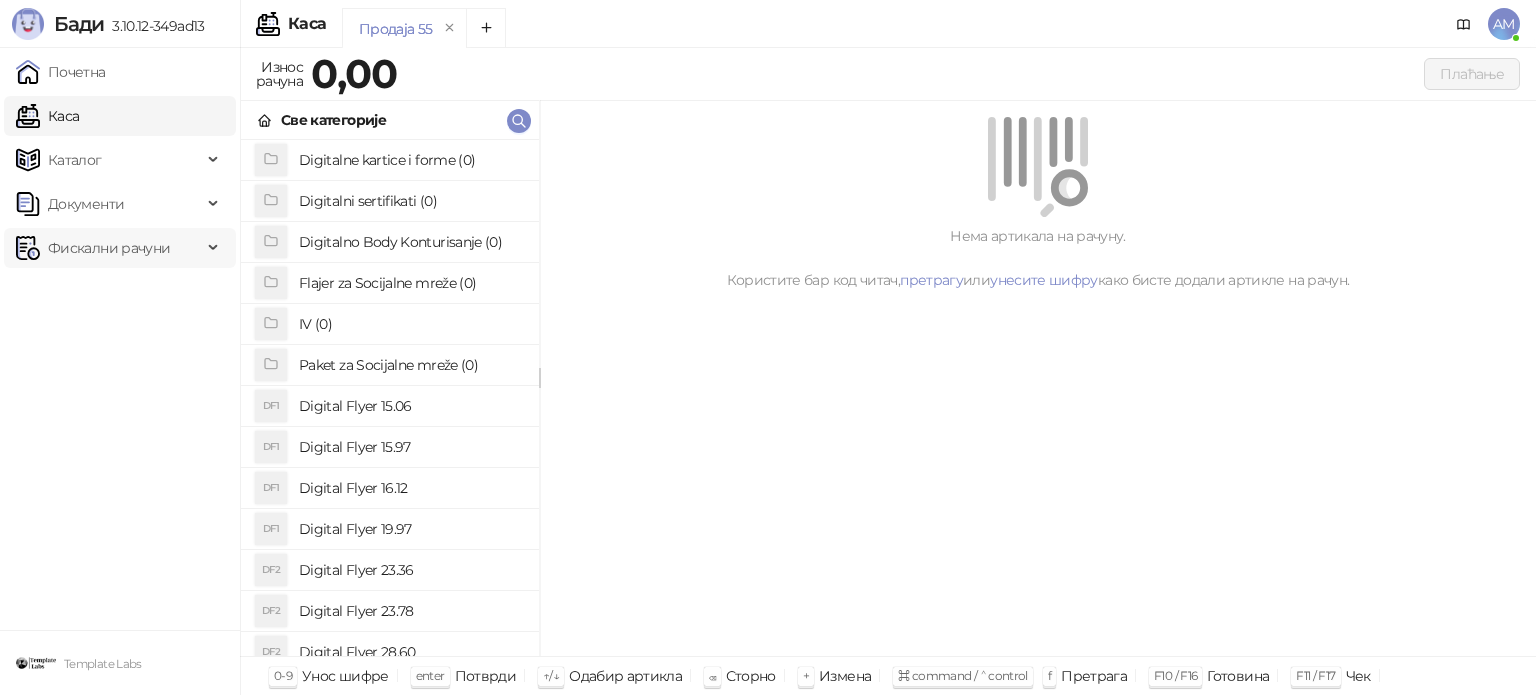 click on "Фискални рачуни" at bounding box center (109, 248) 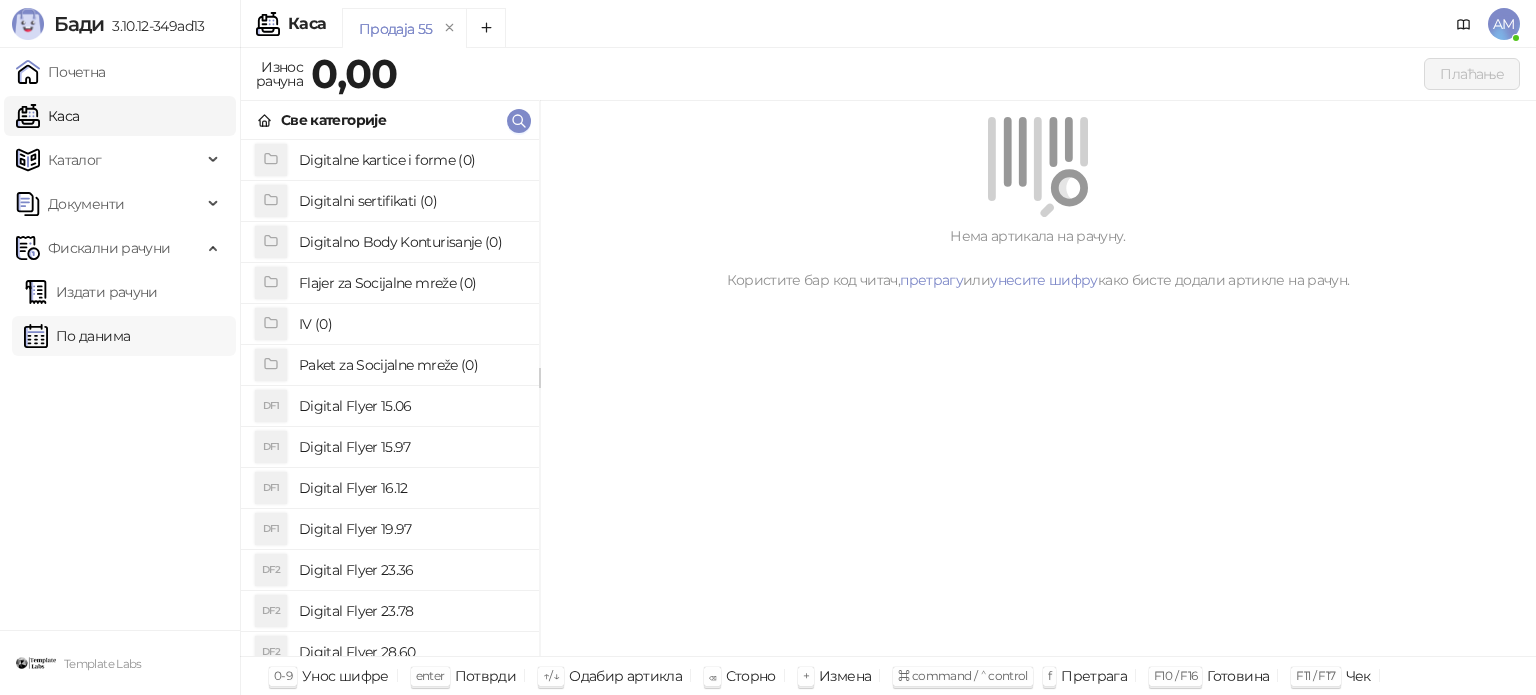 click on "По данима" at bounding box center (77, 336) 